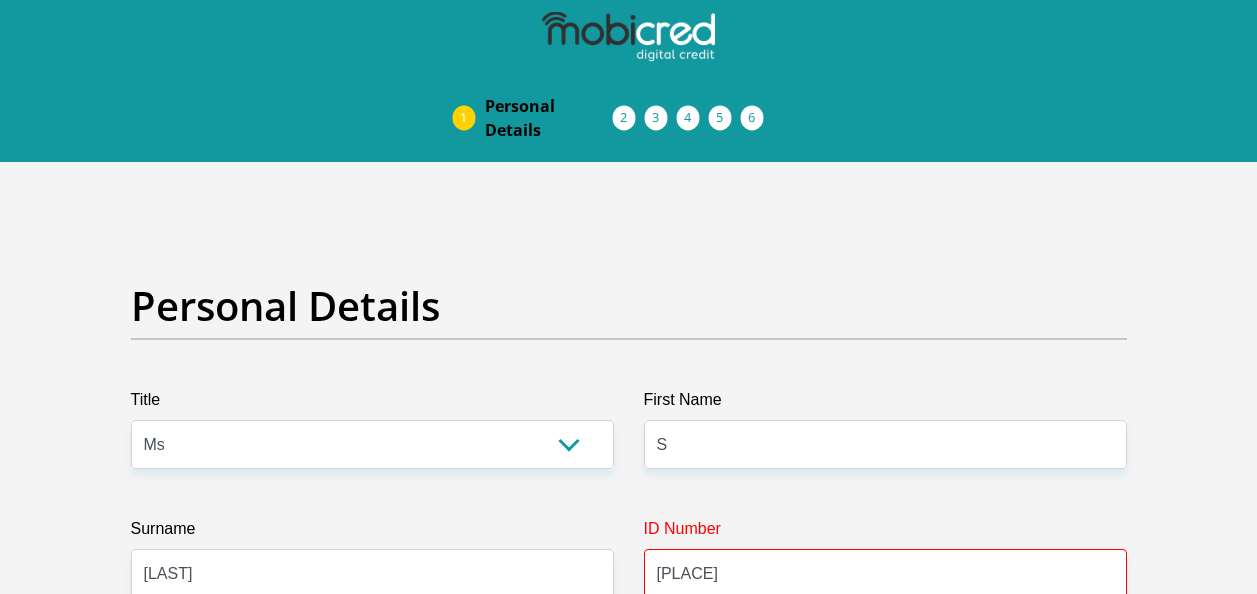 select on "Ms" 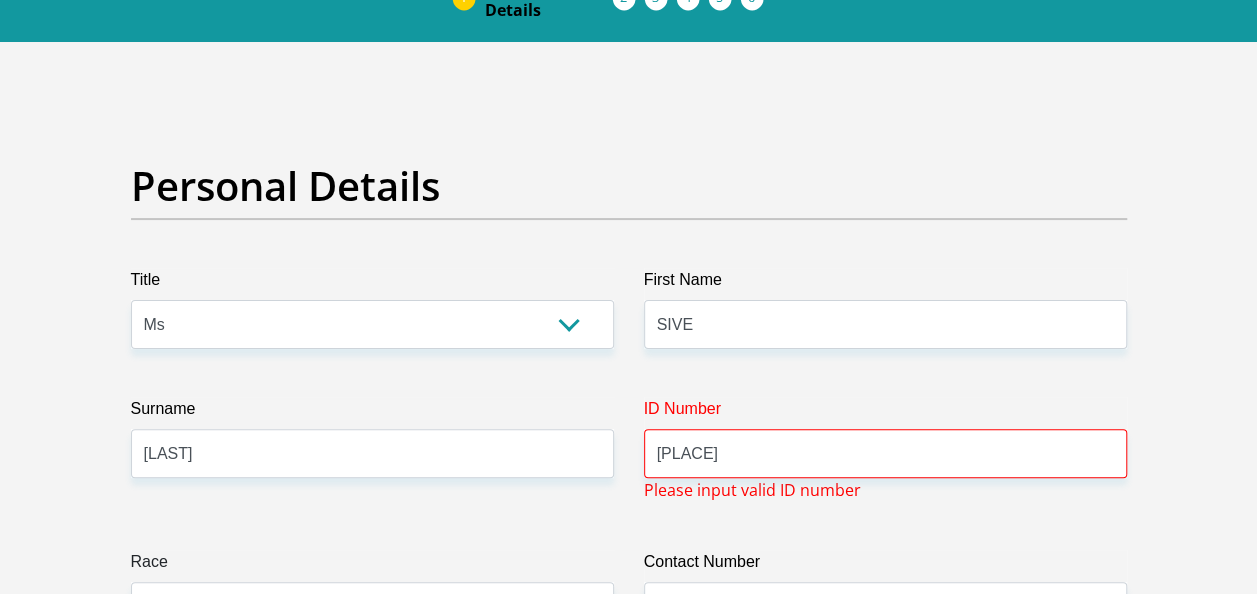 type on "SIVE" 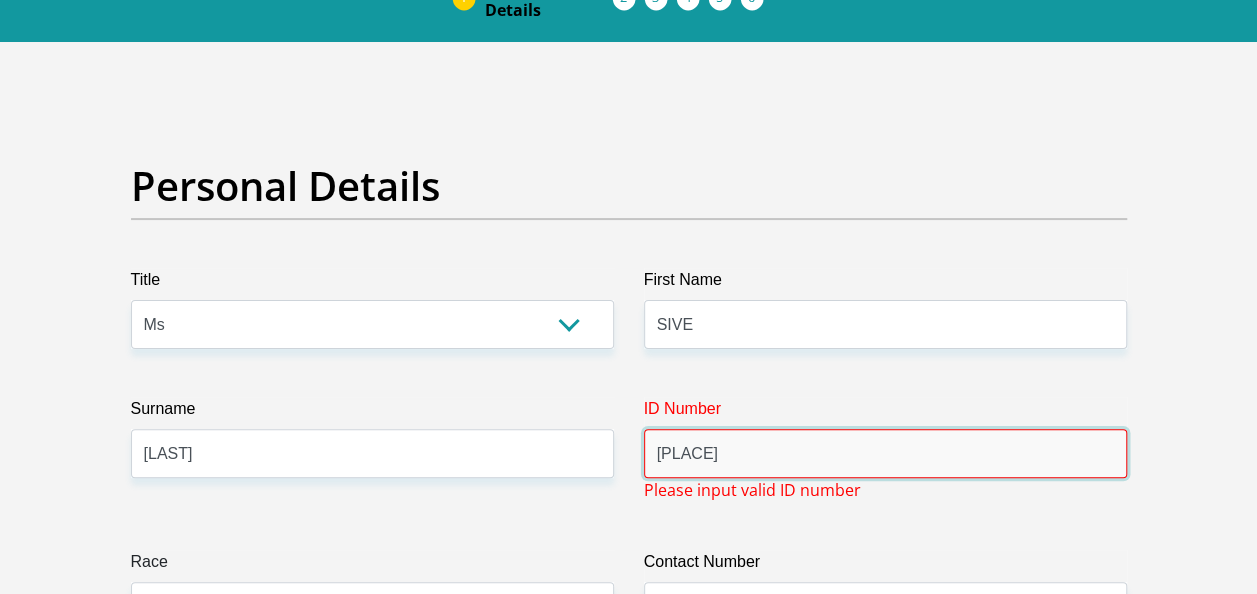 click on "Alfred Nzo District Municipality" at bounding box center [885, 453] 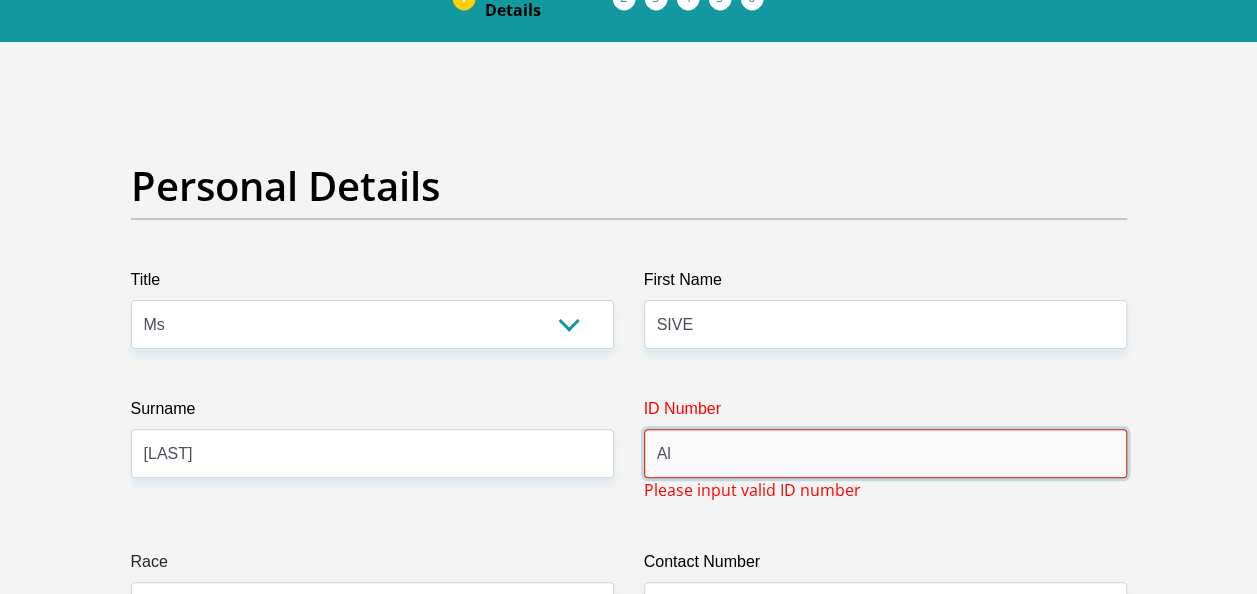 type on "A" 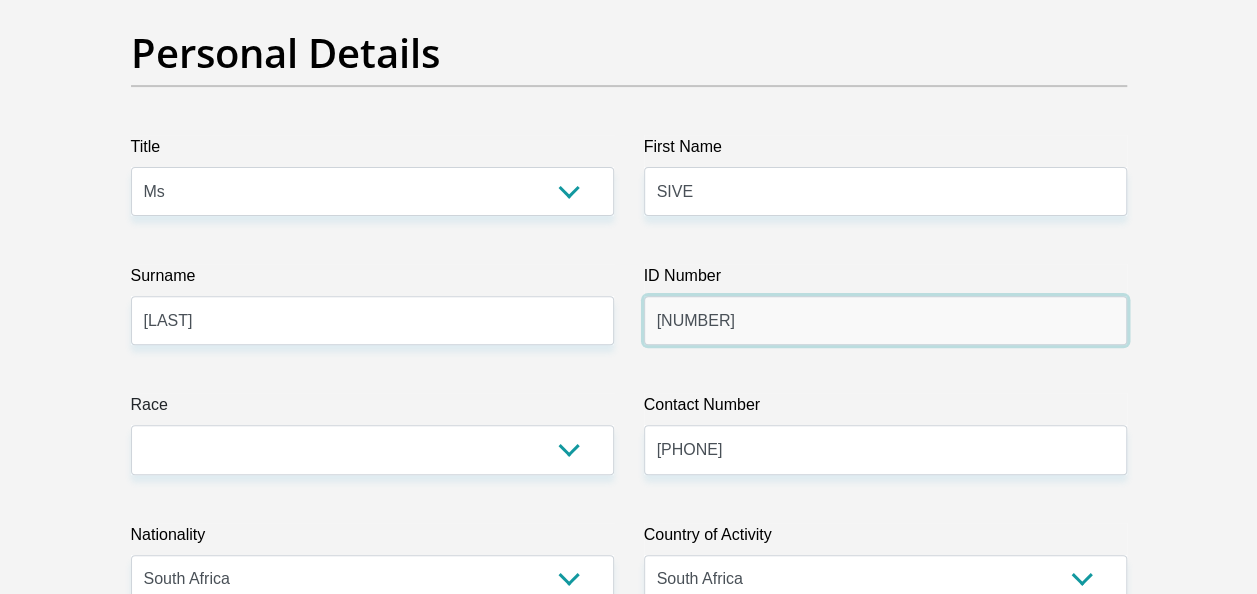 scroll, scrollTop: 320, scrollLeft: 0, axis: vertical 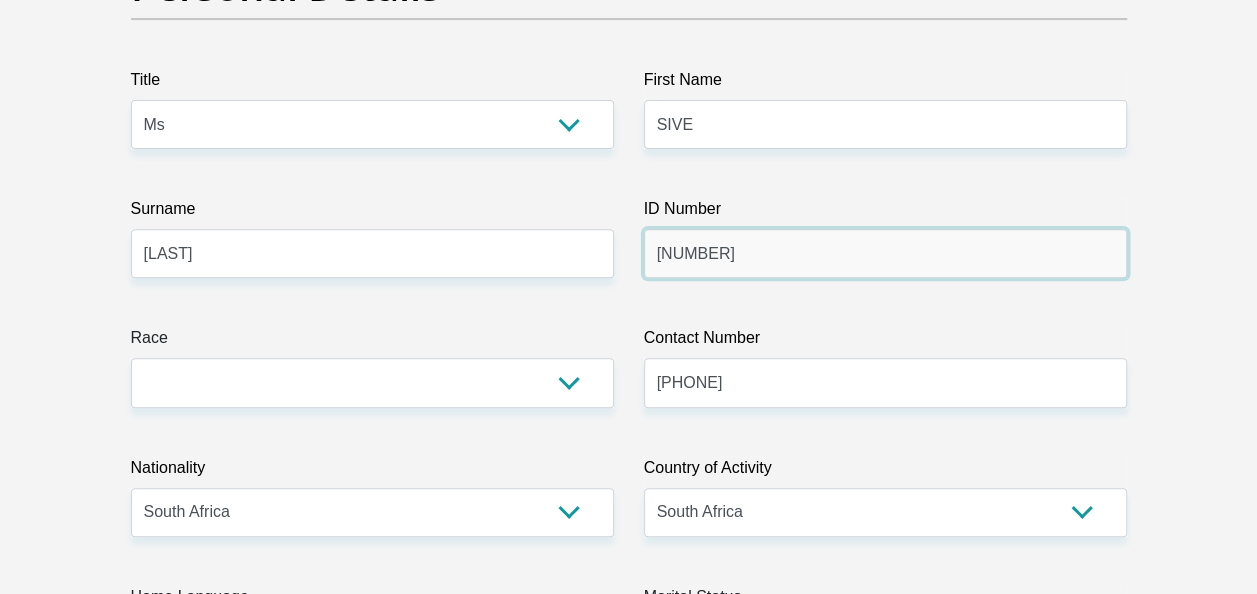 type on "8209130771081" 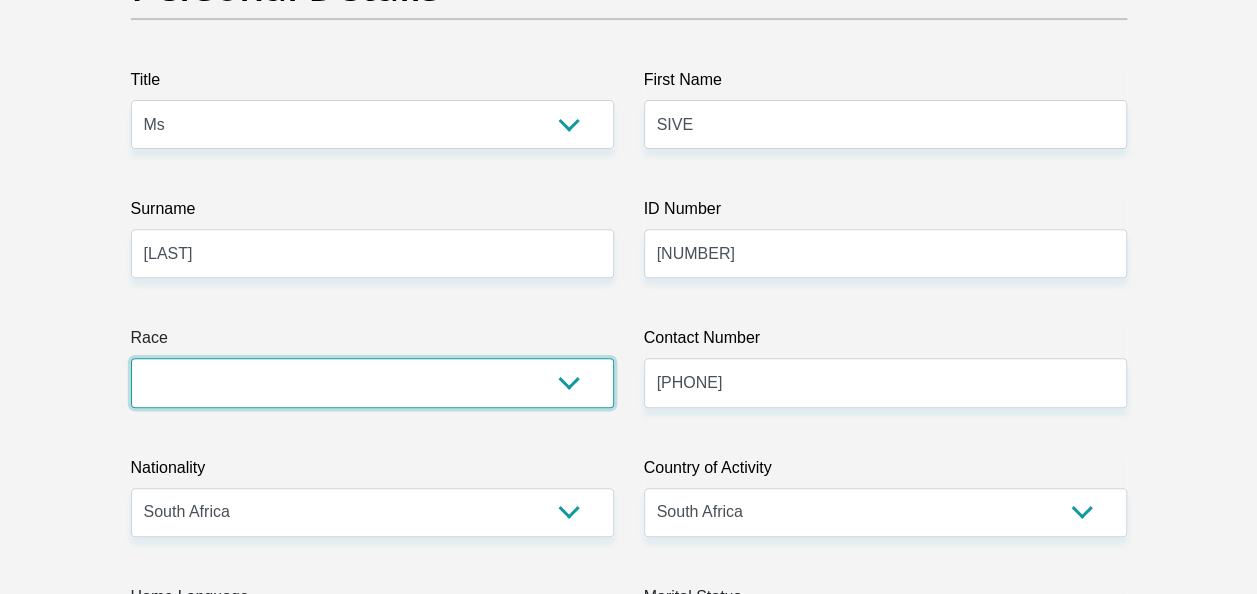 click on "Black
Coloured
Indian
White
Other" at bounding box center [372, 382] 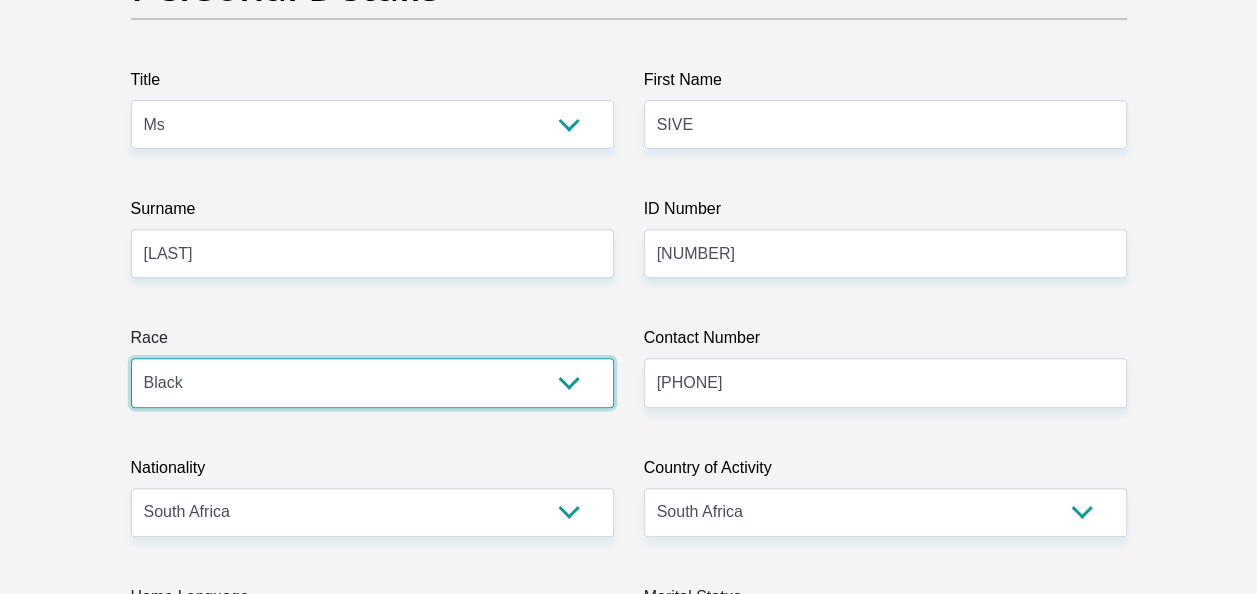 click on "Black
Coloured
Indian
White
Other" at bounding box center (372, 382) 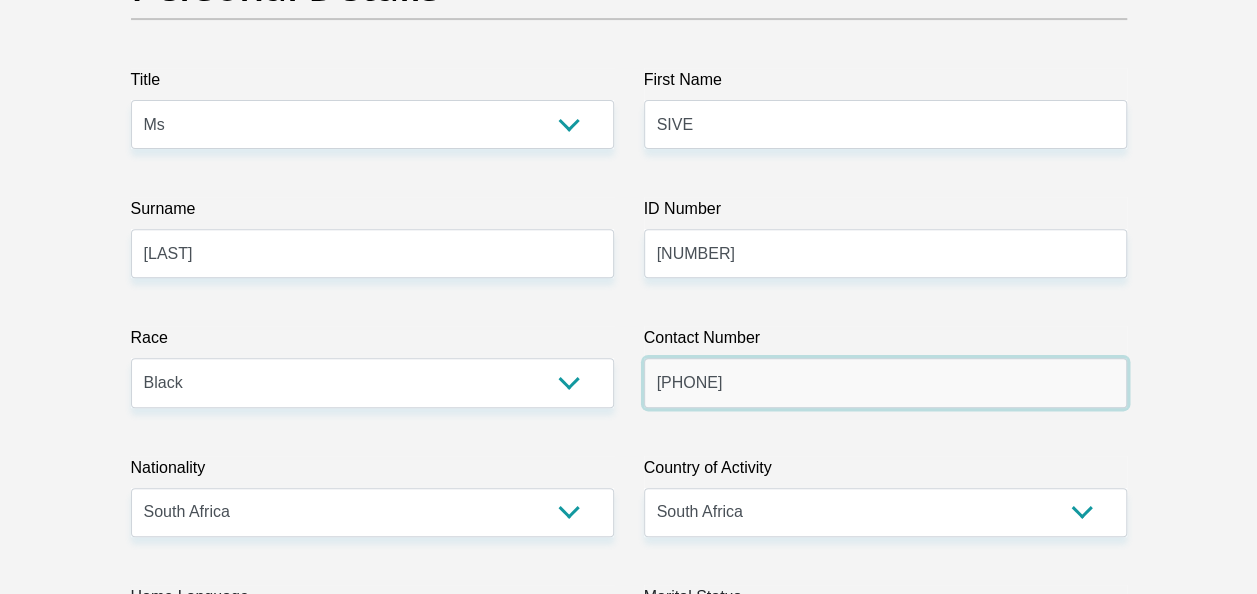 click on "0732695991" at bounding box center (885, 382) 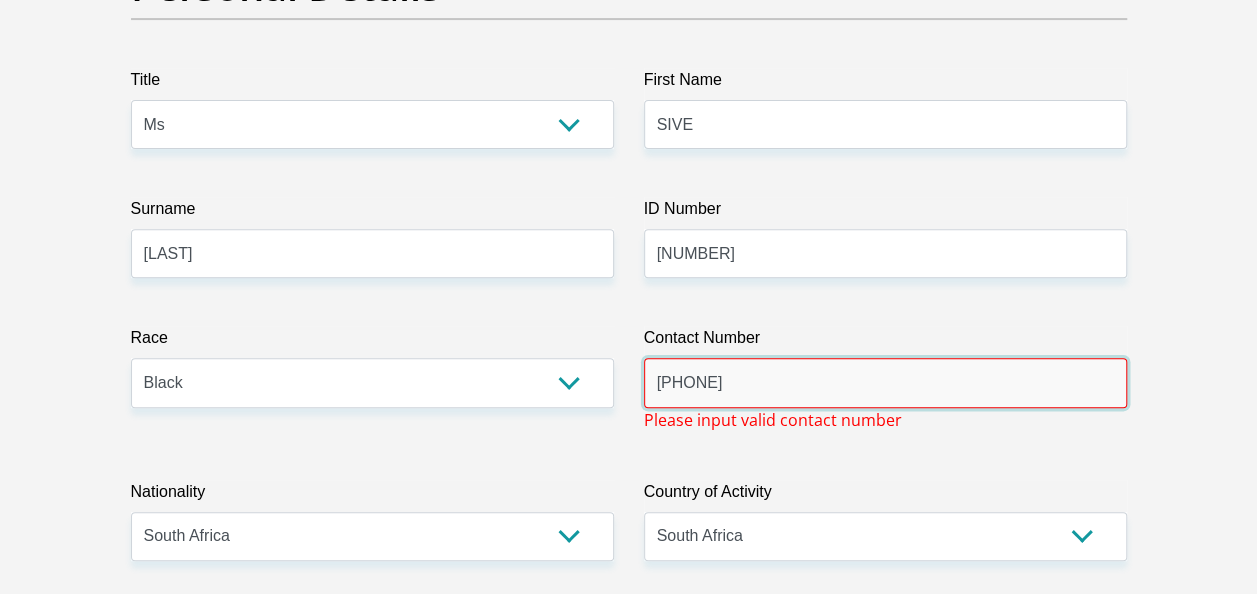 type on "0732695991" 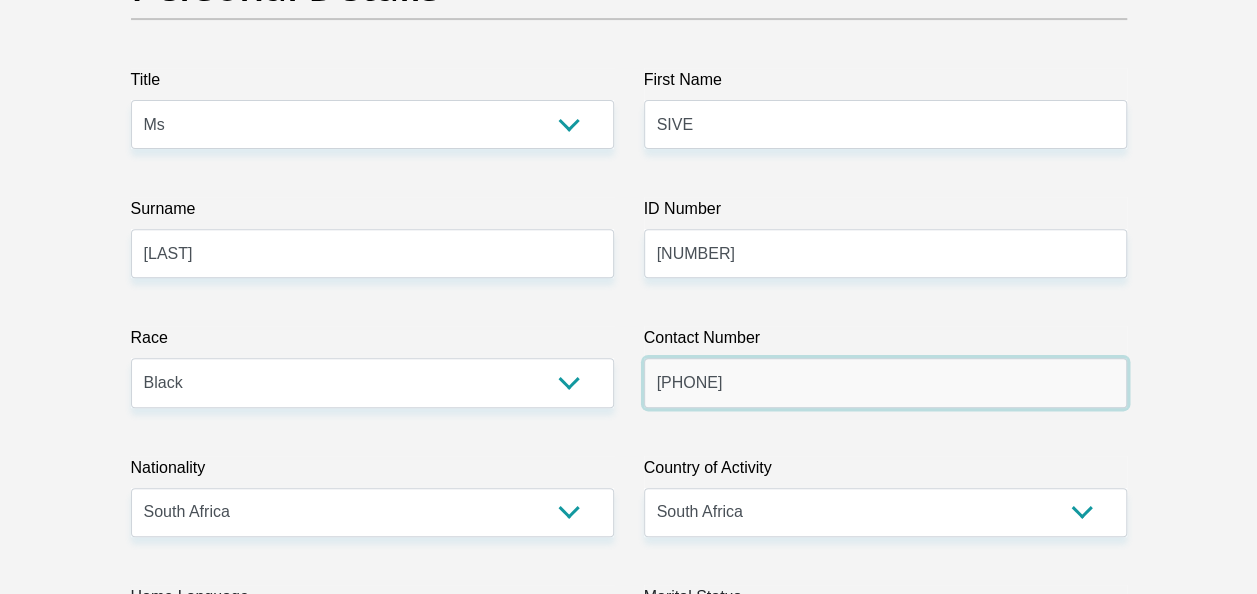 scroll, scrollTop: 360, scrollLeft: 0, axis: vertical 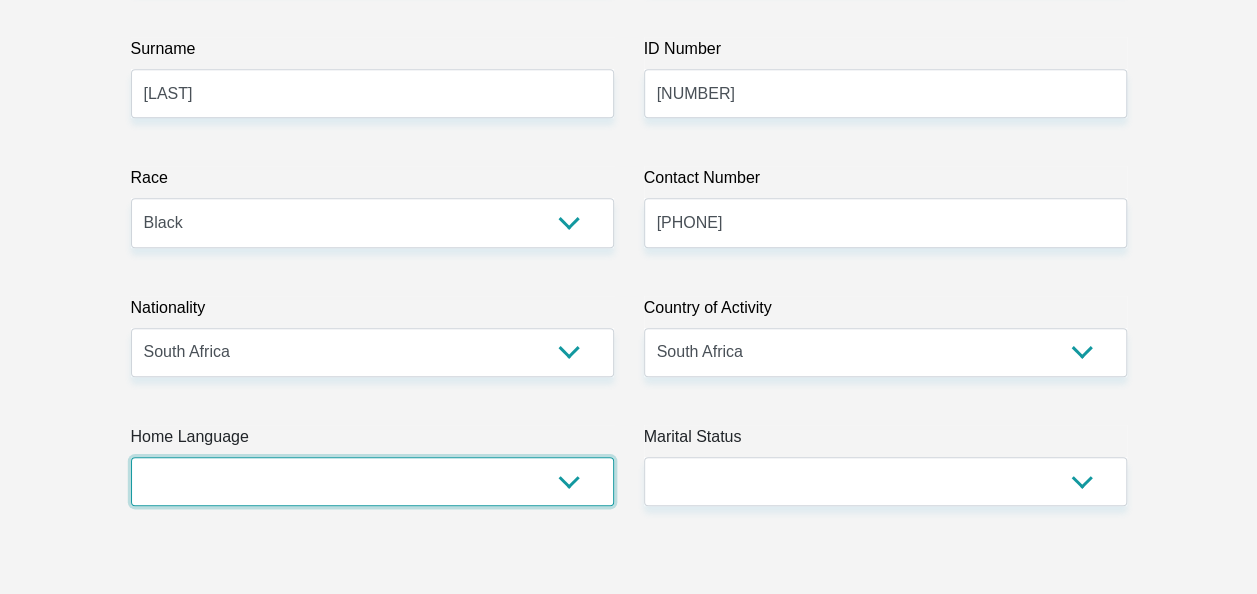 click on "Afrikaans
English
Sepedi
South Ndebele
Southern Sotho
Swati
Tsonga
Tswana
Venda
Xhosa
Zulu
Other" at bounding box center [372, 481] 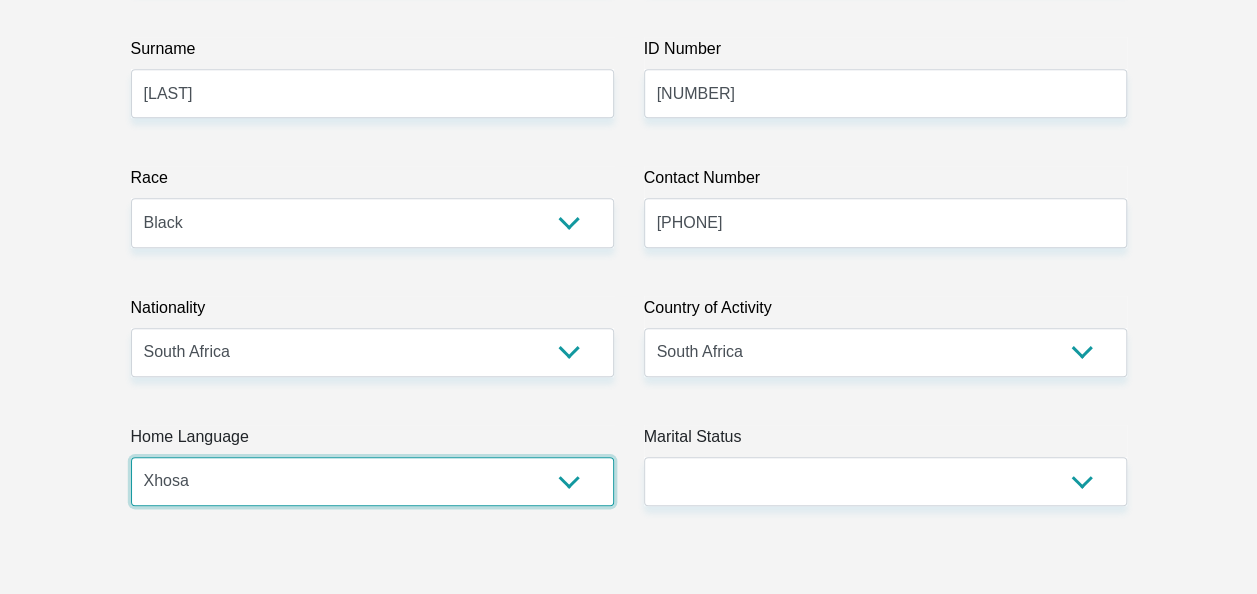 click on "Afrikaans
English
Sepedi
South Ndebele
Southern Sotho
Swati
Tsonga
Tswana
Venda
Xhosa
Zulu
Other" at bounding box center [372, 481] 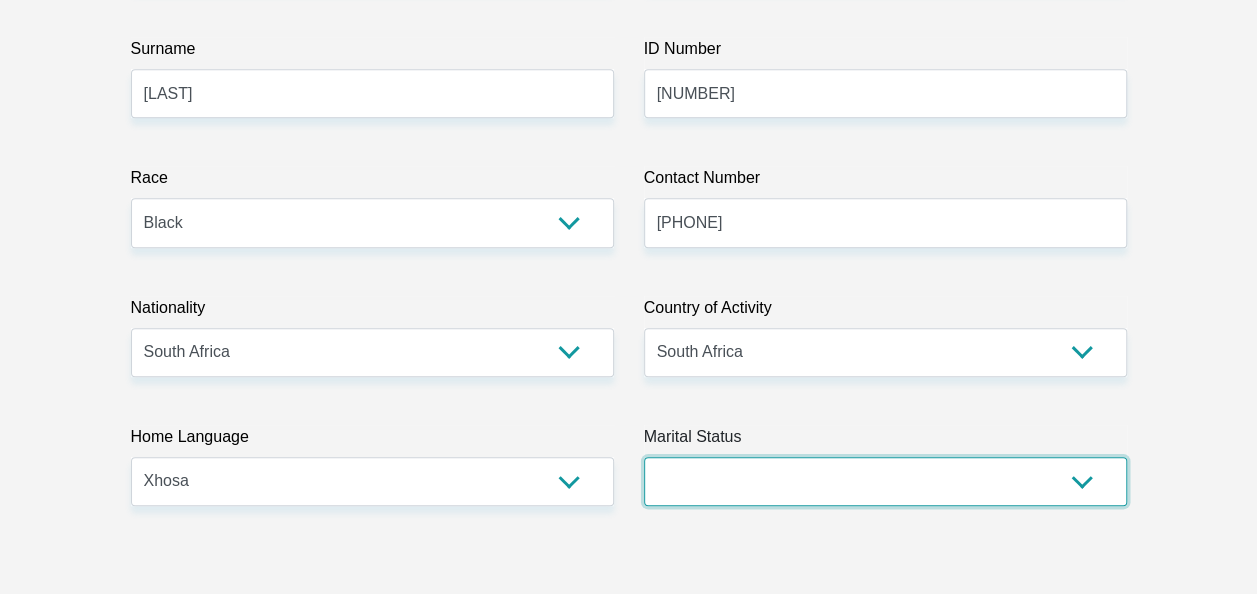 click on "Married ANC
Single
Divorced
Widowed
Married COP or Customary Law" at bounding box center [885, 481] 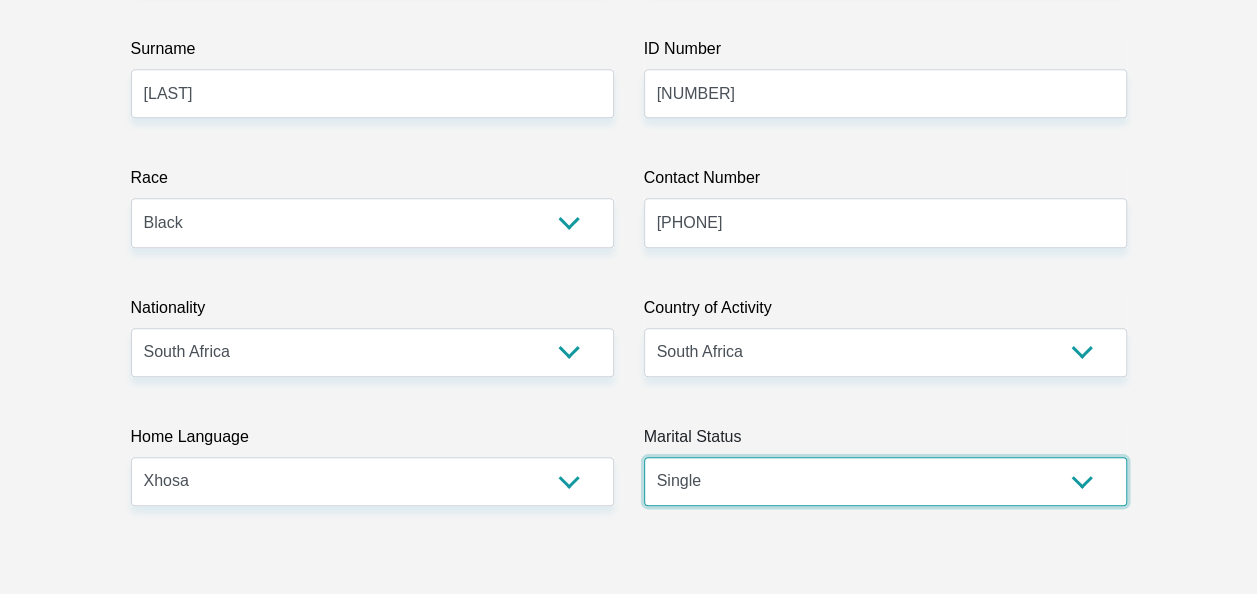 click on "Married ANC
Single
Divorced
Widowed
Married COP or Customary Law" at bounding box center (885, 481) 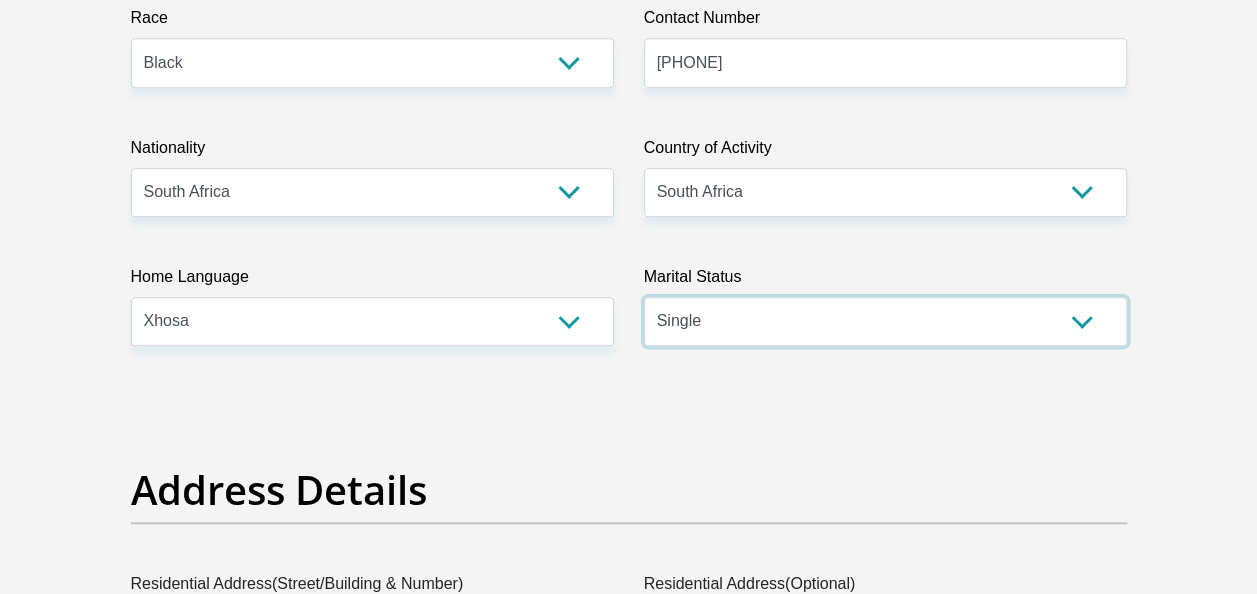 scroll, scrollTop: 706, scrollLeft: 0, axis: vertical 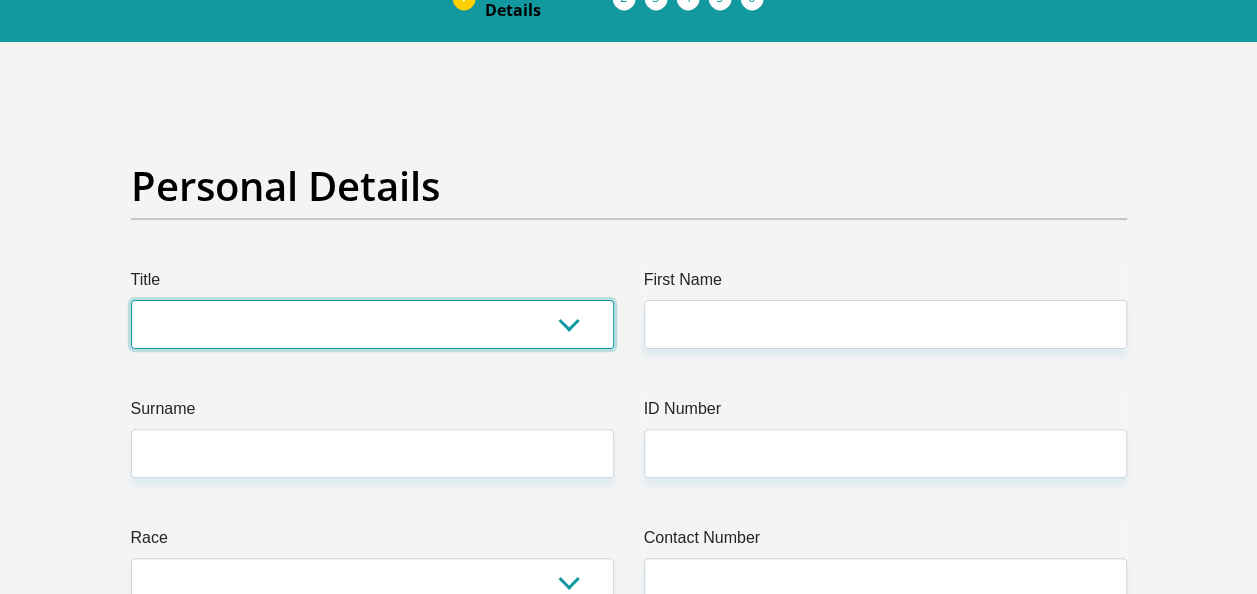 click on "Mr
Ms
Mrs
Dr
Other" at bounding box center [372, 324] 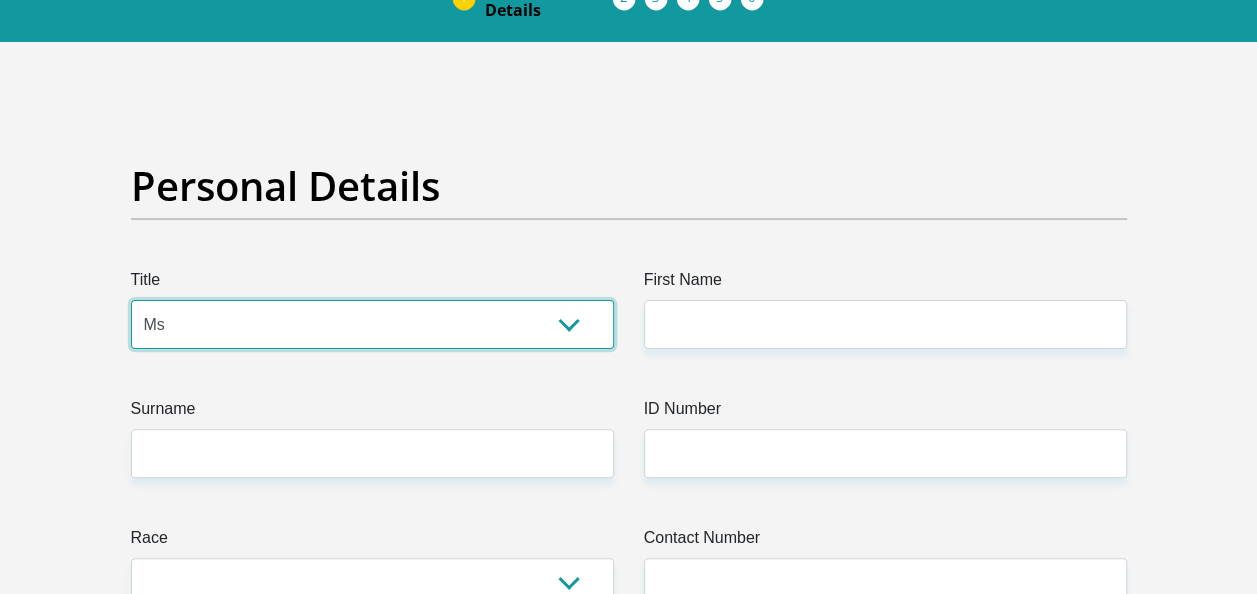 click on "Mr
Ms
Mrs
Dr
Other" at bounding box center [372, 324] 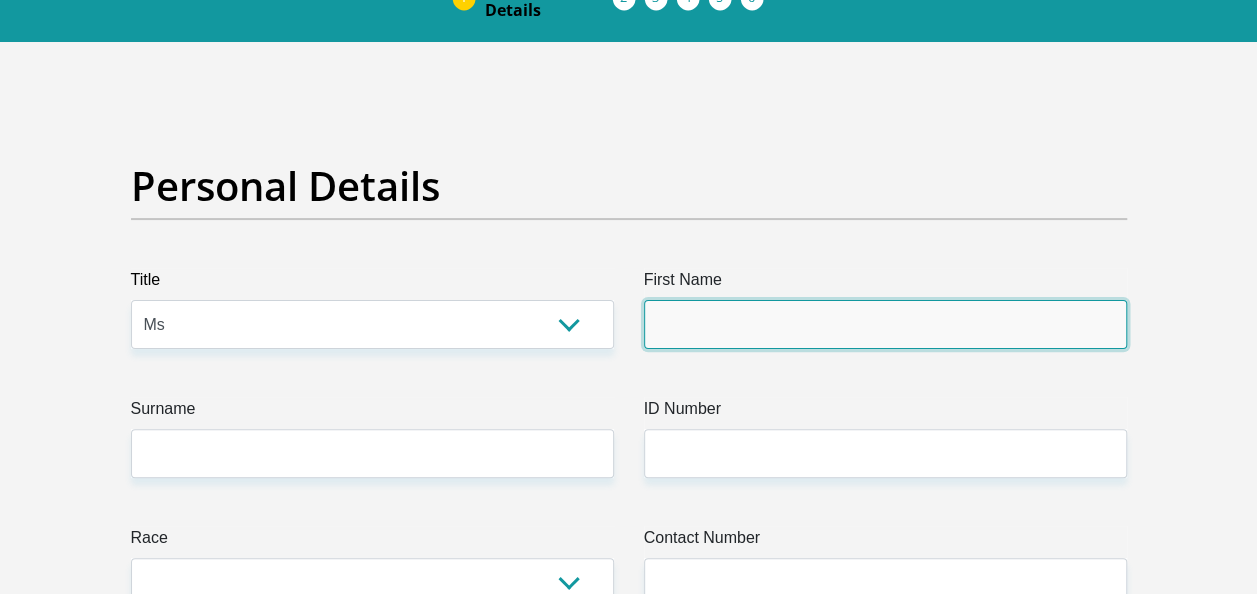 click on "First Name" at bounding box center (885, 324) 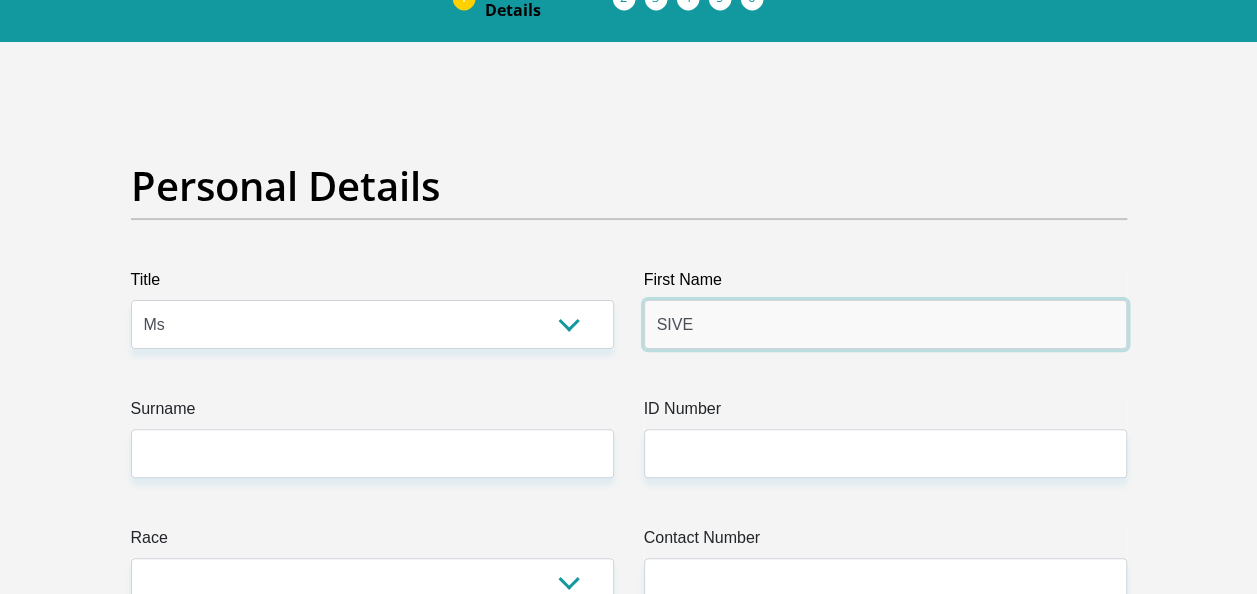 type on "SIVE" 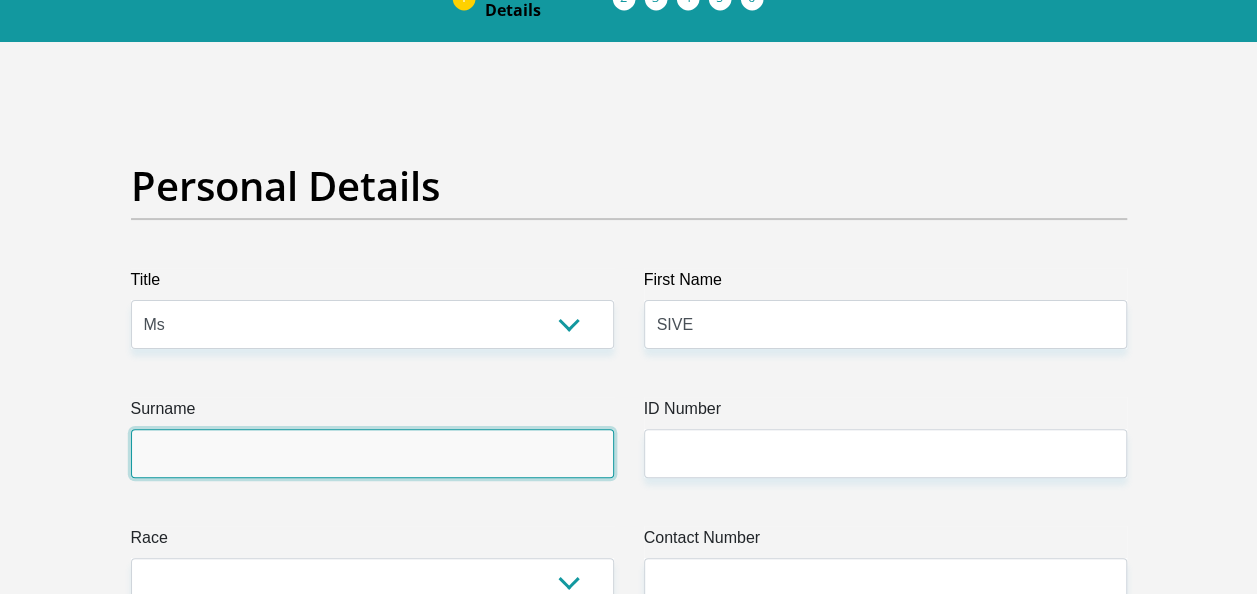 click on "Surname" at bounding box center (372, 453) 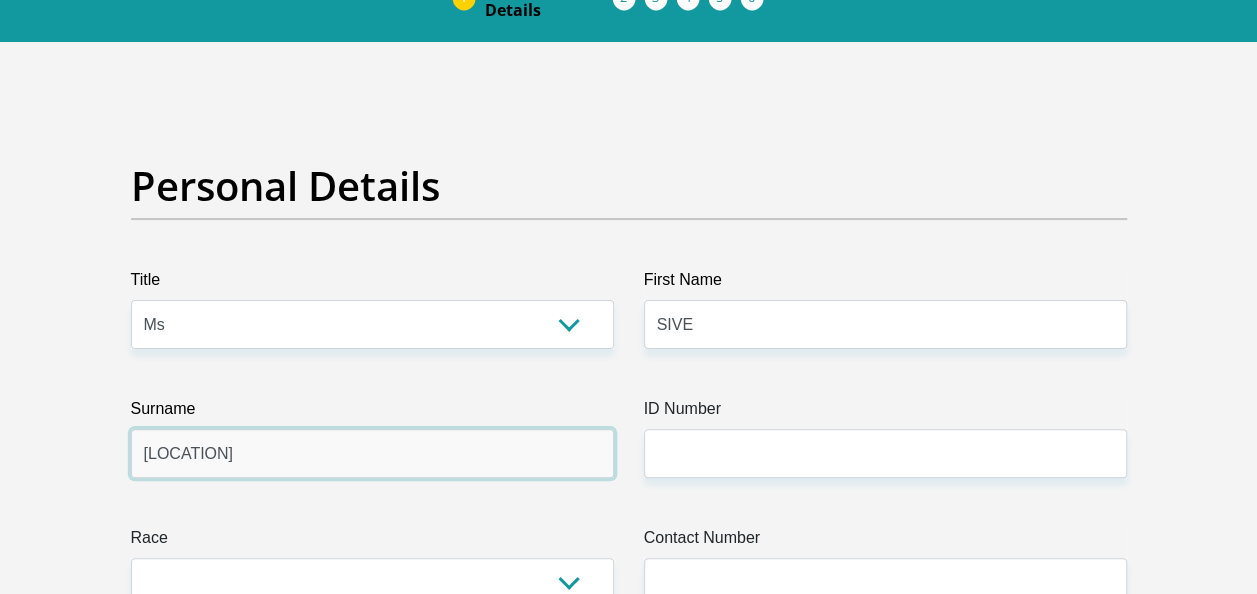 type on "MVUNELO" 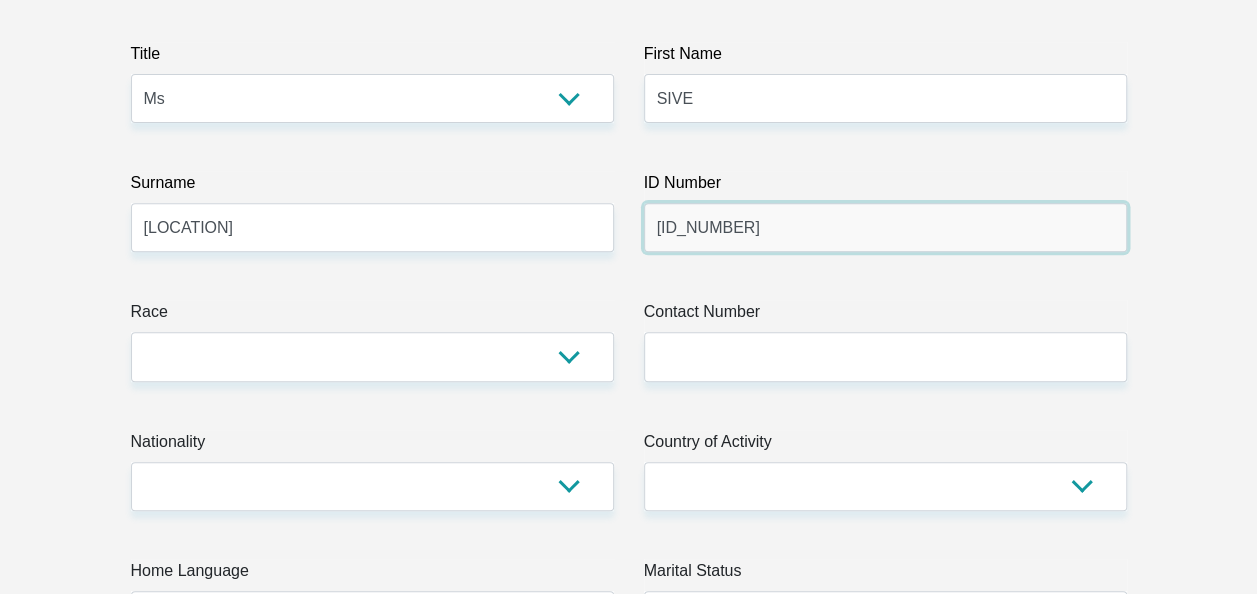 scroll, scrollTop: 346, scrollLeft: 0, axis: vertical 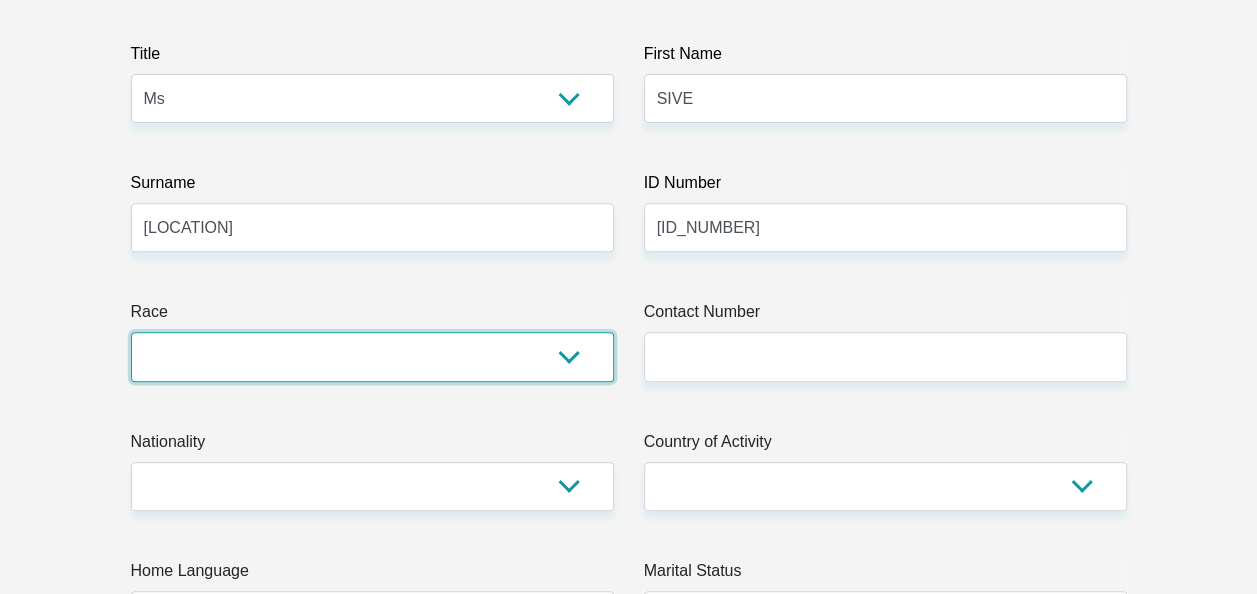 click on "Black
Coloured
Indian
White
Other" at bounding box center (372, 356) 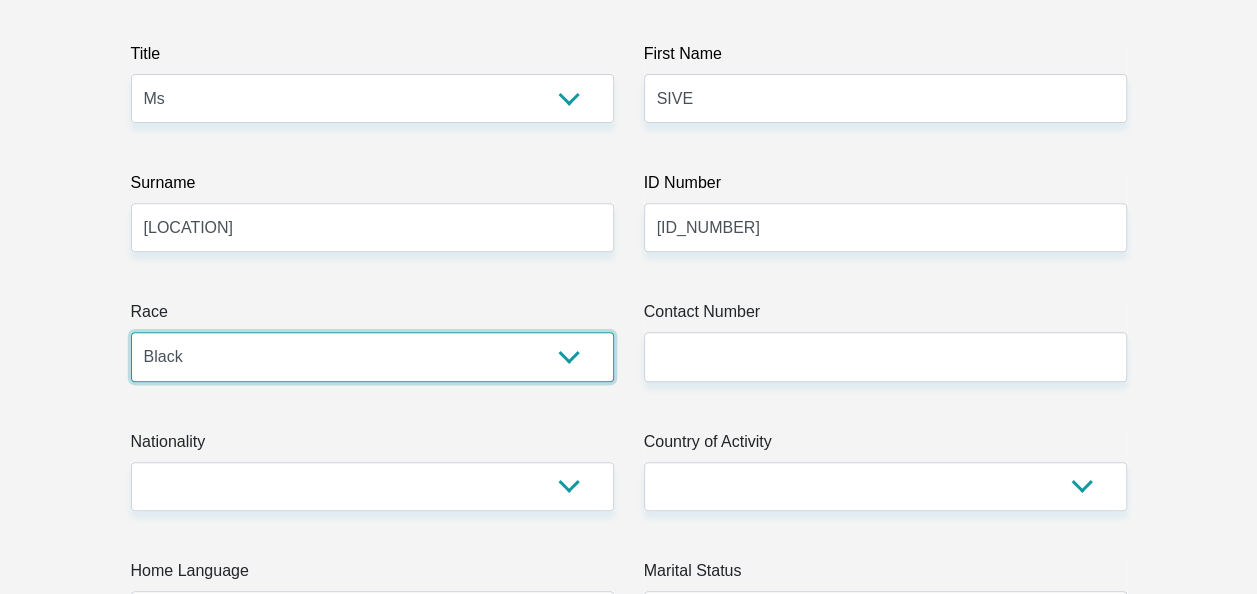 click on "Black
Coloured
Indian
White
Other" at bounding box center [372, 356] 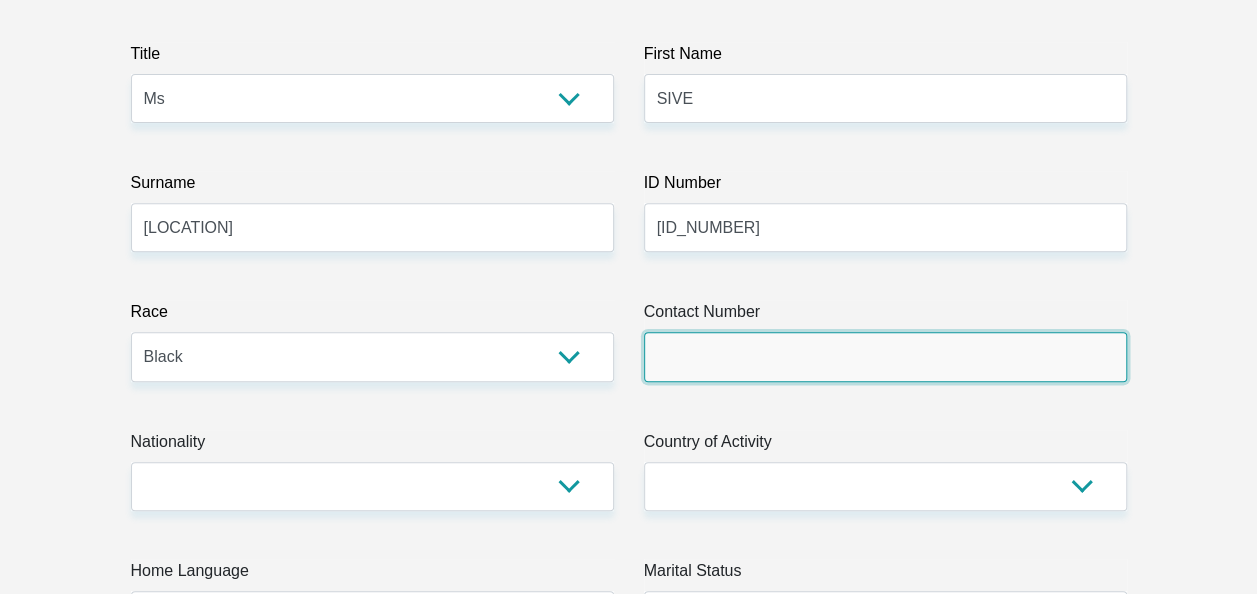 click on "Contact Number" at bounding box center (885, 356) 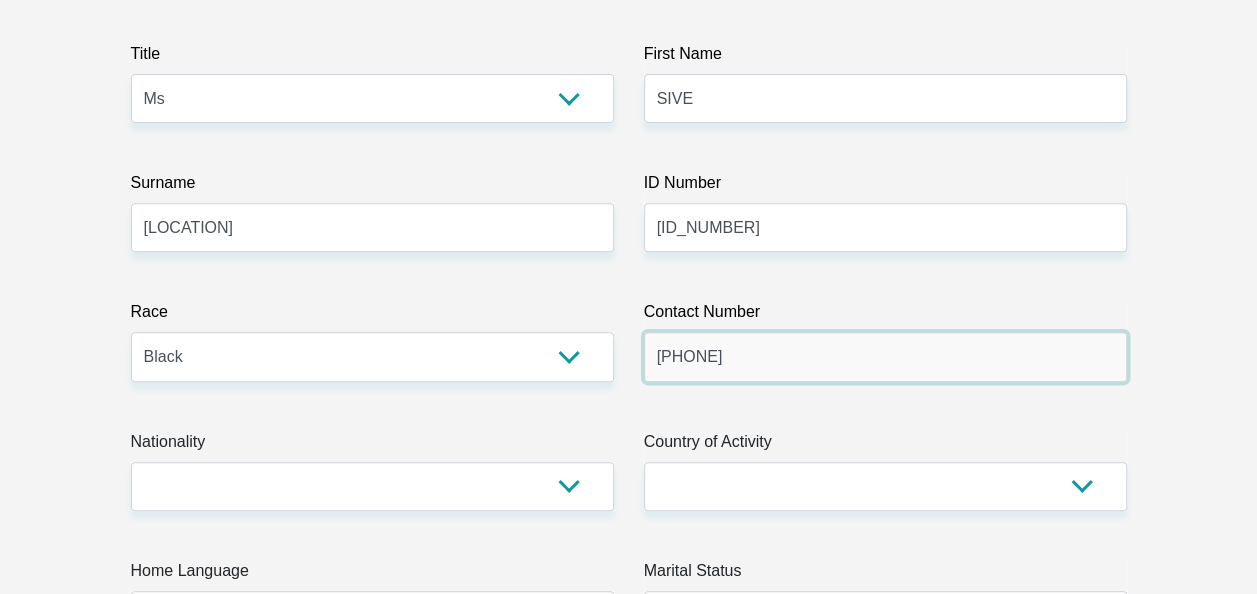 type on "[PHONE]" 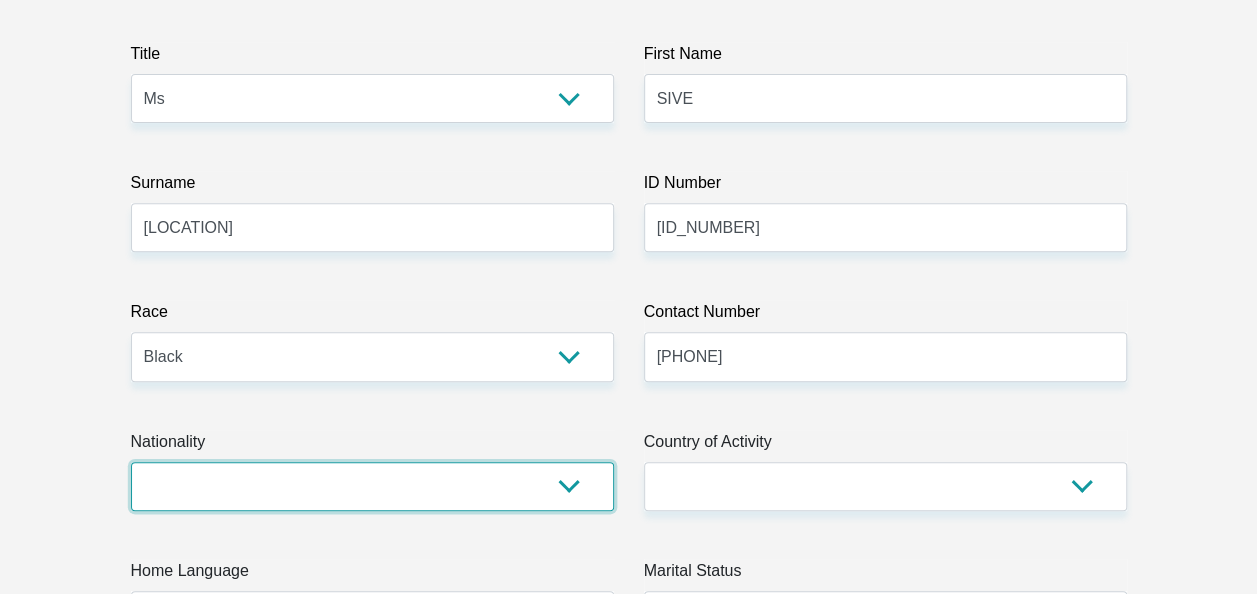 click on "South Africa
Afghanistan
Aland Islands
Albania
Algeria
America Samoa
American Virgin Islands
Andorra
Angola
Anguilla
Antarctica
Antigua and Barbuda
Argentina
Armenia
Aruba
Ascension Island
Australia
Austria
Azerbaijan
Bahamas
Bahrain
Bangladesh
Barbados
Chad" at bounding box center [372, 486] 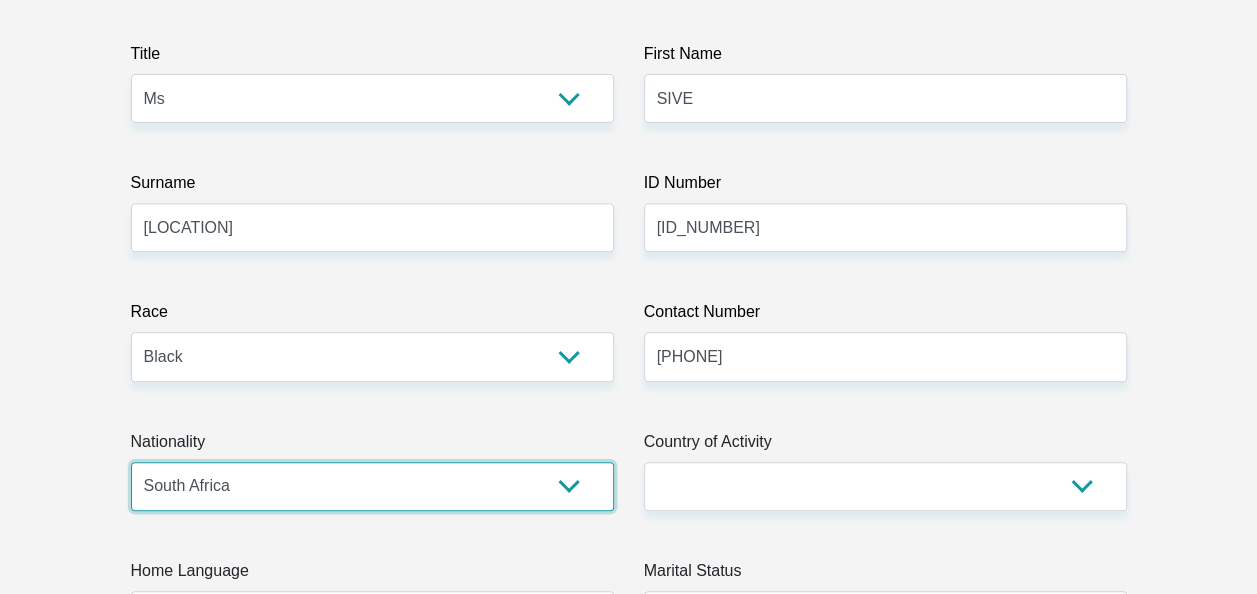 click on "South Africa
Afghanistan
Aland Islands
Albania
Algeria
America Samoa
American Virgin Islands
Andorra
Angola
Anguilla
Antarctica
Antigua and Barbuda
Argentina
Armenia
Aruba
Ascension Island
Australia
Austria
Azerbaijan
Bahamas
Bahrain
Bangladesh
Barbados
Chad" at bounding box center [372, 486] 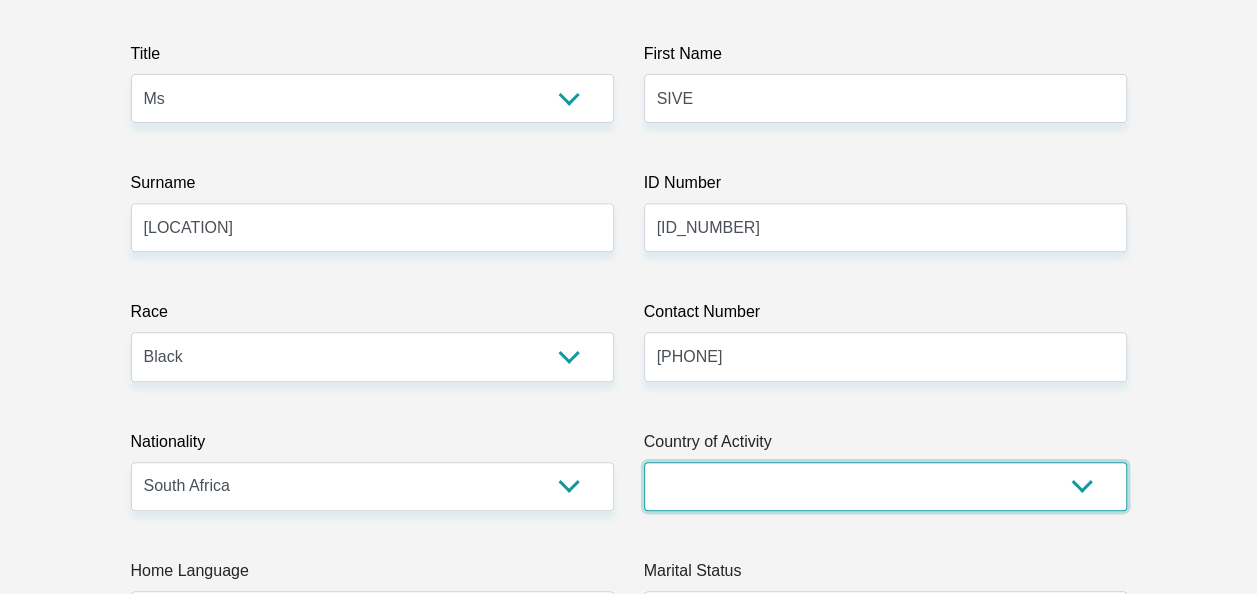 click on "South Africa
Afghanistan
Aland Islands
Albania
Algeria
America Samoa
American Virgin Islands
Andorra
Angola
Anguilla
Antarctica
Antigua and Barbuda
Argentina
Armenia
Aruba
Ascension Island
Australia
Austria
Azerbaijan
Chad" at bounding box center (885, 486) 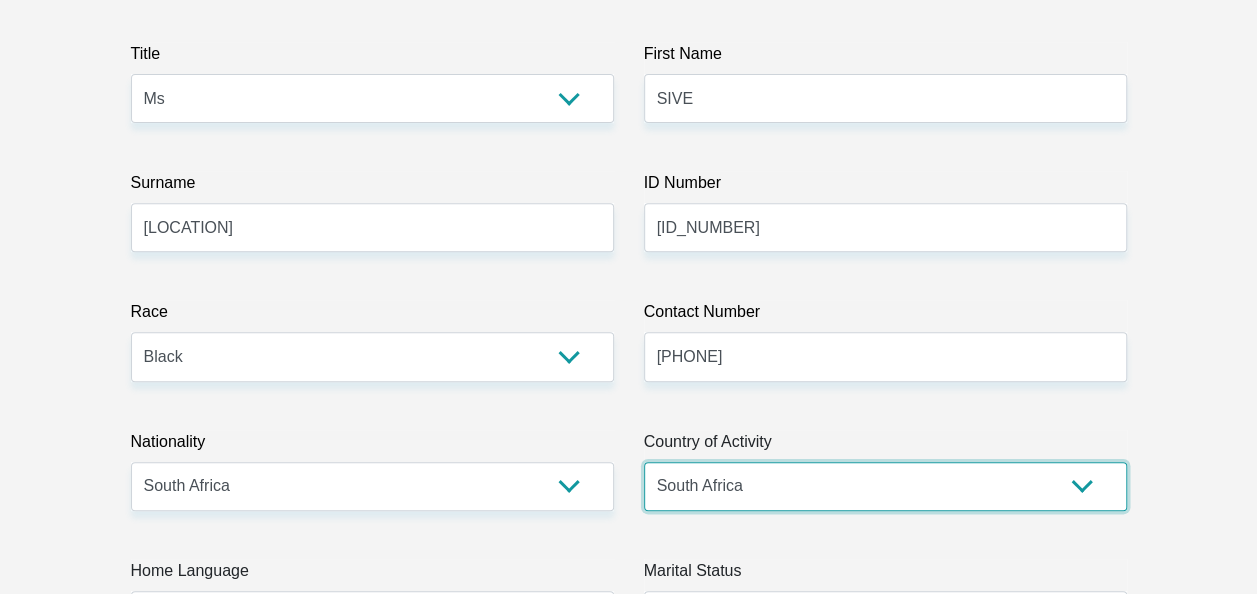 click on "South Africa
Afghanistan
Aland Islands
Albania
Algeria
America Samoa
American Virgin Islands
Andorra
Angola
Anguilla
Antarctica
Antigua and Barbuda
Argentina
Armenia
Aruba
Ascension Island
Australia
Austria
Azerbaijan
Chad" at bounding box center (885, 486) 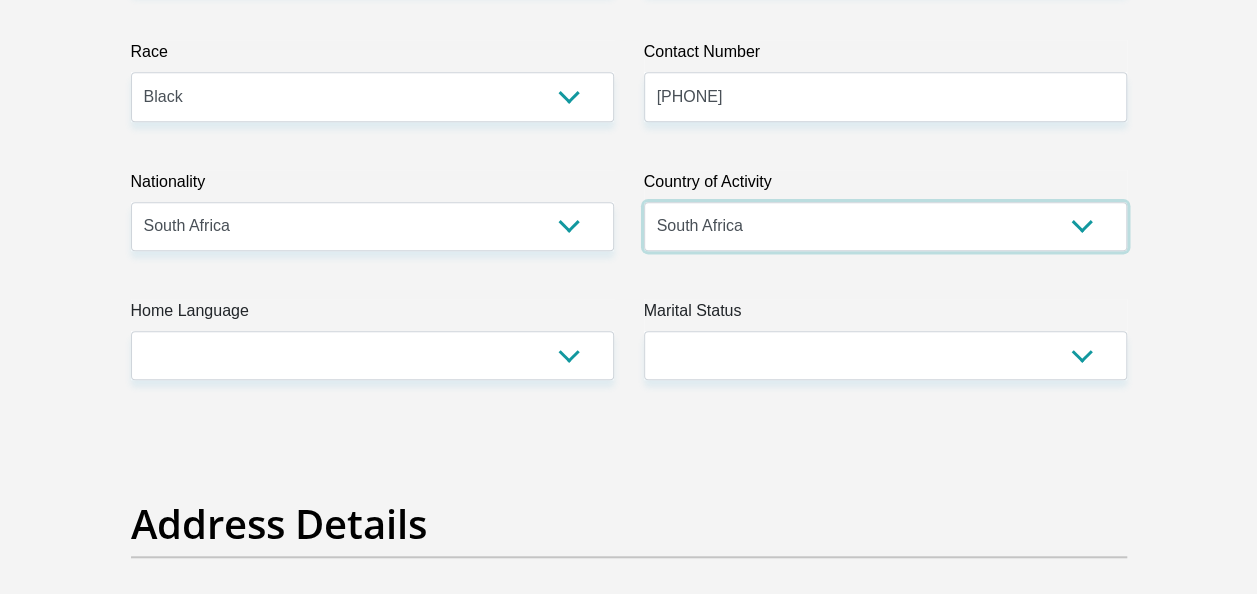 scroll, scrollTop: 626, scrollLeft: 0, axis: vertical 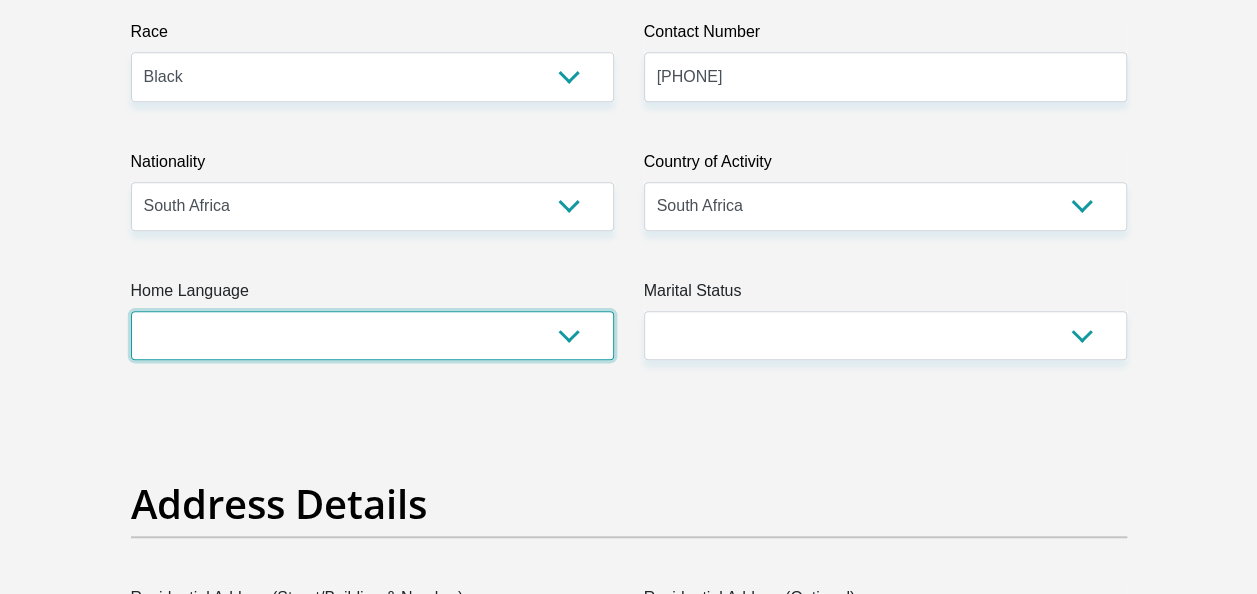 click on "Afrikaans
English
Sepedi
South Ndebele
Southern Sotho
Swati
Tsonga
Tswana
Venda
Xhosa
Zulu
Other" at bounding box center (372, 335) 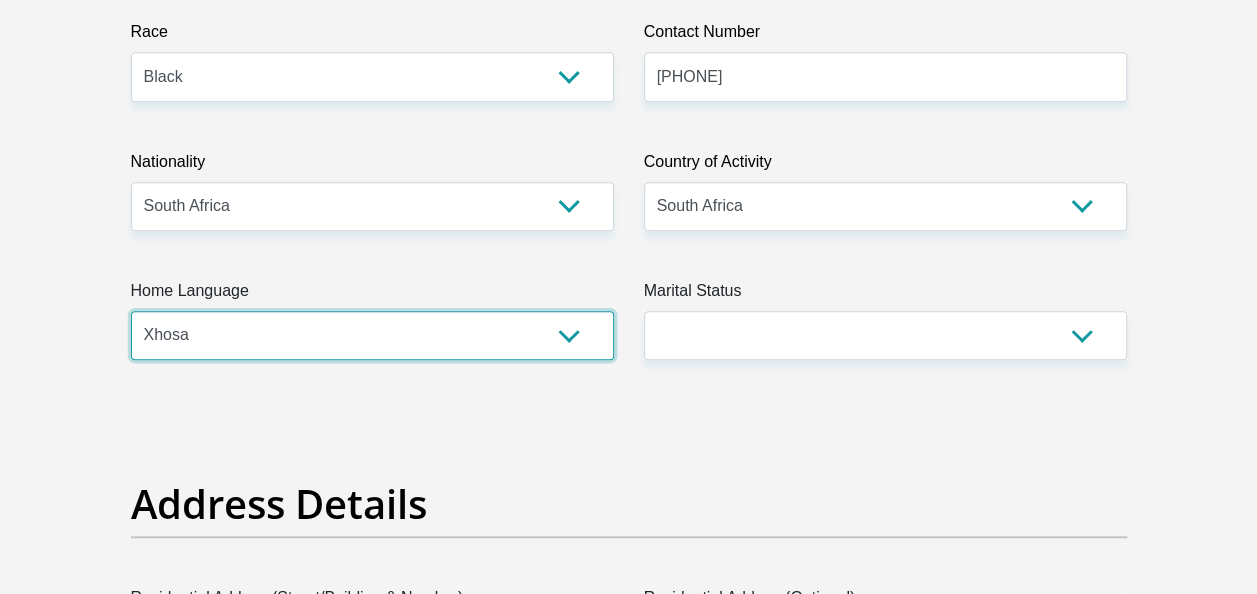click on "Afrikaans
English
Sepedi
South Ndebele
Southern Sotho
Swati
Tsonga
Tswana
Venda
Xhosa
Zulu
Other" at bounding box center (372, 335) 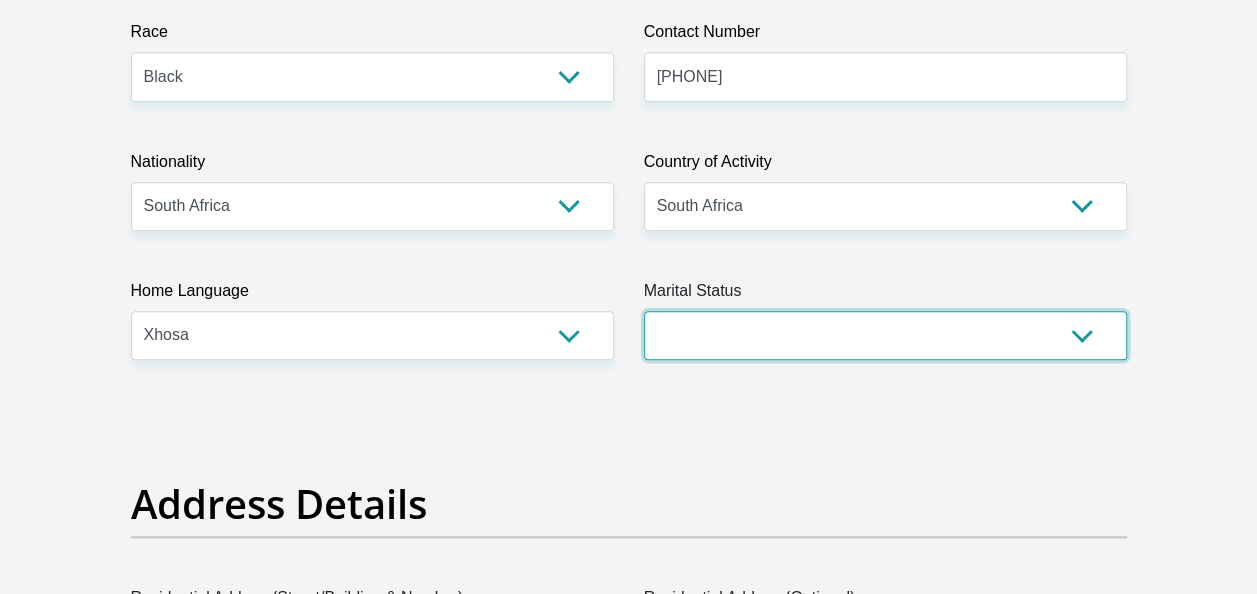 click on "Married ANC
Single
Divorced
Widowed
Married COP or Customary Law" at bounding box center (885, 335) 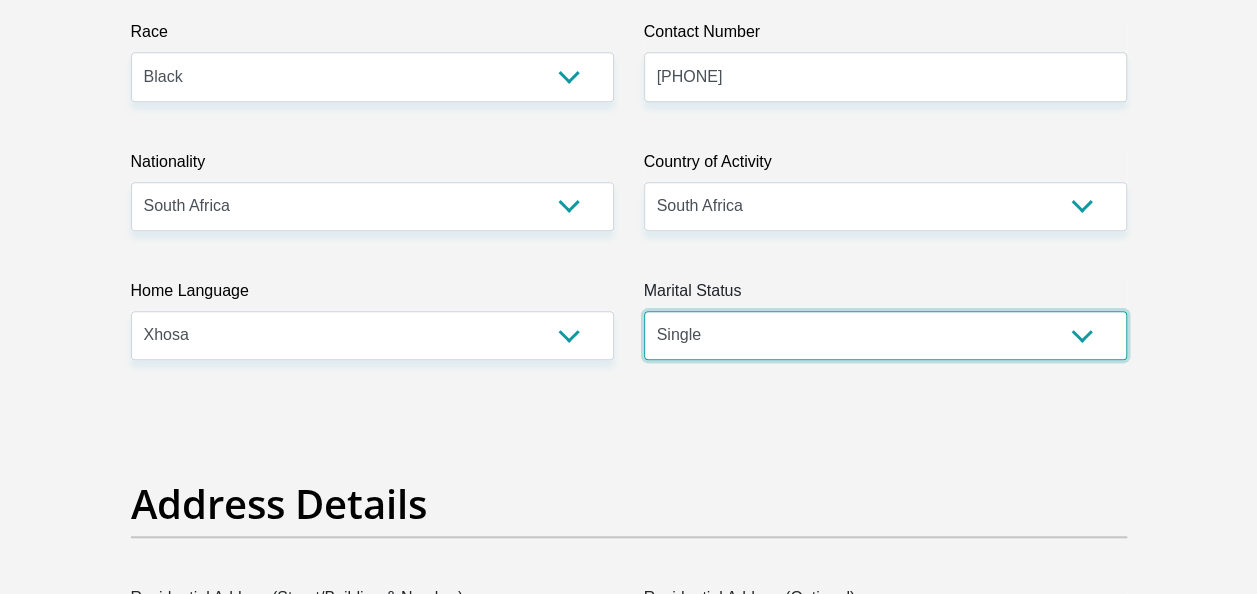 click on "Married ANC
Single
Divorced
Widowed
Married COP or Customary Law" at bounding box center (885, 335) 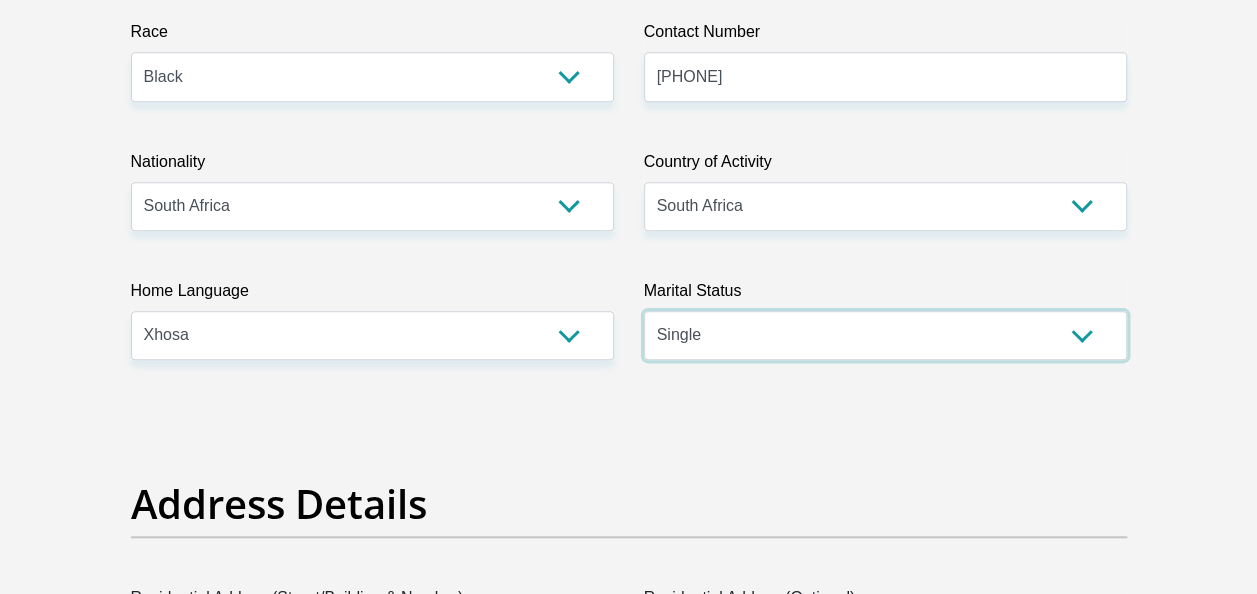 click on "Married ANC
Single
Divorced
Widowed
Married COP or Customary Law" at bounding box center (885, 335) 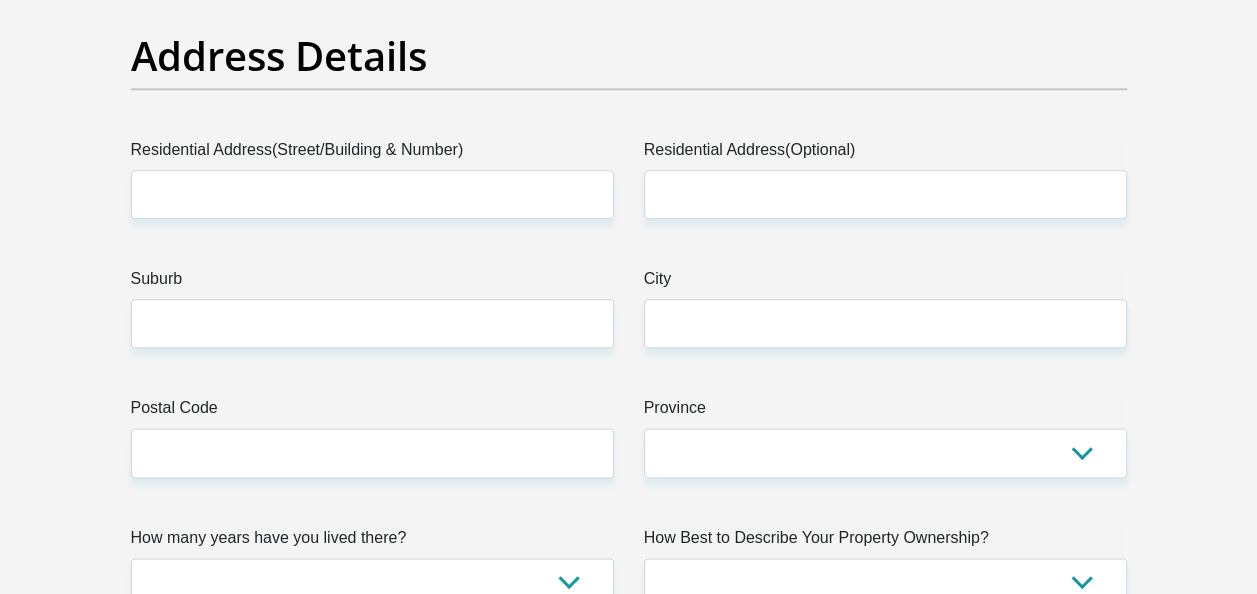 scroll, scrollTop: 1080, scrollLeft: 0, axis: vertical 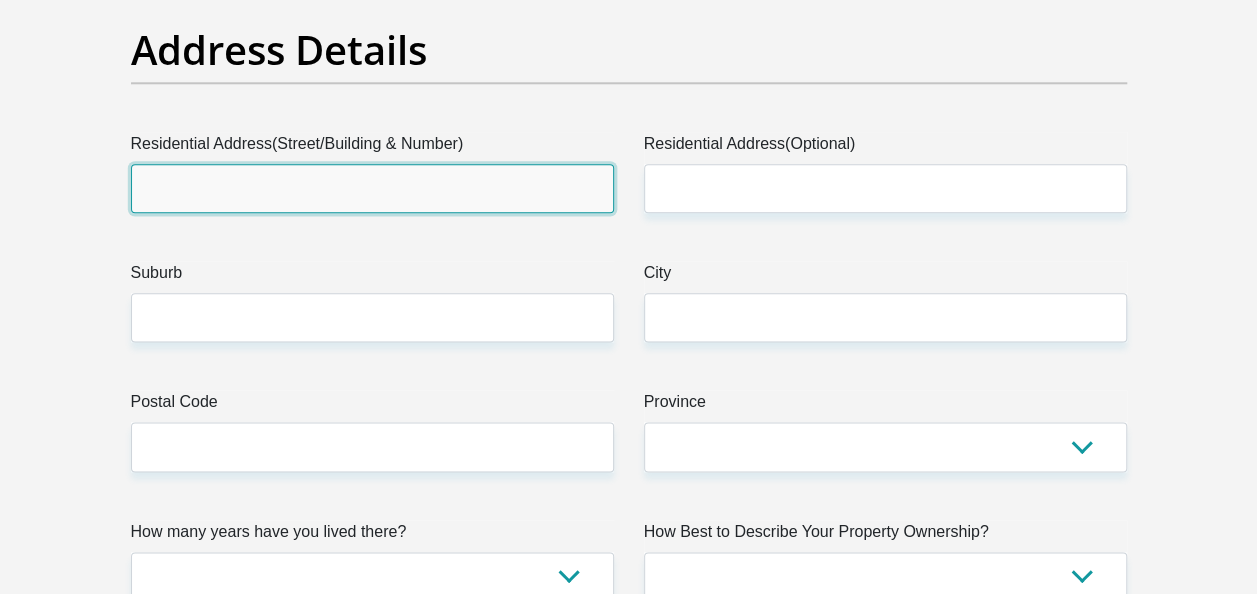 click on "Residential Address(Street/Building & Number)" at bounding box center [372, 188] 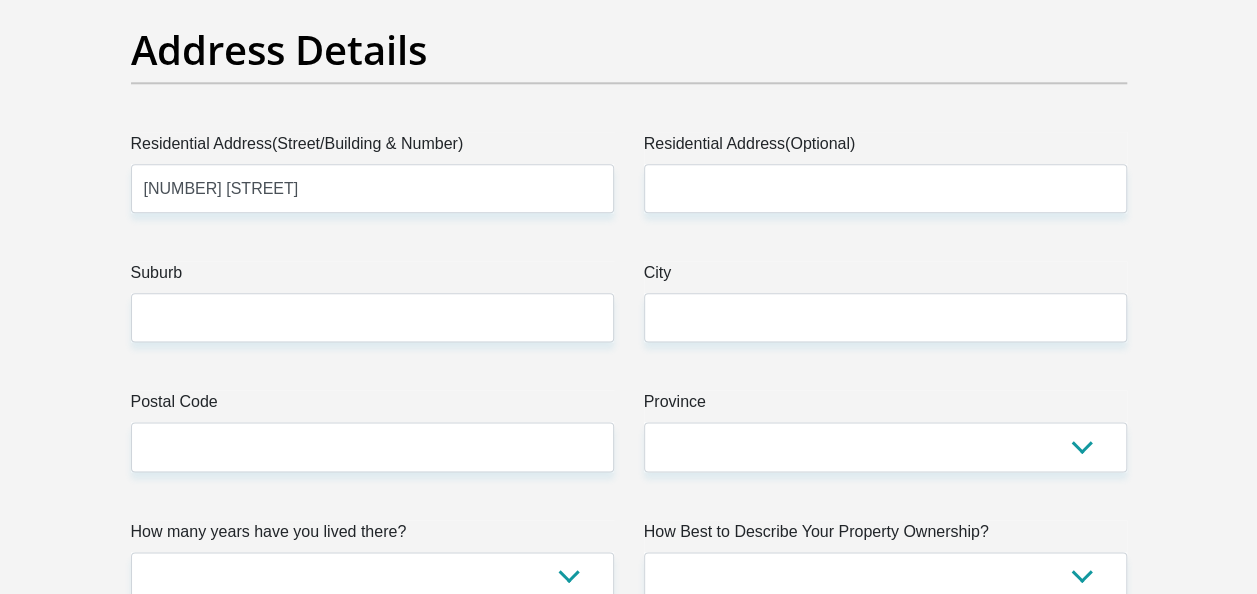 type on "15 CROWCLOSE" 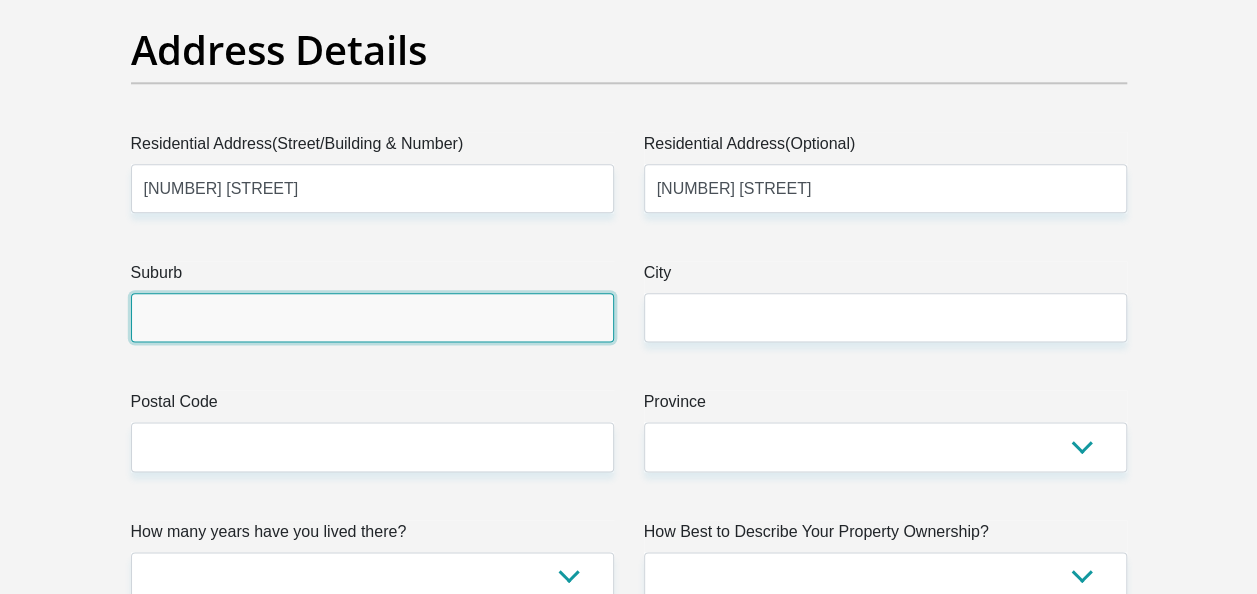 type on "KOKSTAD" 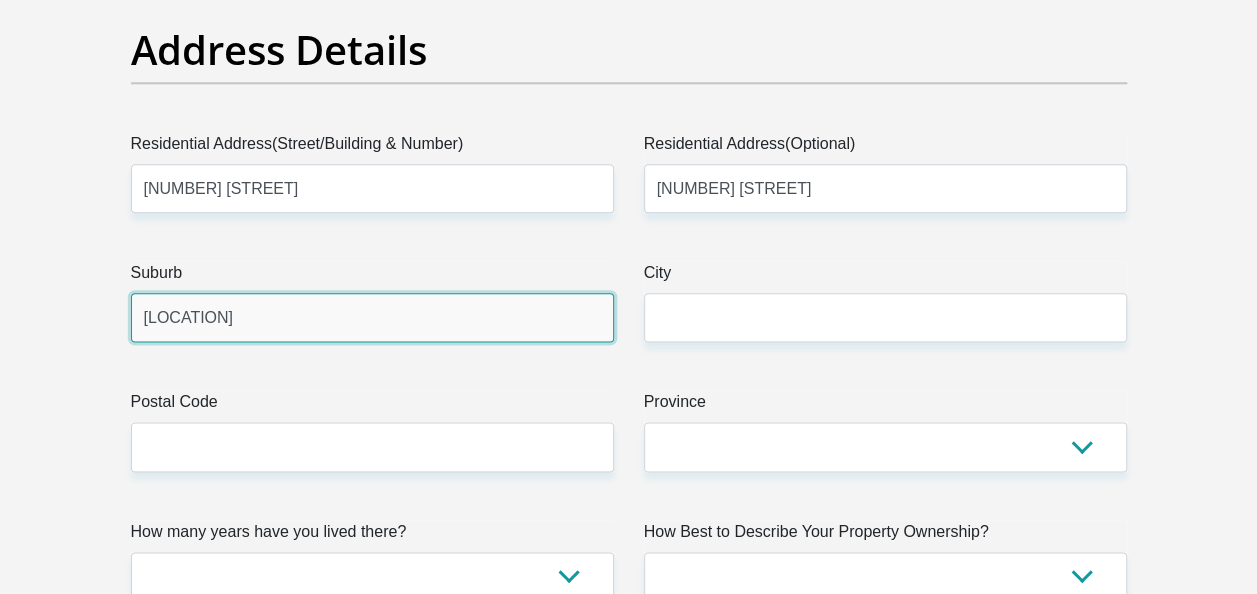 type on "KOKSTAD" 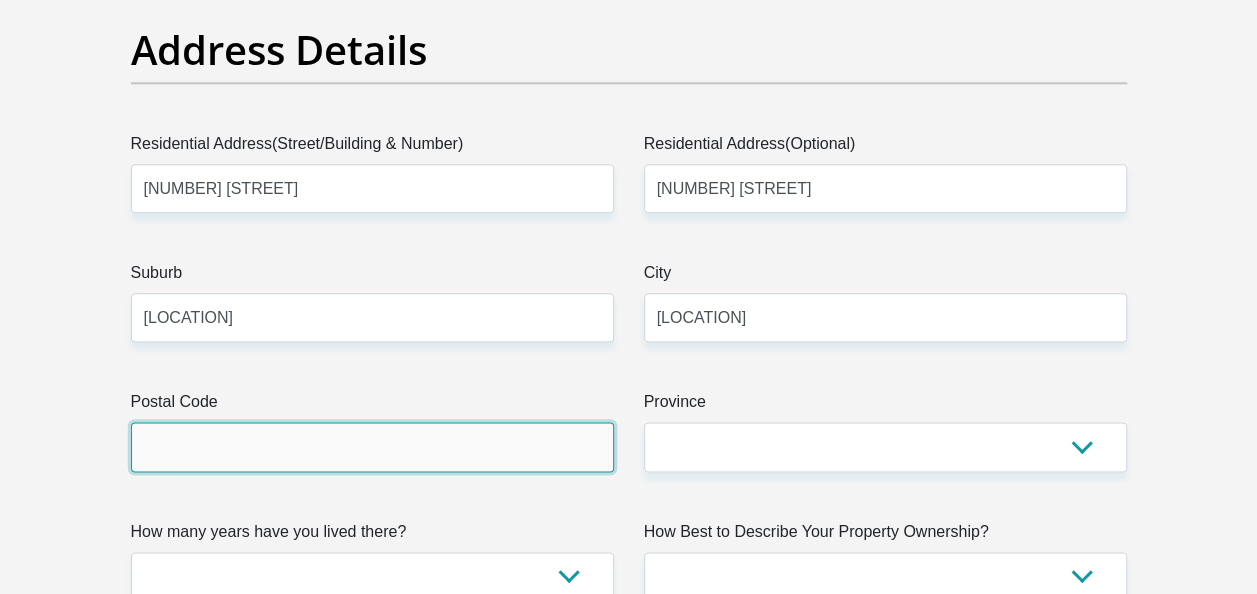type on "7" 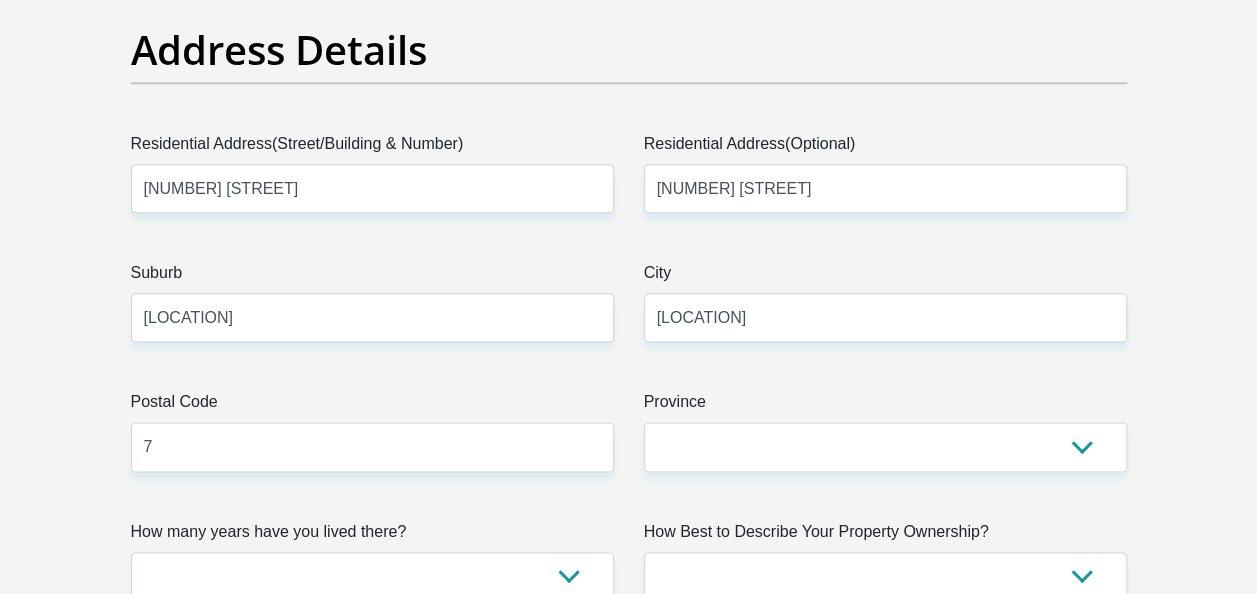 type on "Sivemvunelo81@gmail.com" 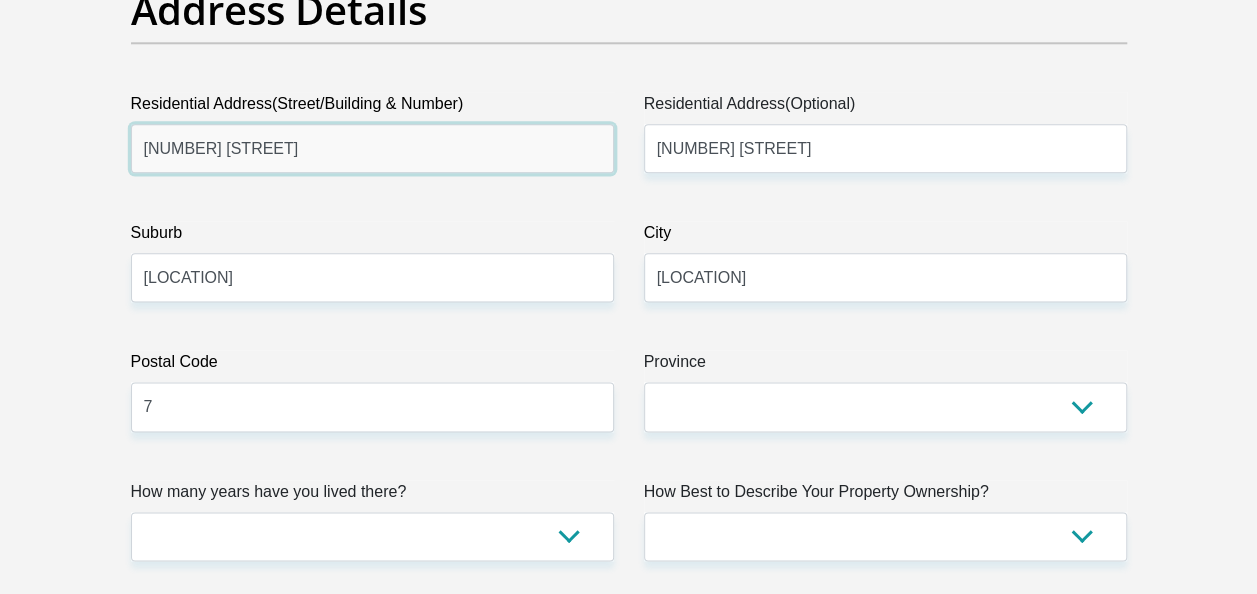 scroll, scrollTop: 1160, scrollLeft: 0, axis: vertical 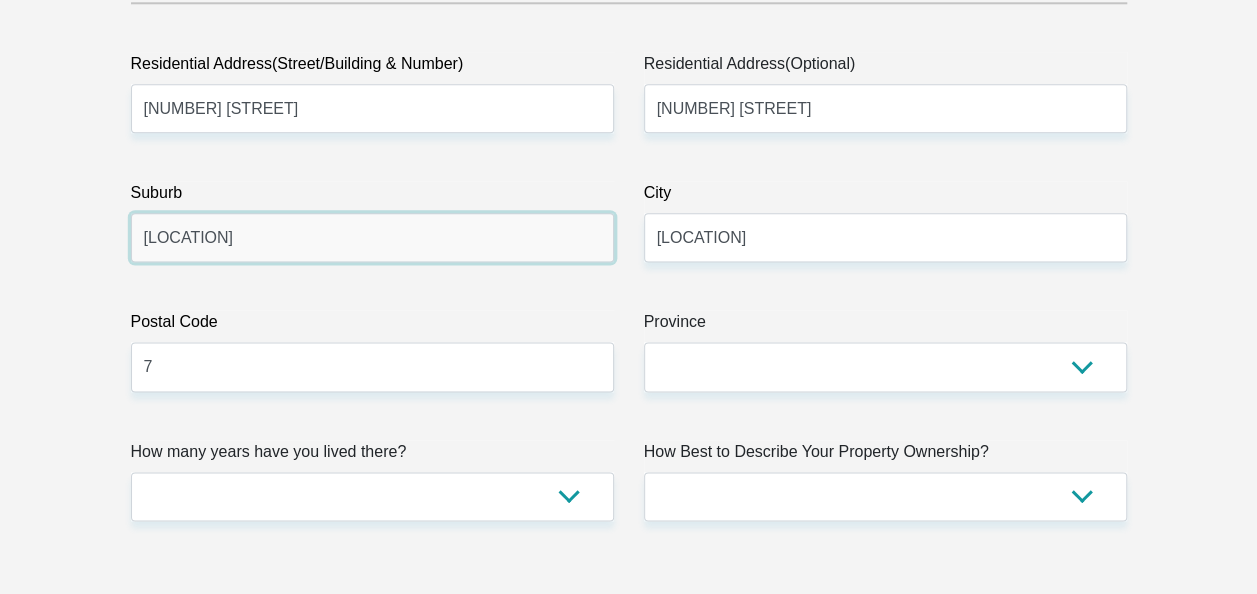 click on "KOKSTAD" at bounding box center (372, 237) 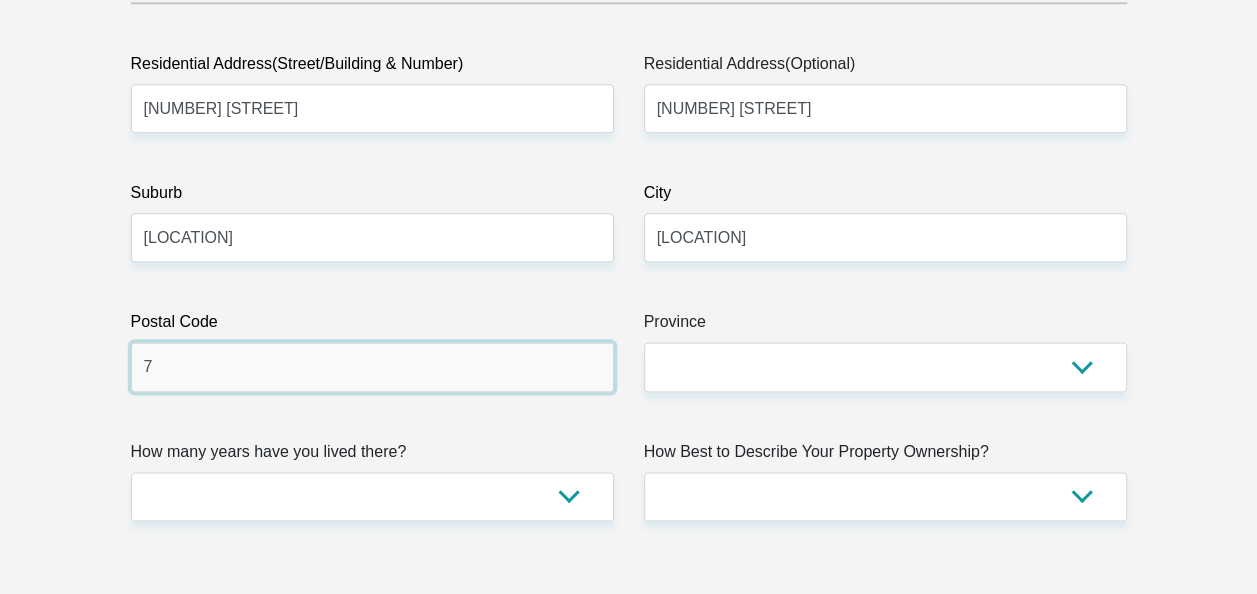 click on "7" at bounding box center (372, 366) 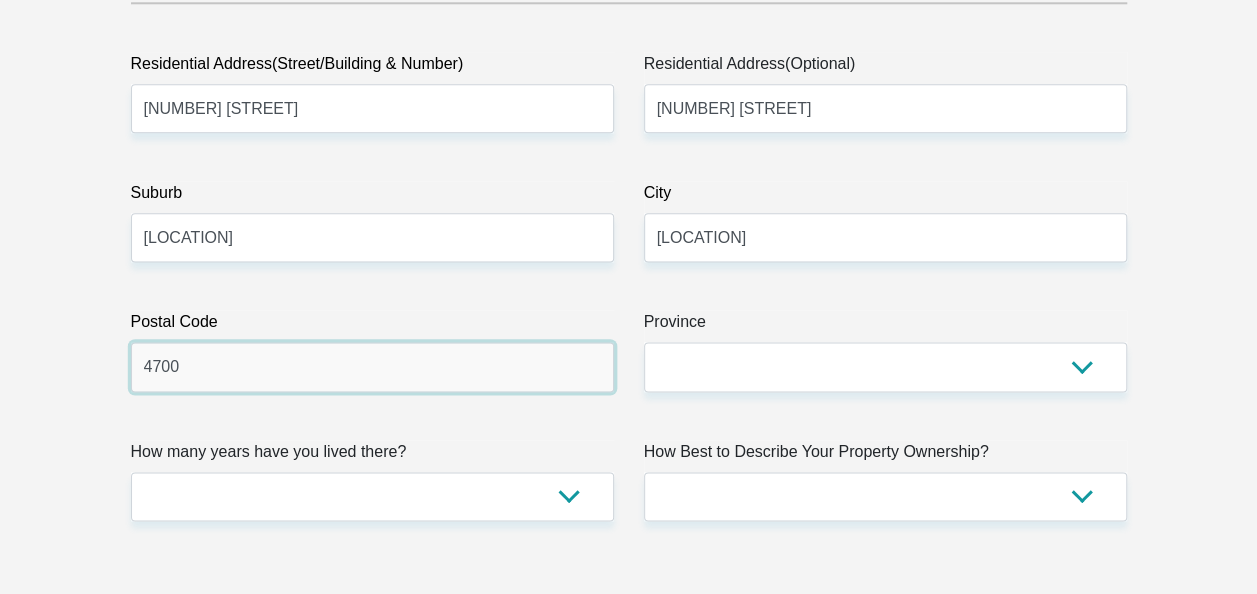 type on "4700" 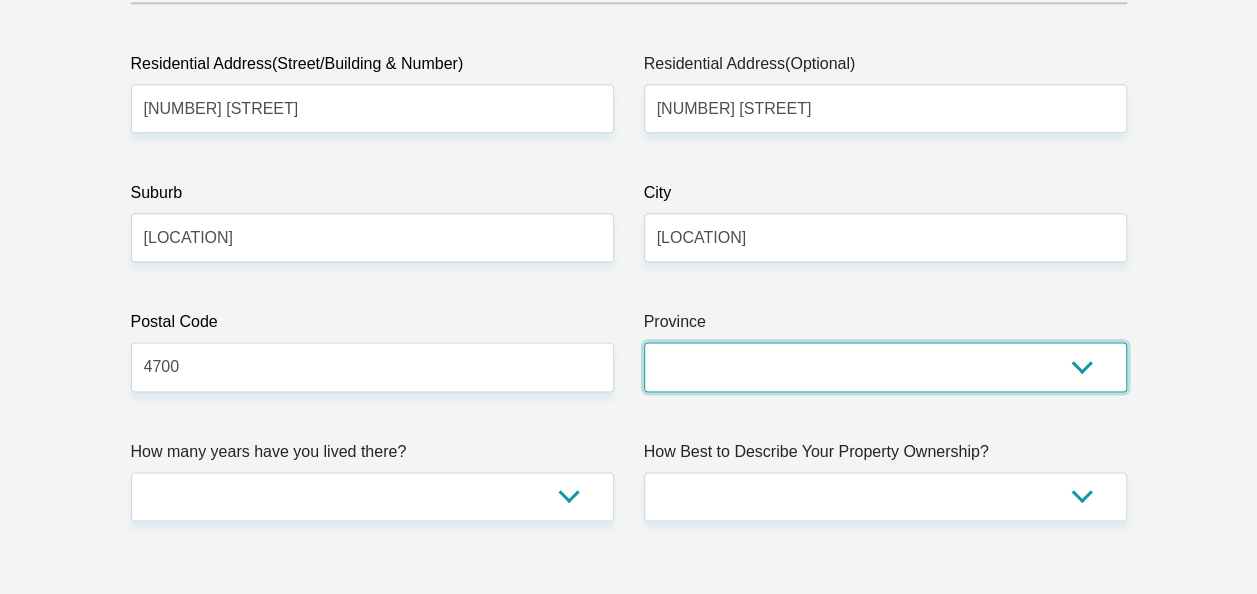 click on "Eastern Cape
Free State
Gauteng
KwaZulu-Natal
Limpopo
Mpumalanga
Northern Cape
North West
Western Cape" at bounding box center [885, 366] 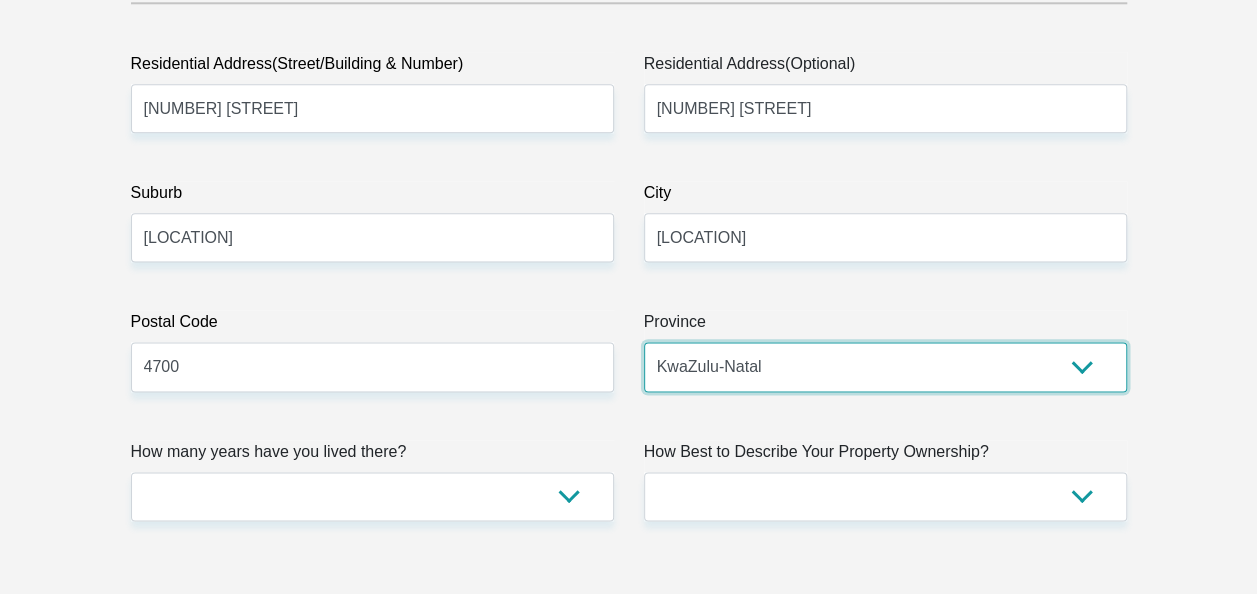 click on "Eastern Cape
Free State
Gauteng
KwaZulu-Natal
Limpopo
Mpumalanga
Northern Cape
North West
Western Cape" at bounding box center (885, 366) 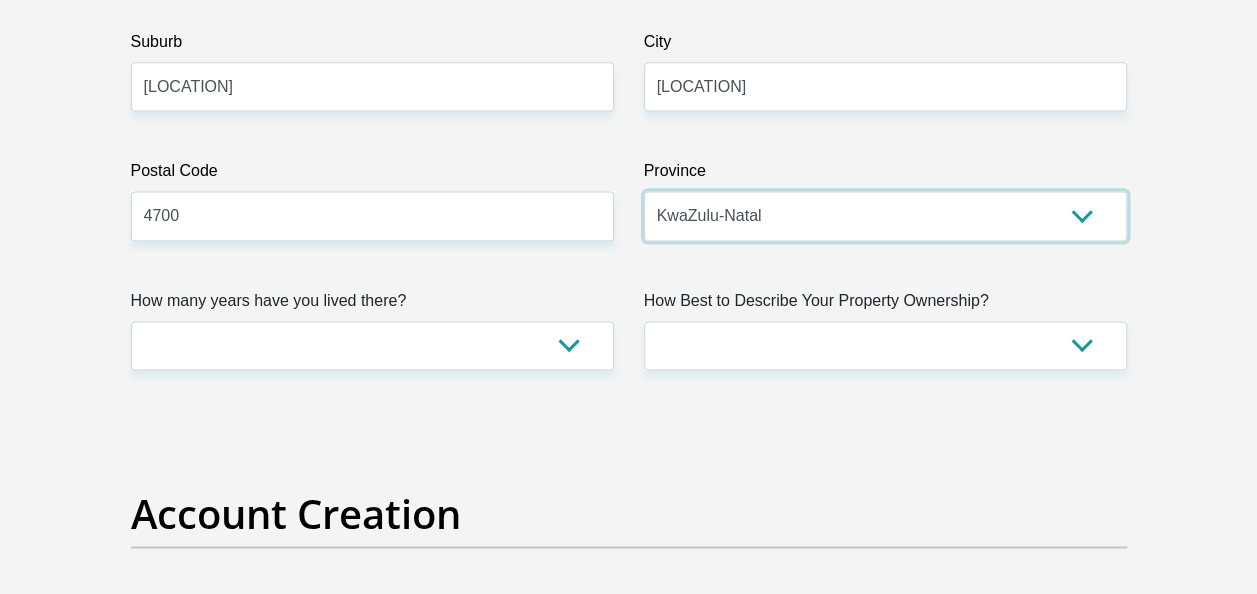 scroll, scrollTop: 1320, scrollLeft: 0, axis: vertical 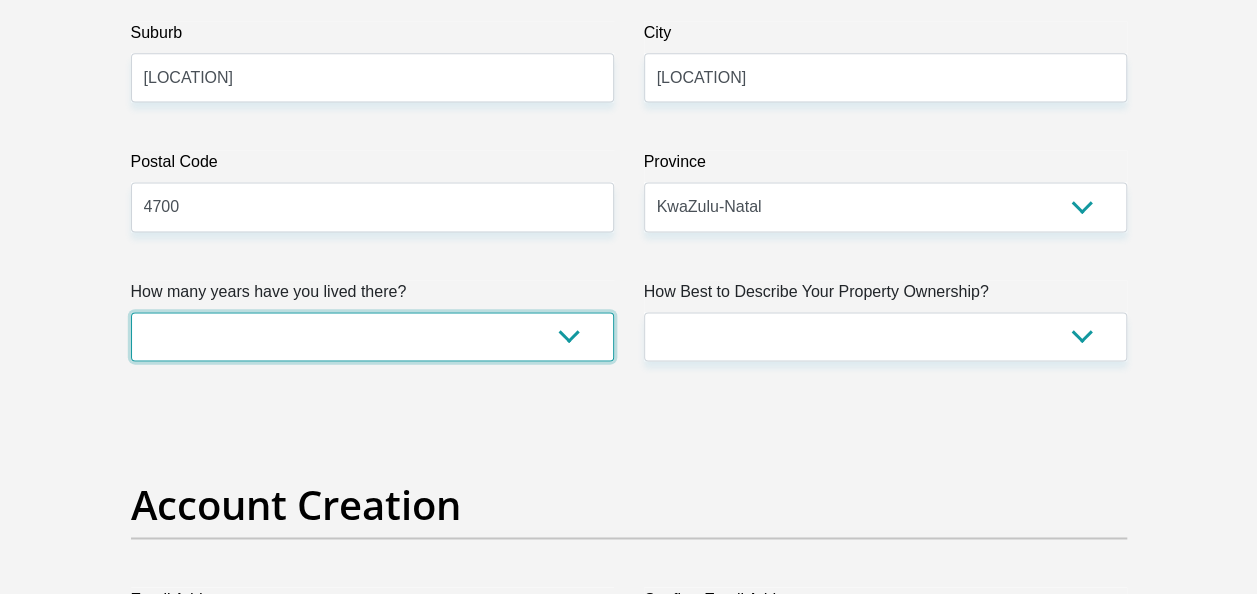 click on "less than 1 year
1-3 years
3-5 years
5+ years" at bounding box center [372, 336] 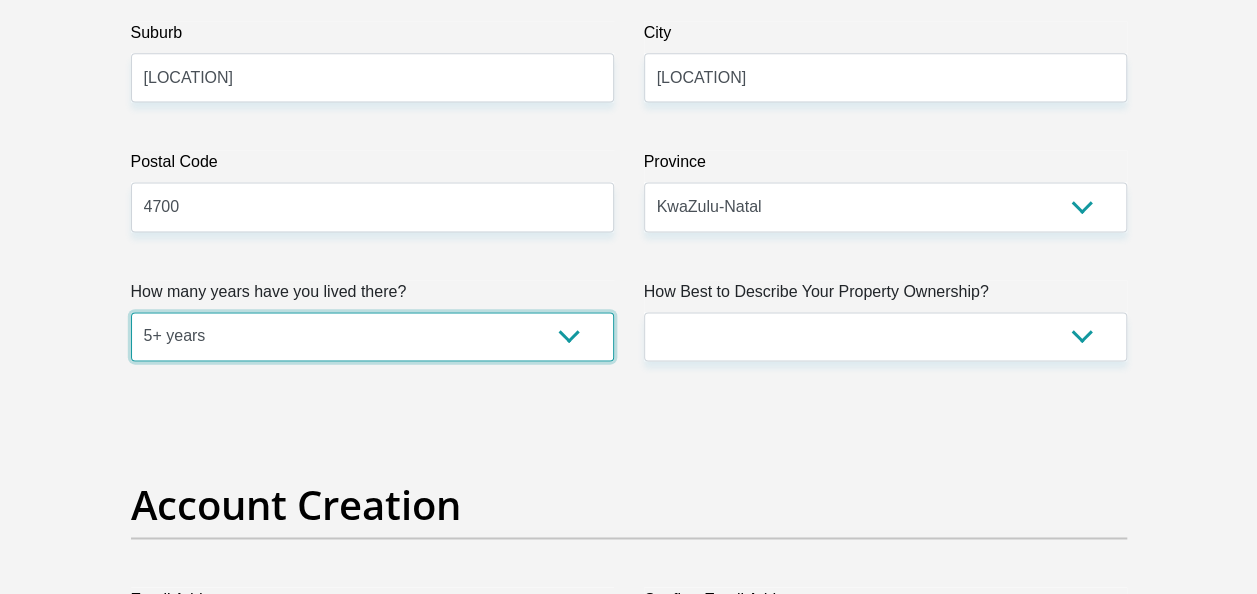 click on "less than 1 year
1-3 years
3-5 years
5+ years" at bounding box center [372, 336] 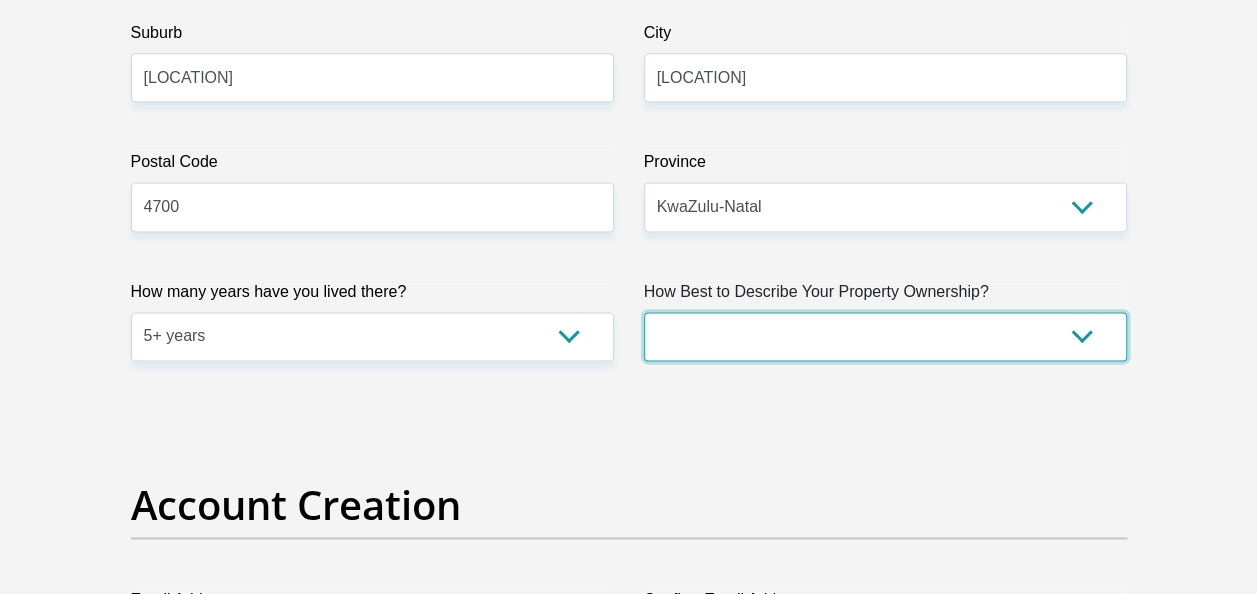 click on "Owned
Rented
Family Owned
Company Dwelling" at bounding box center [885, 336] 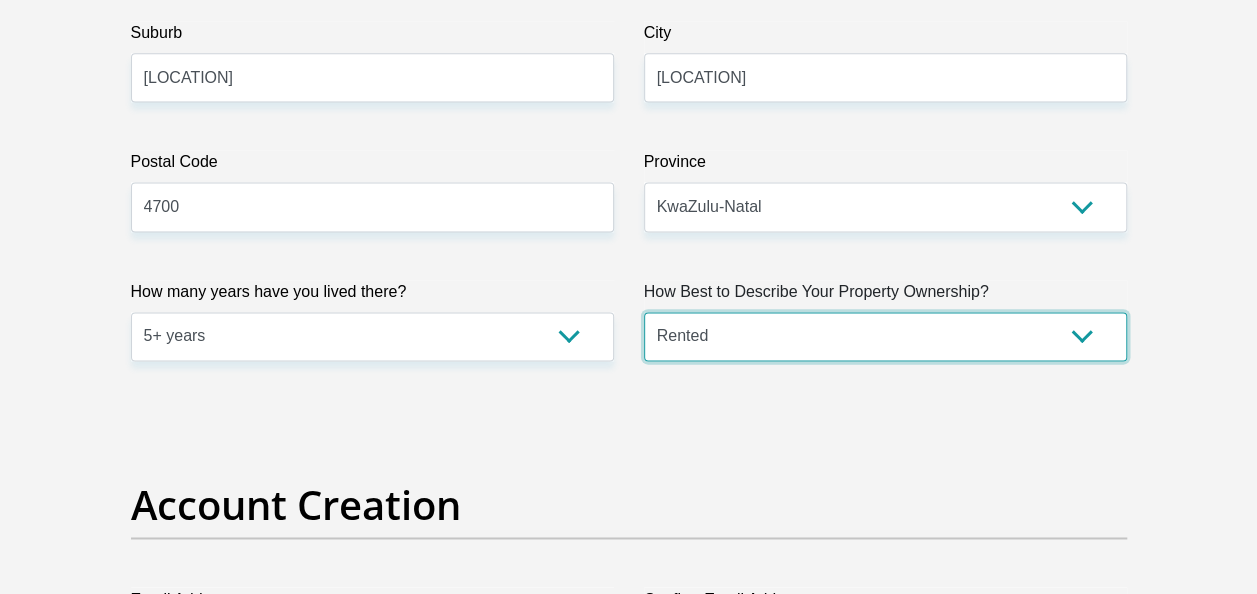 click on "Owned
Rented
Family Owned
Company Dwelling" at bounding box center [885, 336] 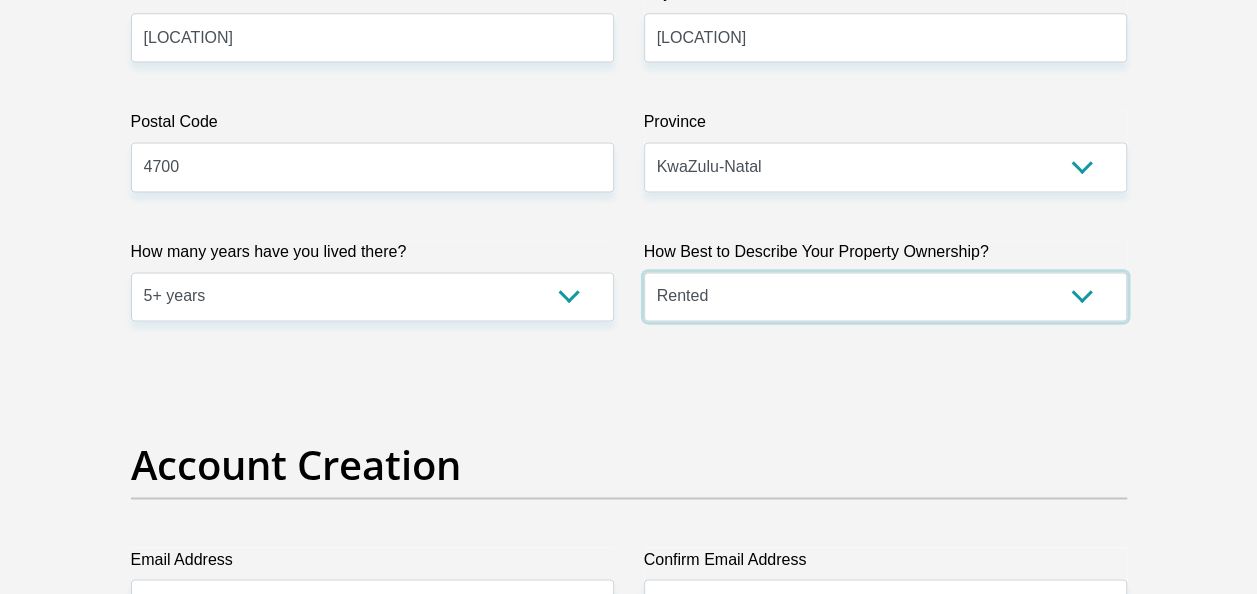 scroll, scrollTop: 1360, scrollLeft: 0, axis: vertical 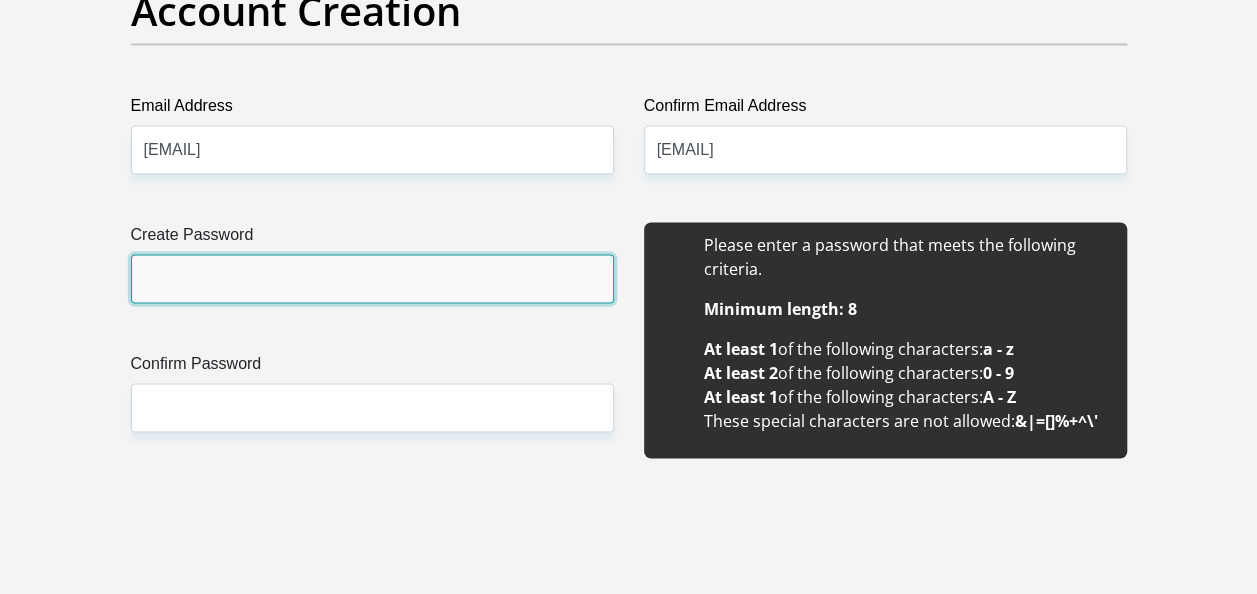 click on "Create Password" at bounding box center [372, 278] 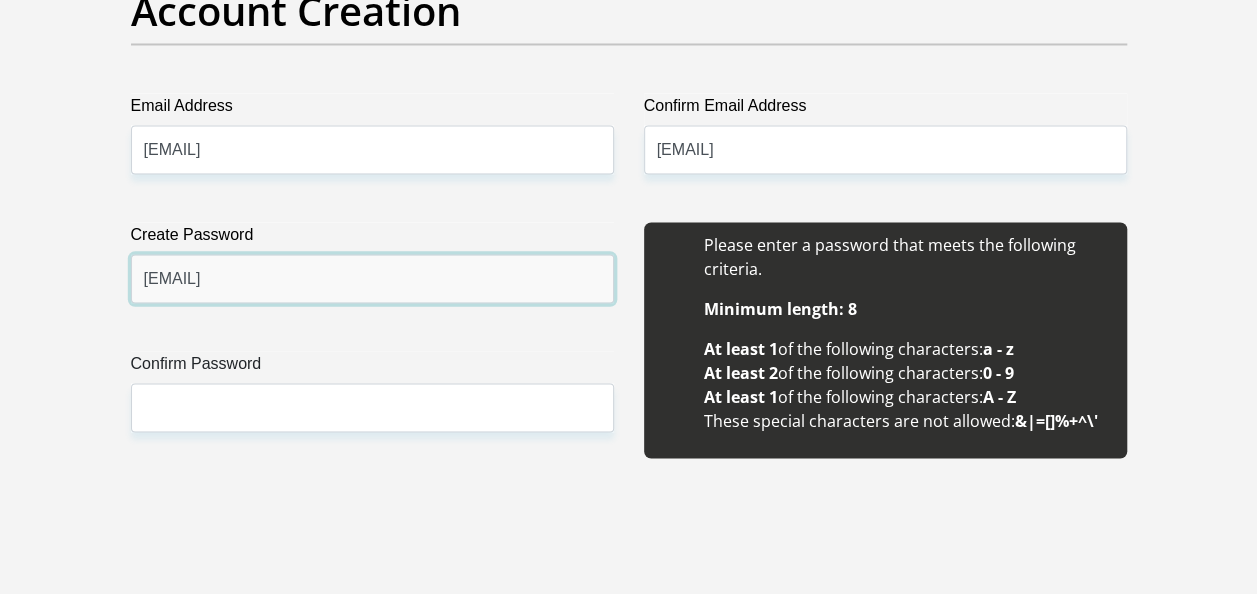 type on "Soyamangaye@02" 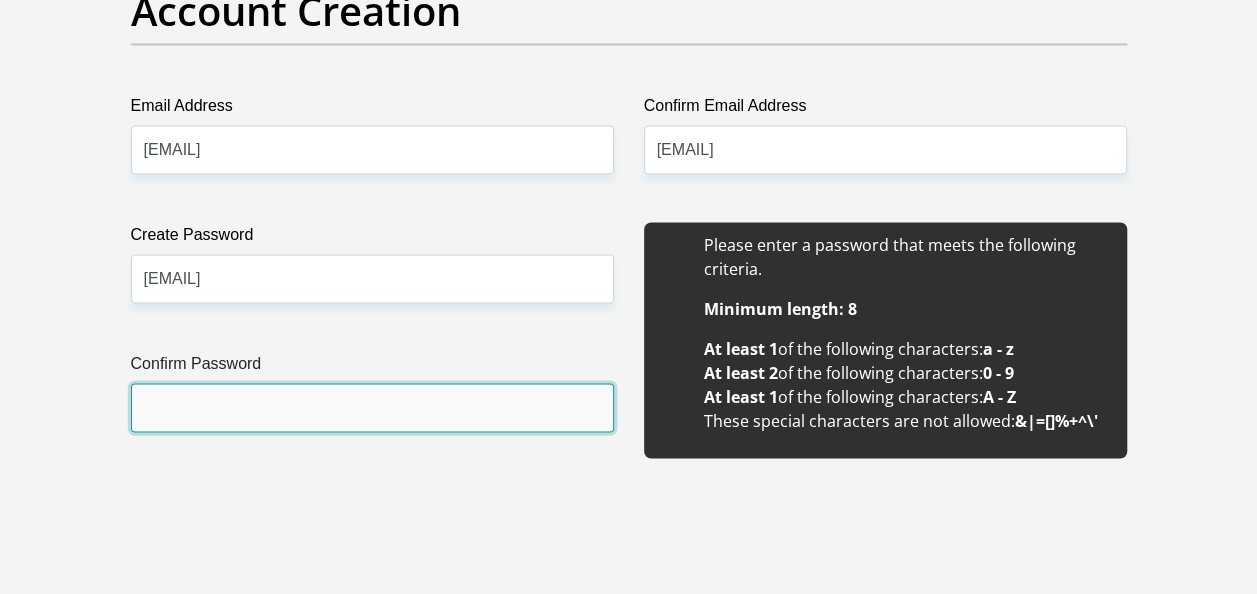 click on "Confirm Password" at bounding box center (372, 407) 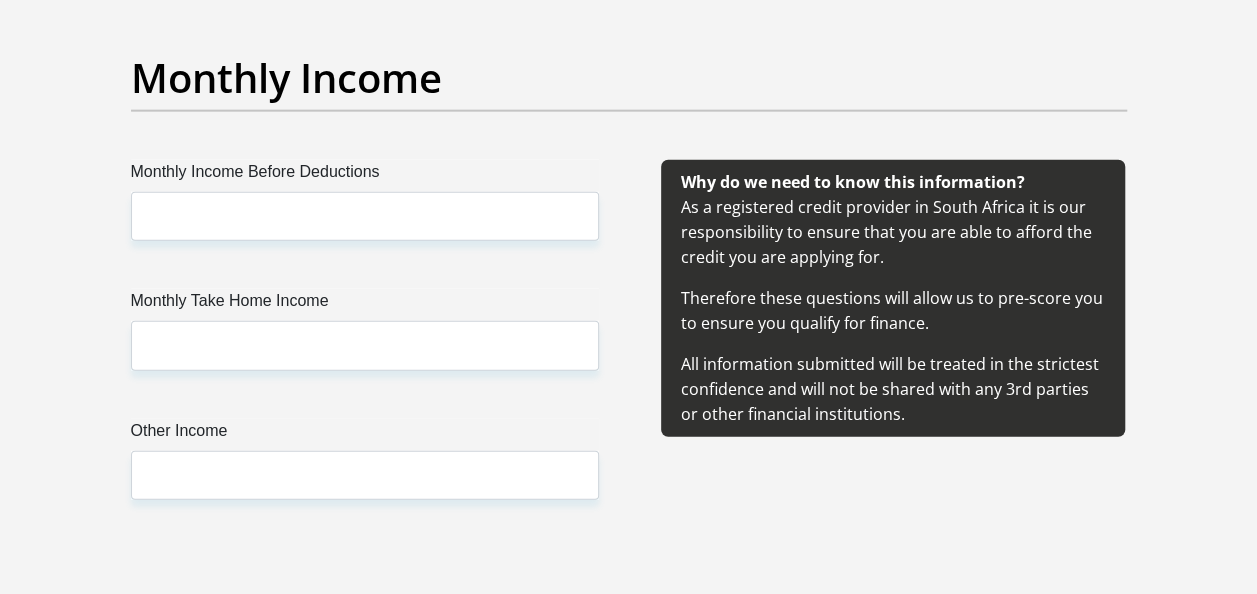 scroll, scrollTop: 2374, scrollLeft: 0, axis: vertical 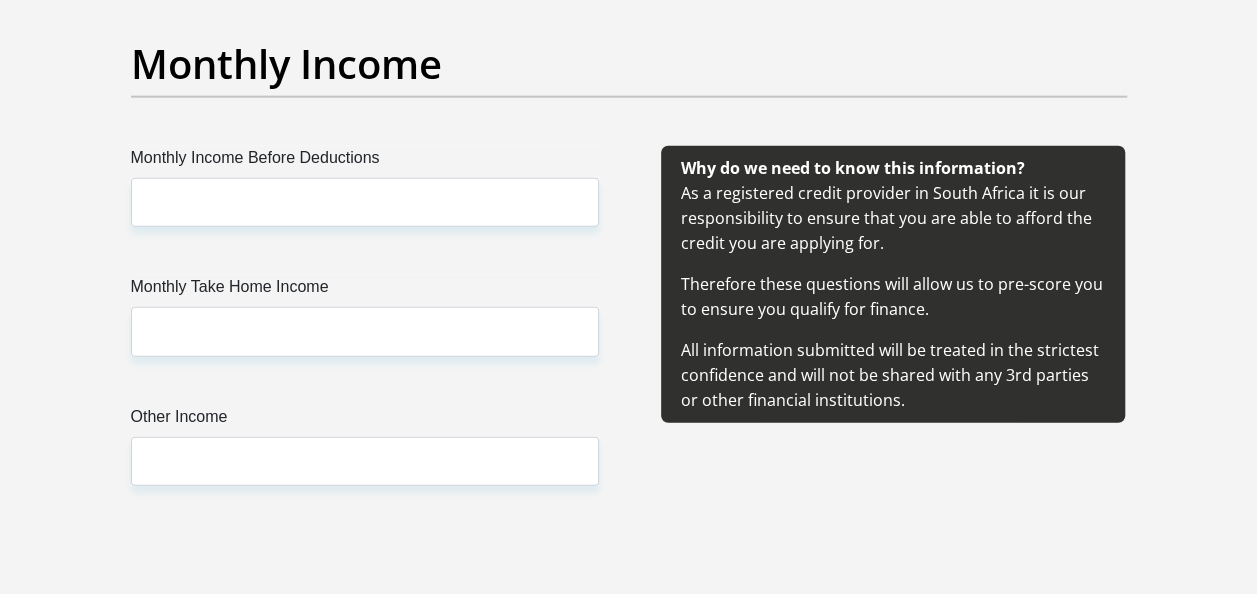 type on "Soyamangaye@02" 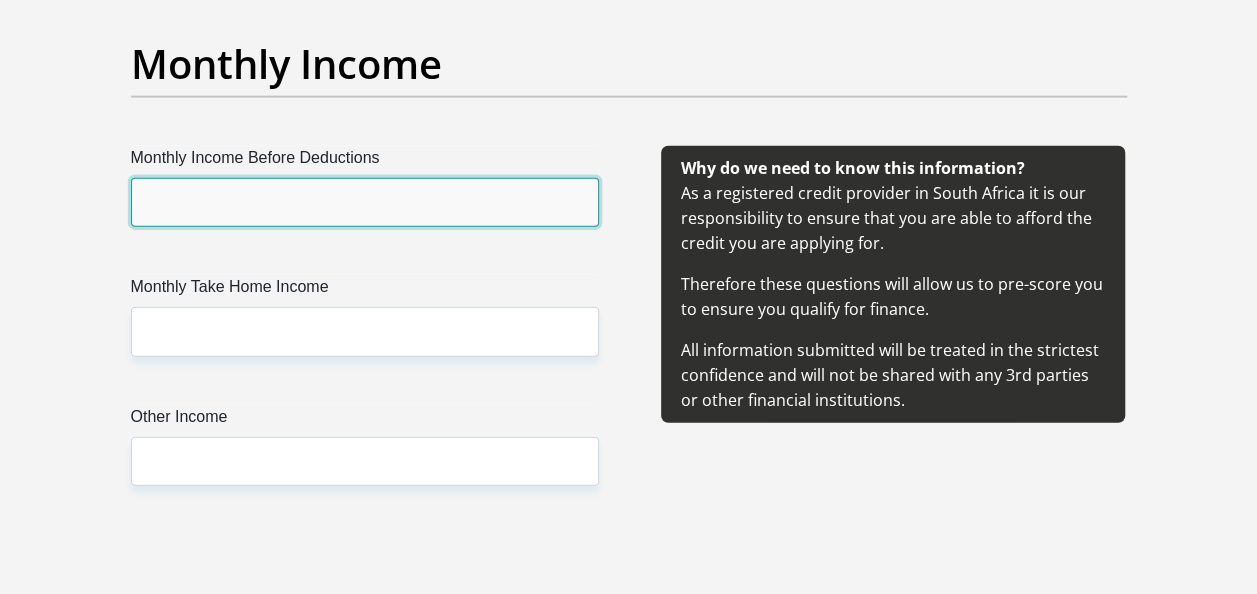click on "Monthly Income Before Deductions" at bounding box center (365, 202) 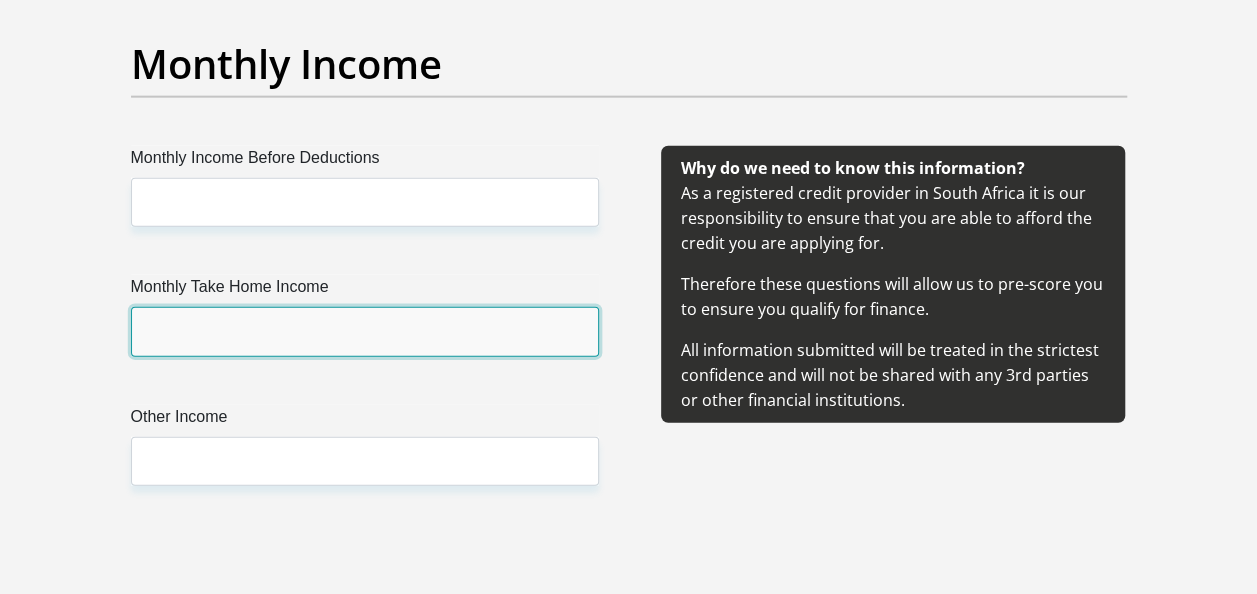 click on "Monthly Take Home Income" at bounding box center (365, 331) 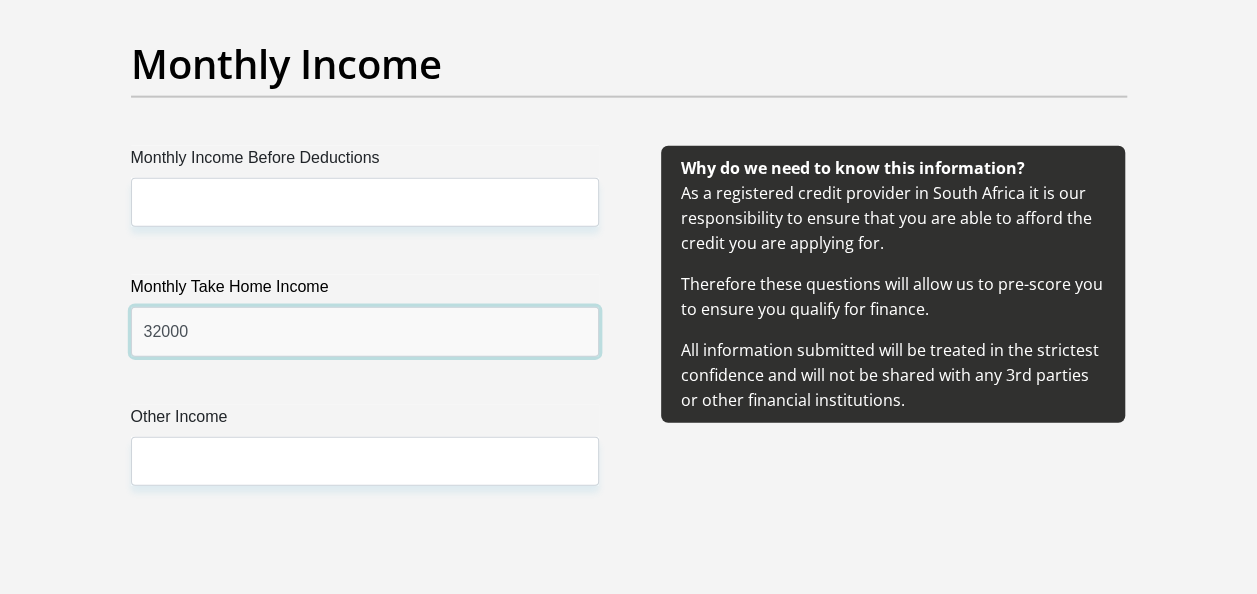 type on "32000" 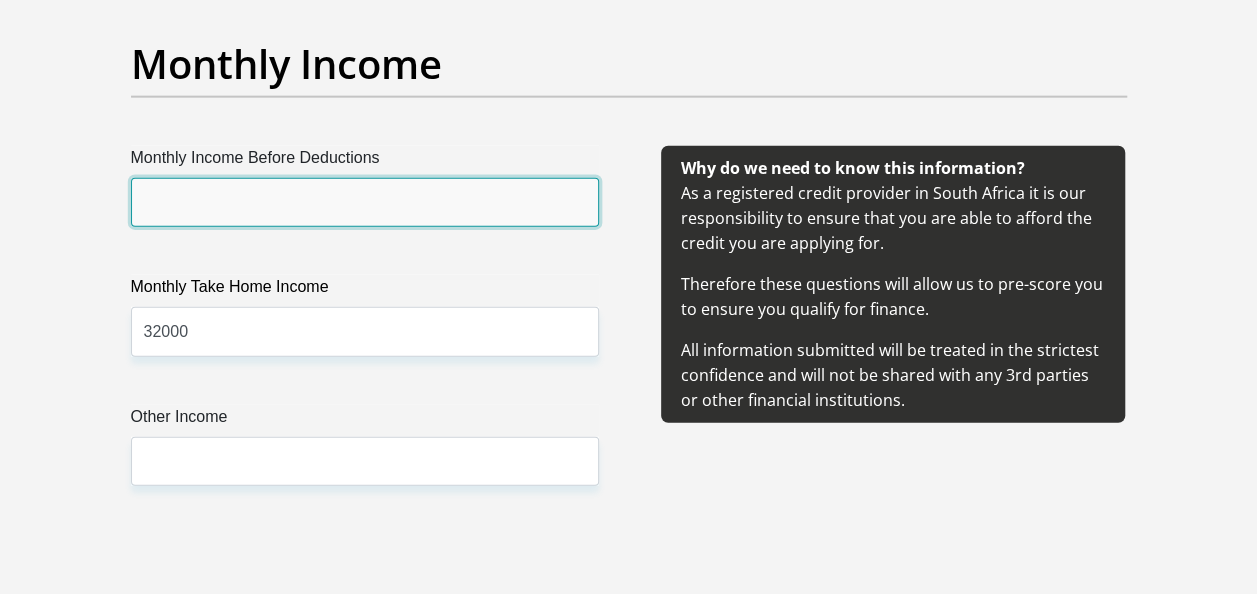 click on "Monthly Income Before Deductions" at bounding box center (365, 202) 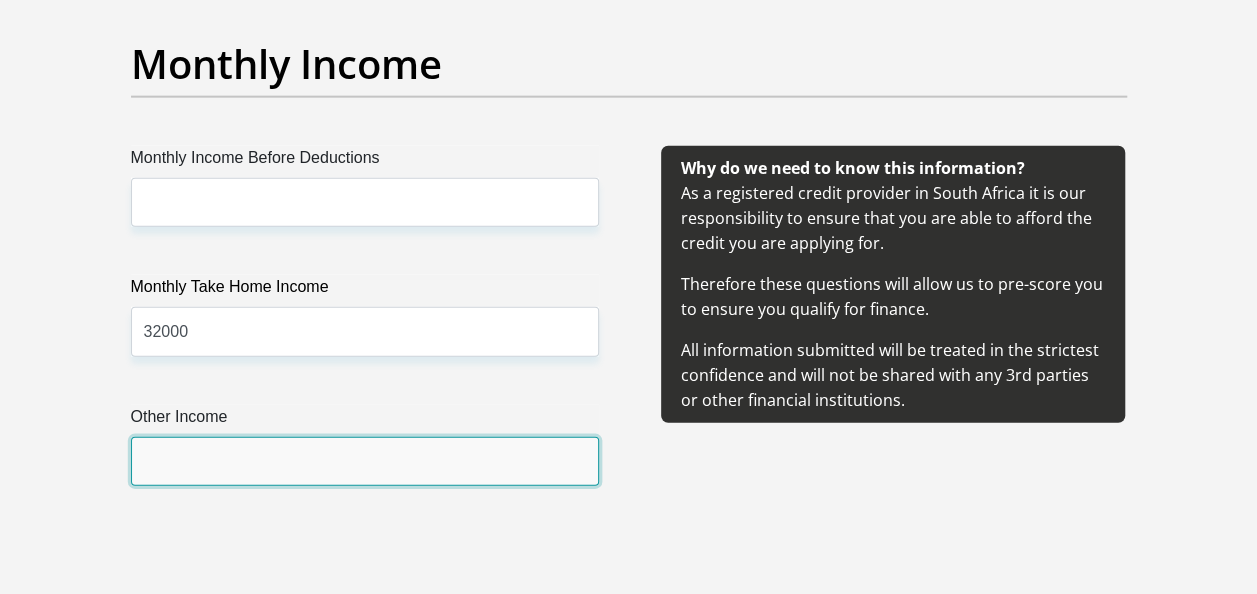 click on "Other Income" at bounding box center [365, 461] 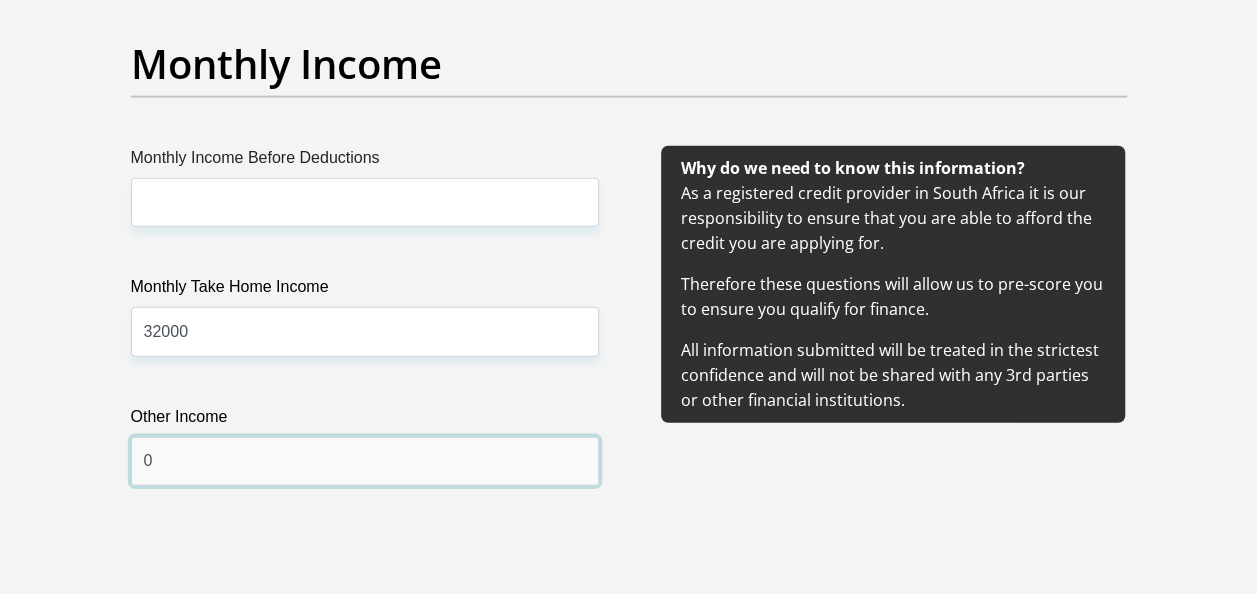 type on "0" 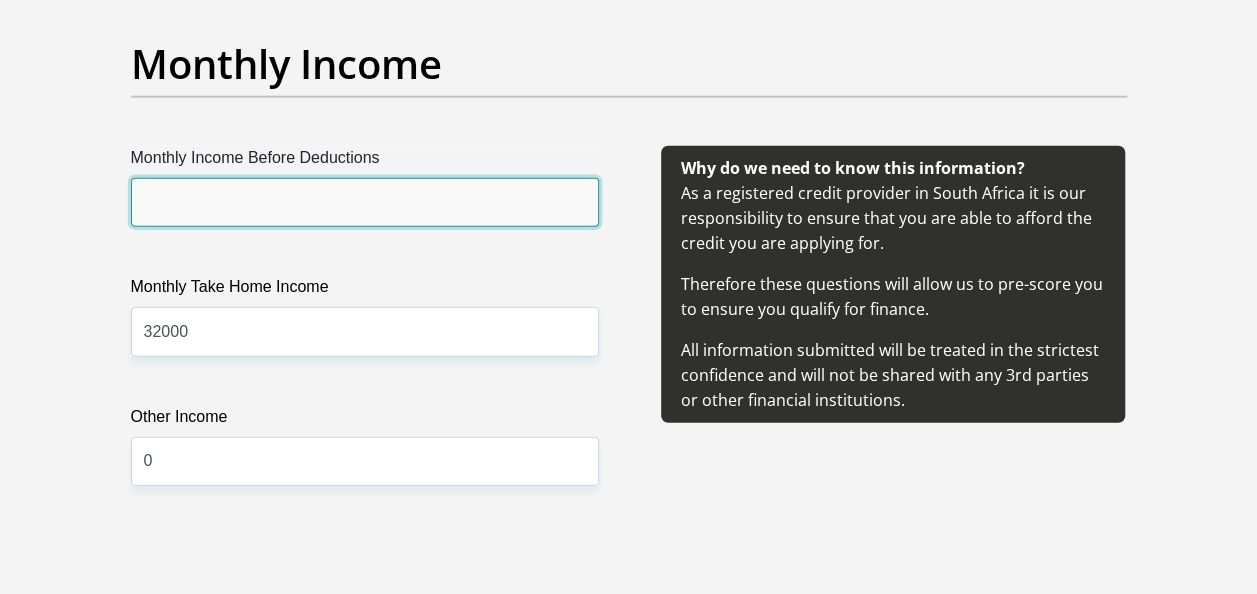 click on "Monthly Income Before Deductions" at bounding box center (365, 202) 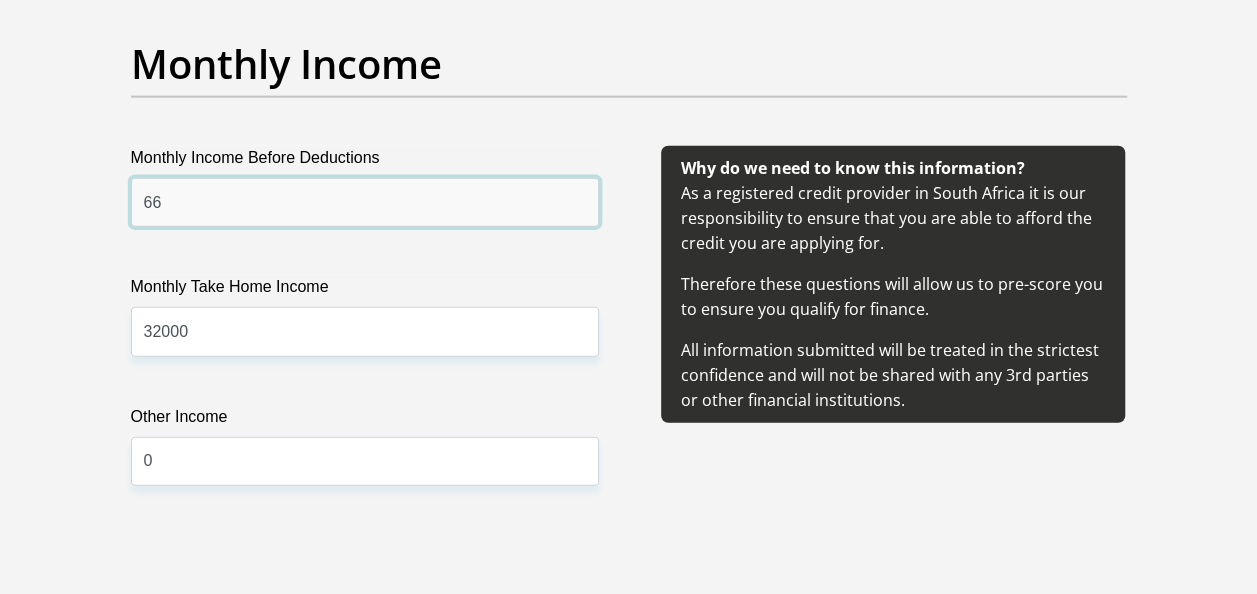 type on "6" 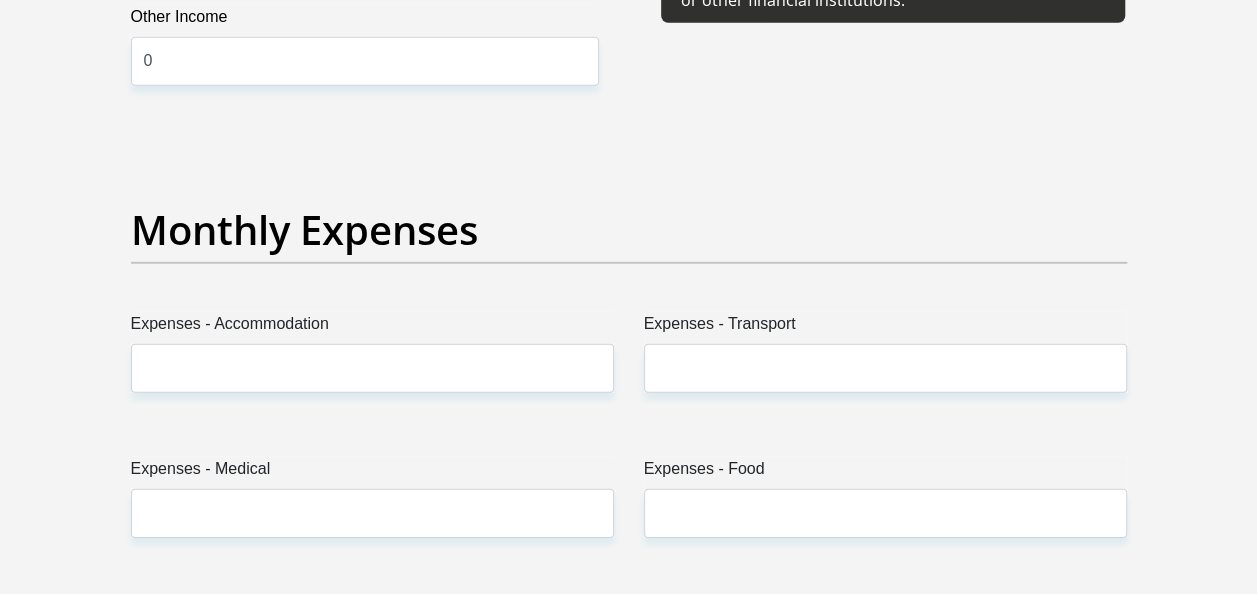 scroll, scrollTop: 2787, scrollLeft: 0, axis: vertical 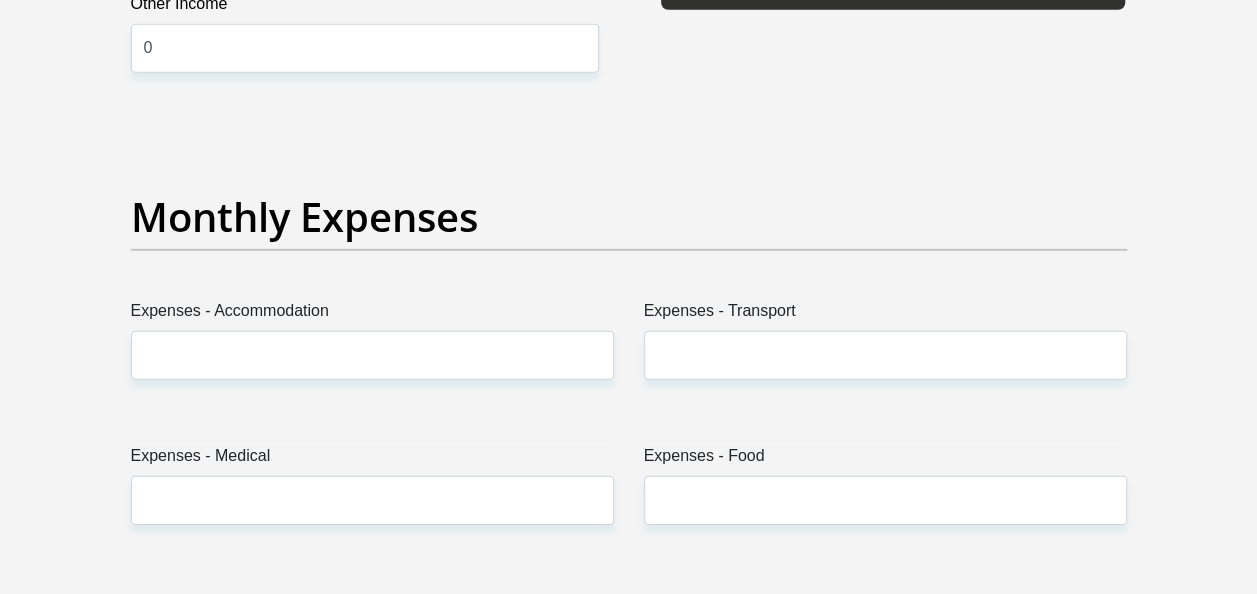 type on "54000" 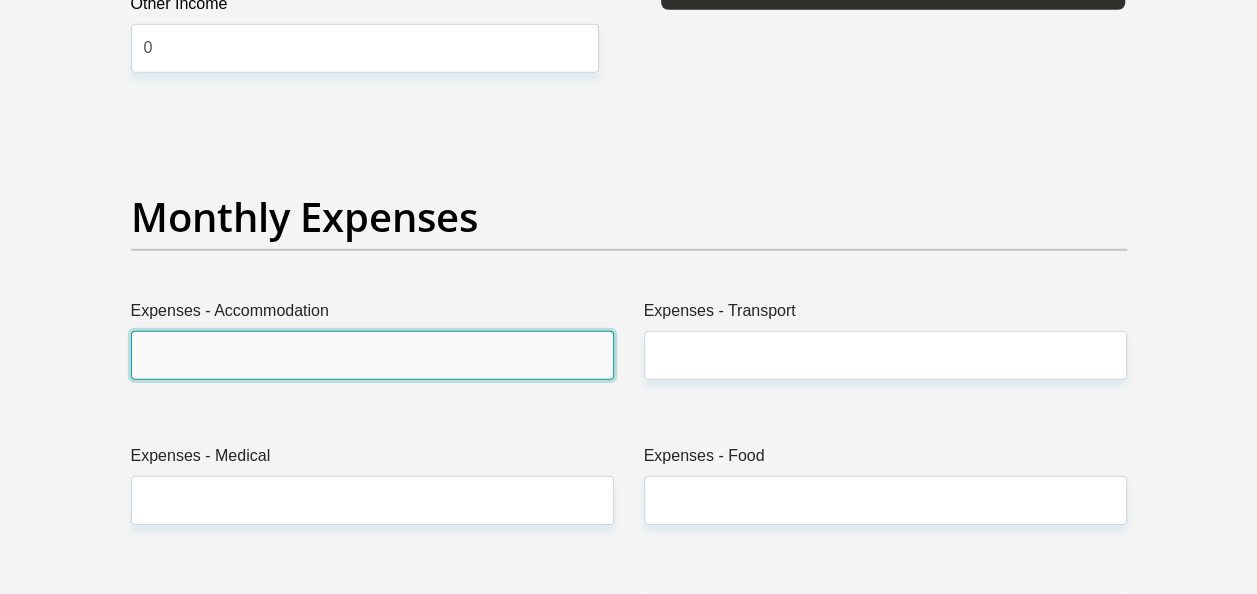 click on "Expenses - Accommodation" at bounding box center (372, 355) 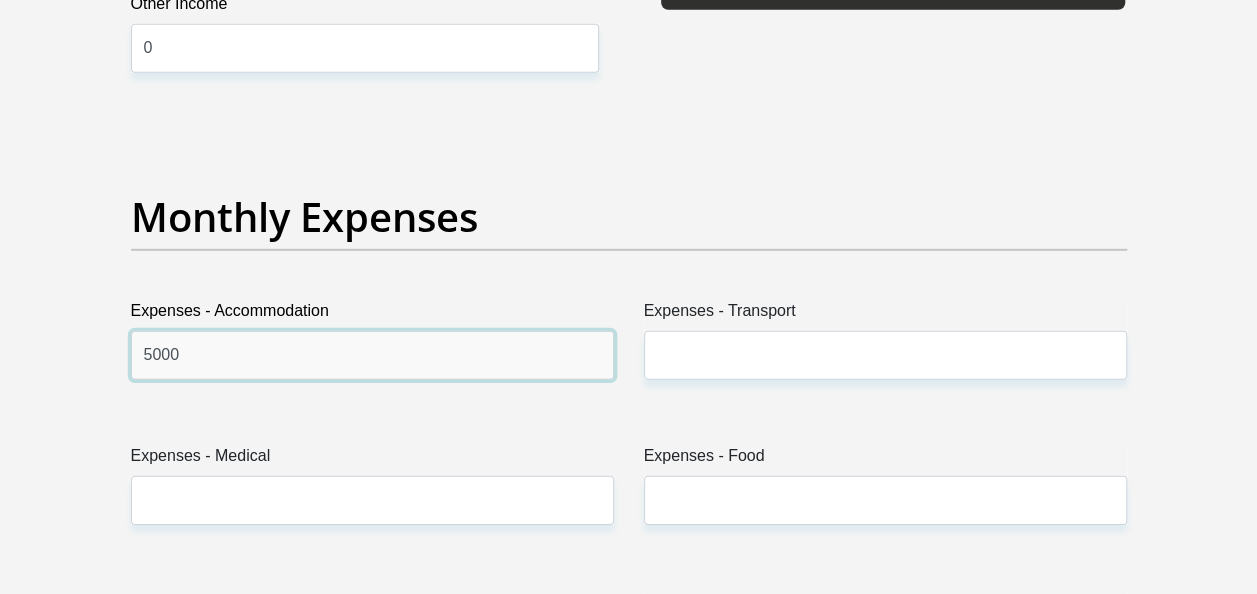 type on "5000" 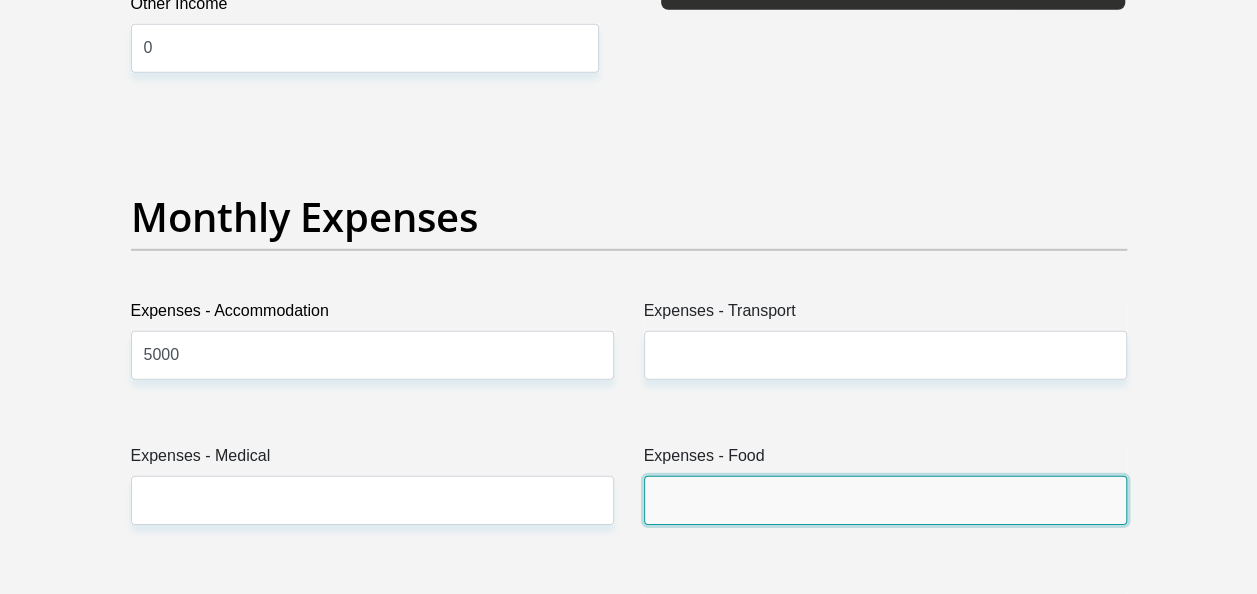 click on "Expenses - Food" at bounding box center [885, 500] 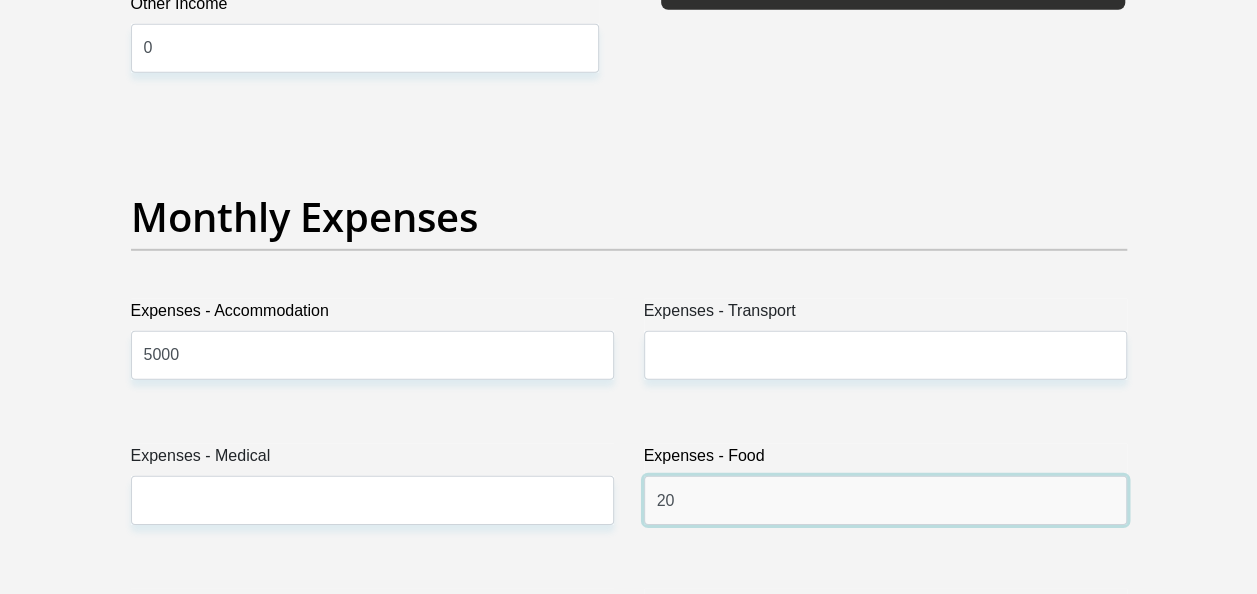 type on "2" 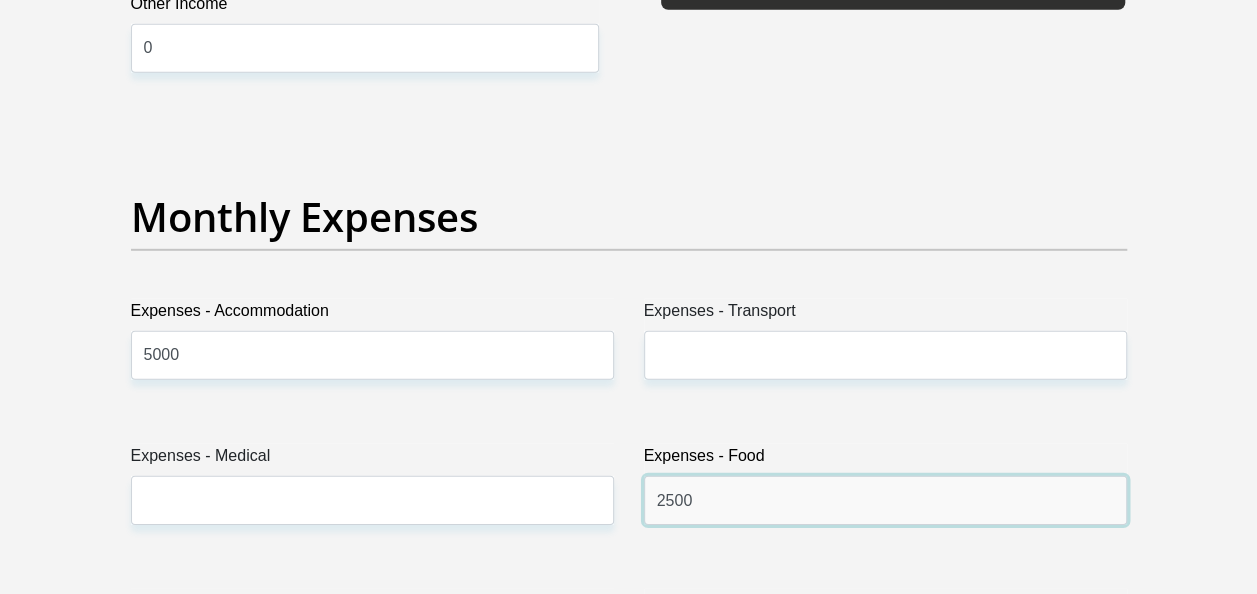 type on "2500" 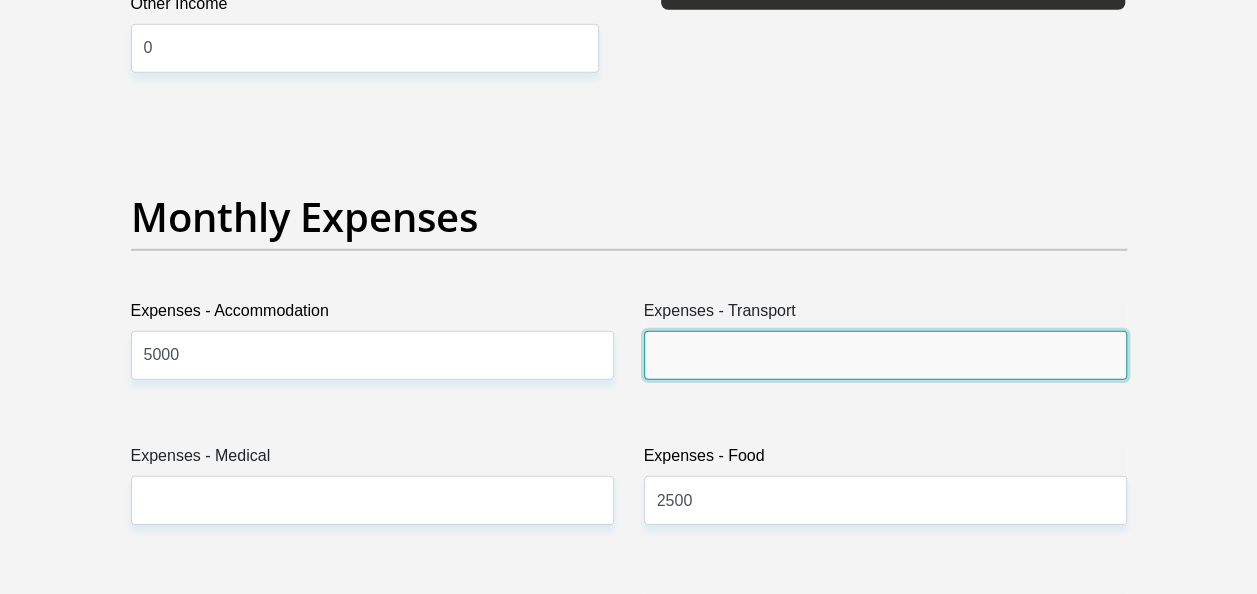 click on "Expenses - Transport" at bounding box center (885, 355) 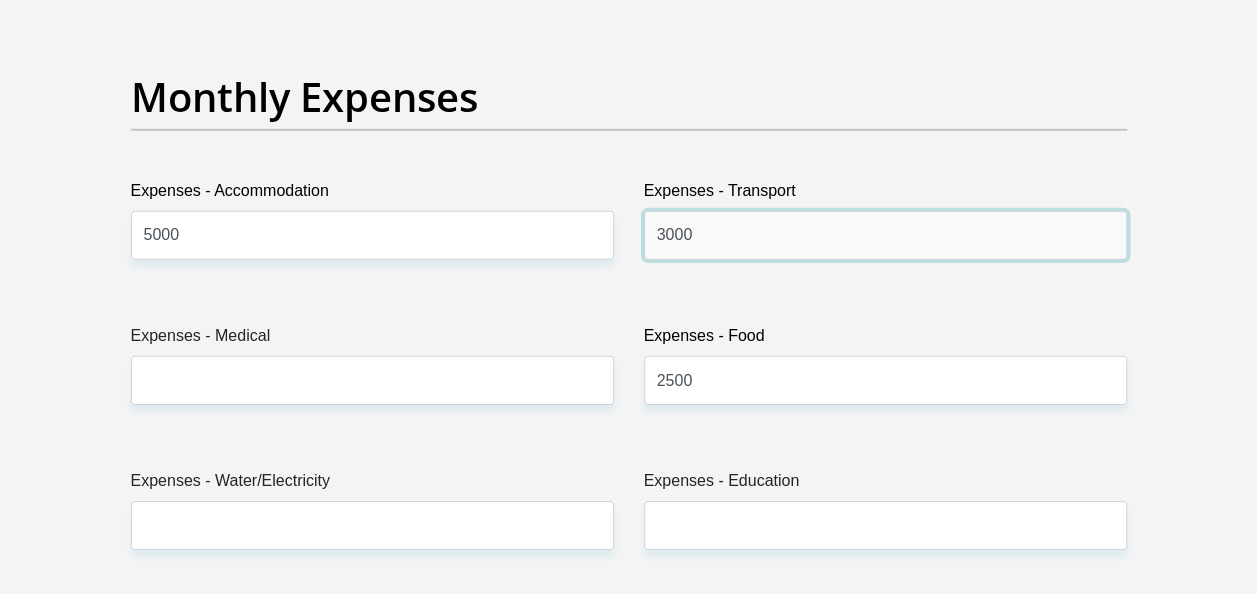 scroll, scrollTop: 3040, scrollLeft: 0, axis: vertical 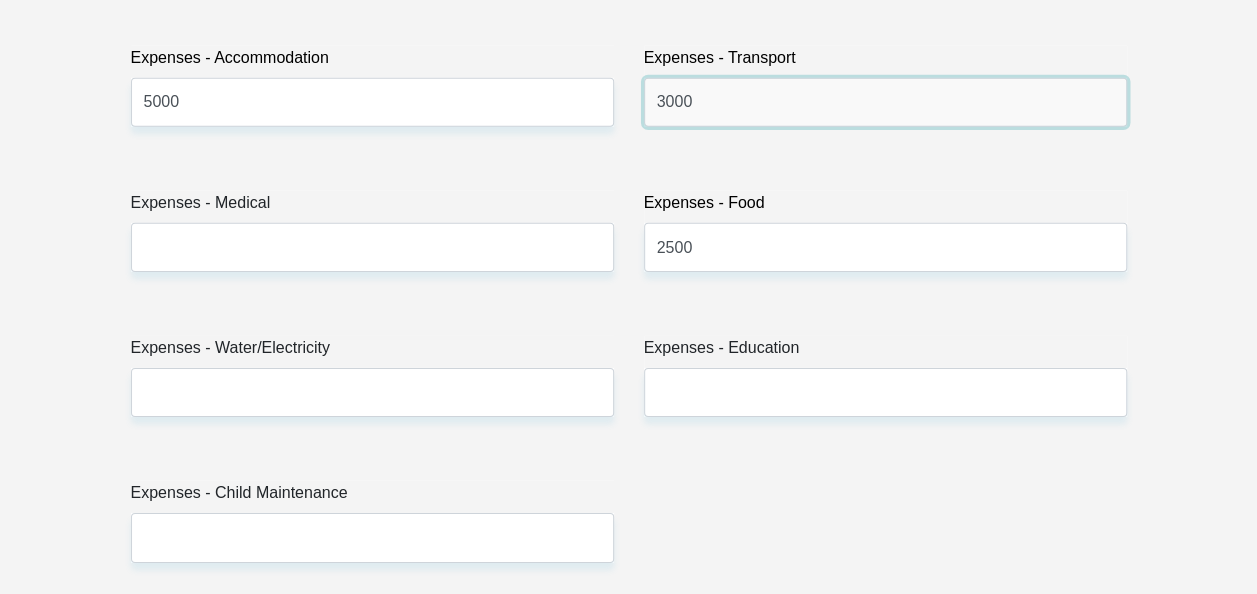 type on "3000" 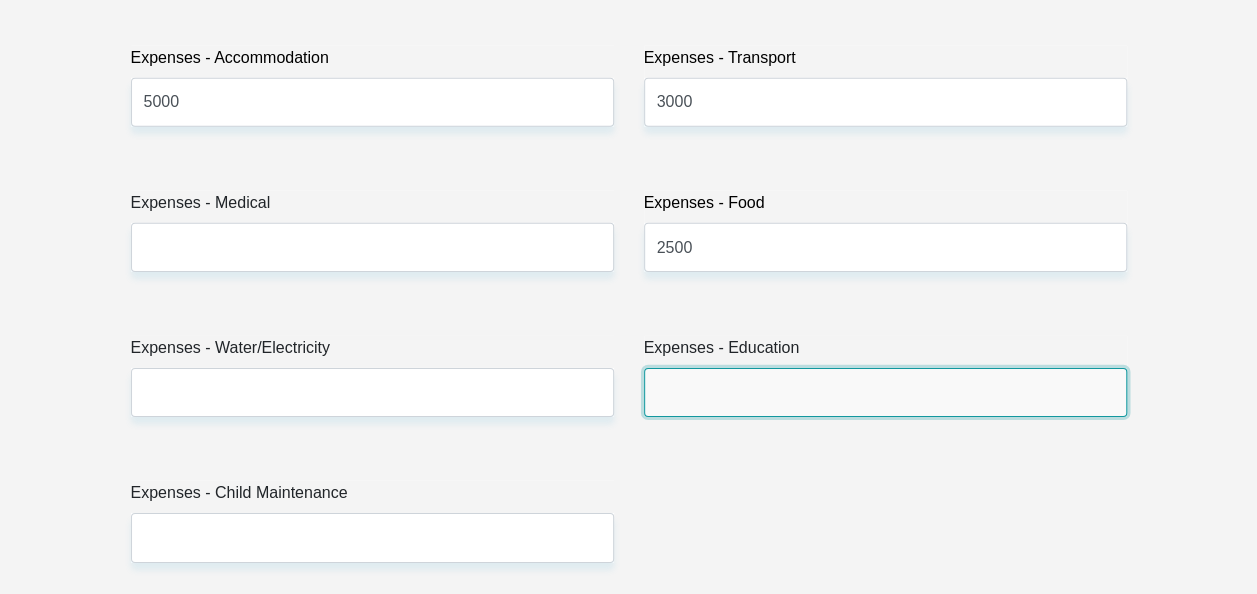 click on "Expenses - Education" at bounding box center (885, 392) 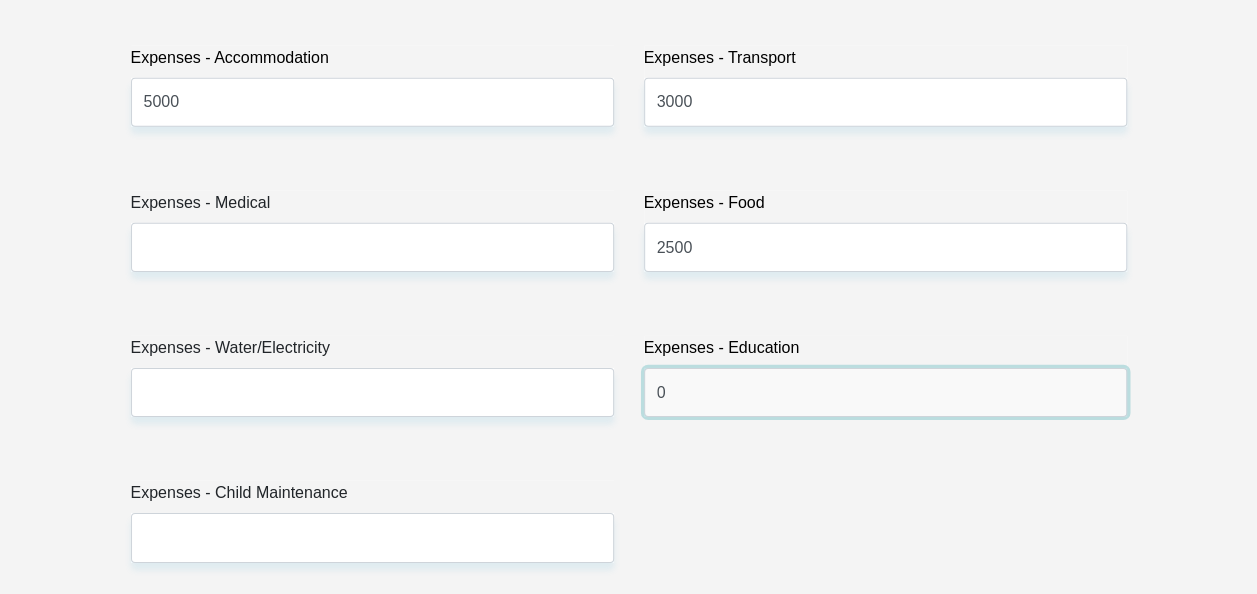 type on "0" 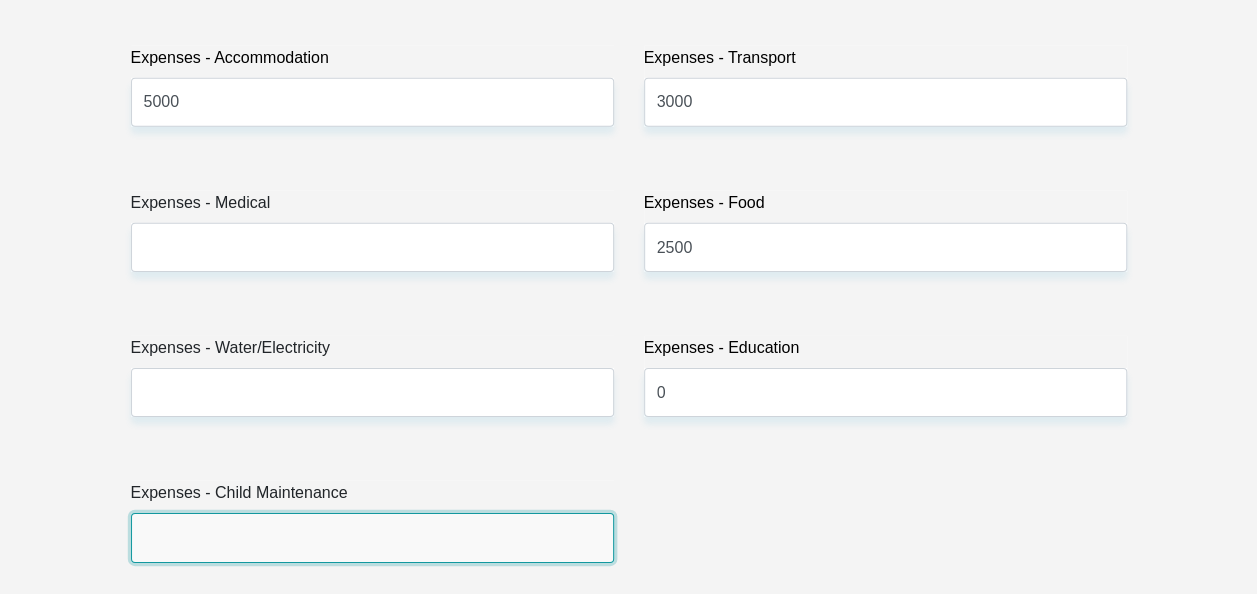 click on "Expenses - Child Maintenance" at bounding box center [372, 537] 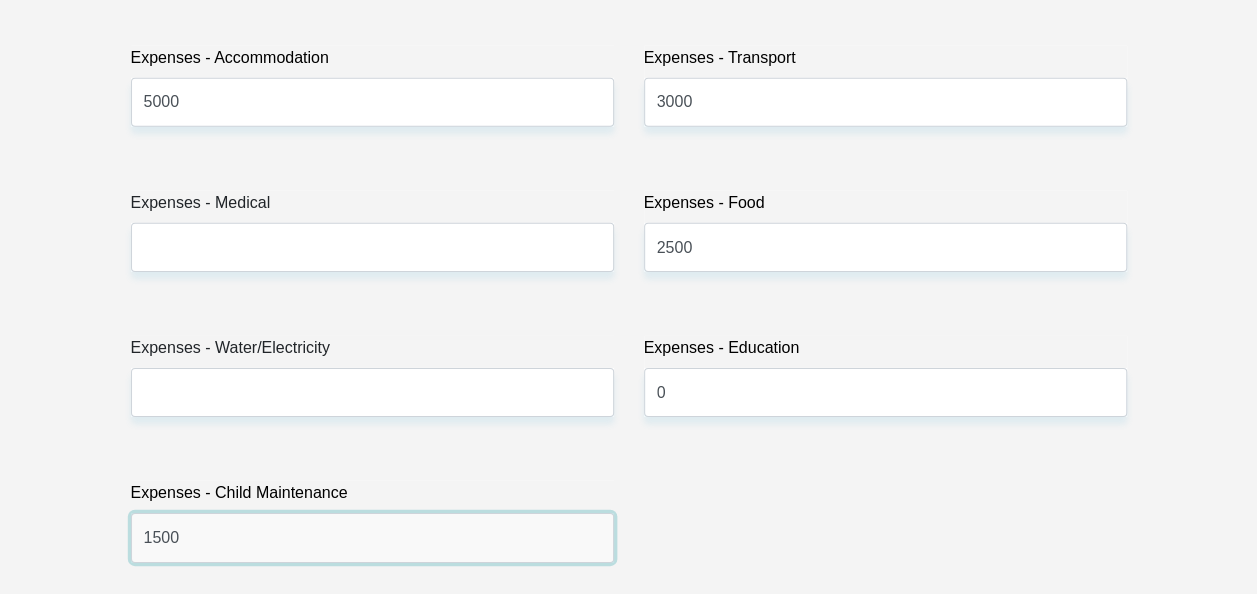 type on "1500" 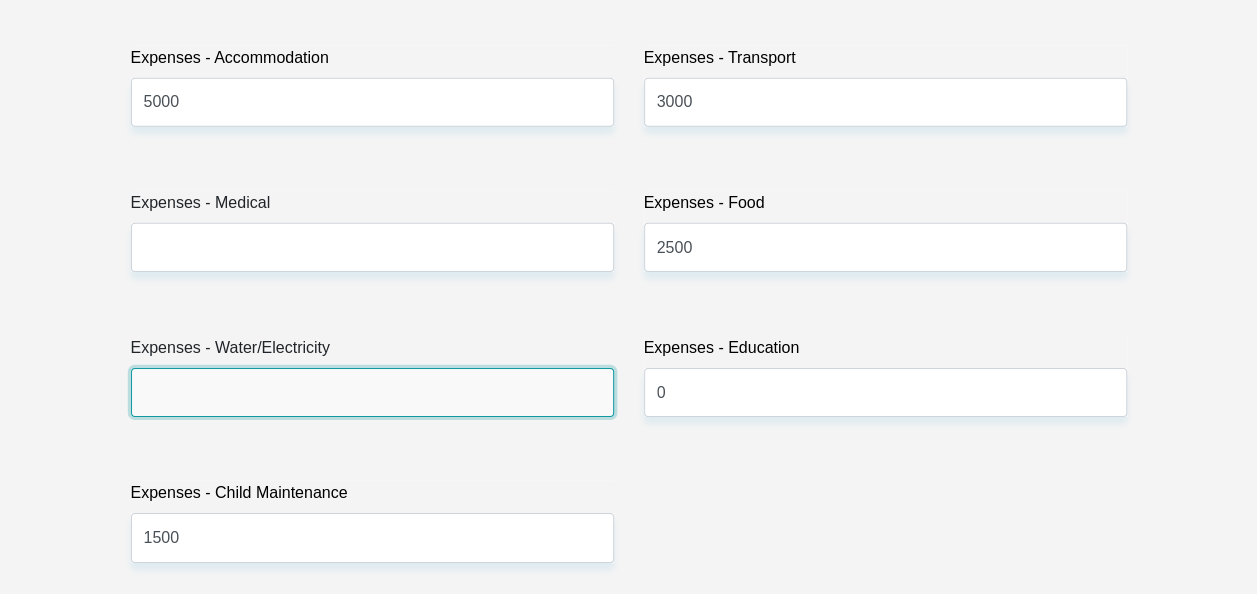 click on "Expenses - Water/Electricity" at bounding box center [372, 392] 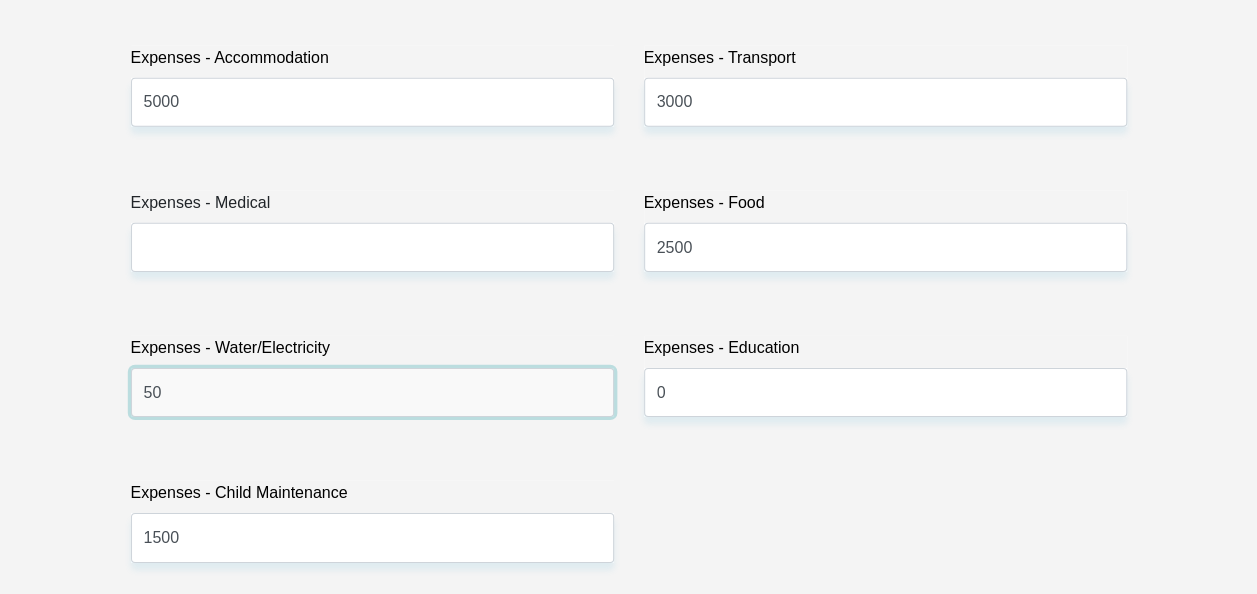 type on "5" 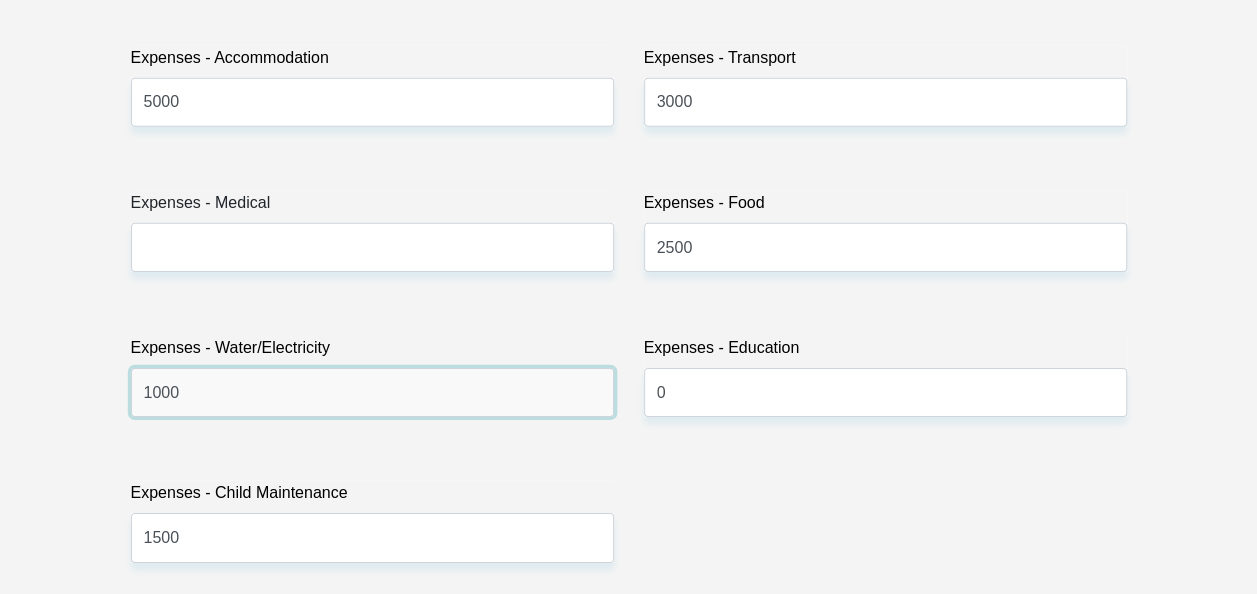 type on "1000" 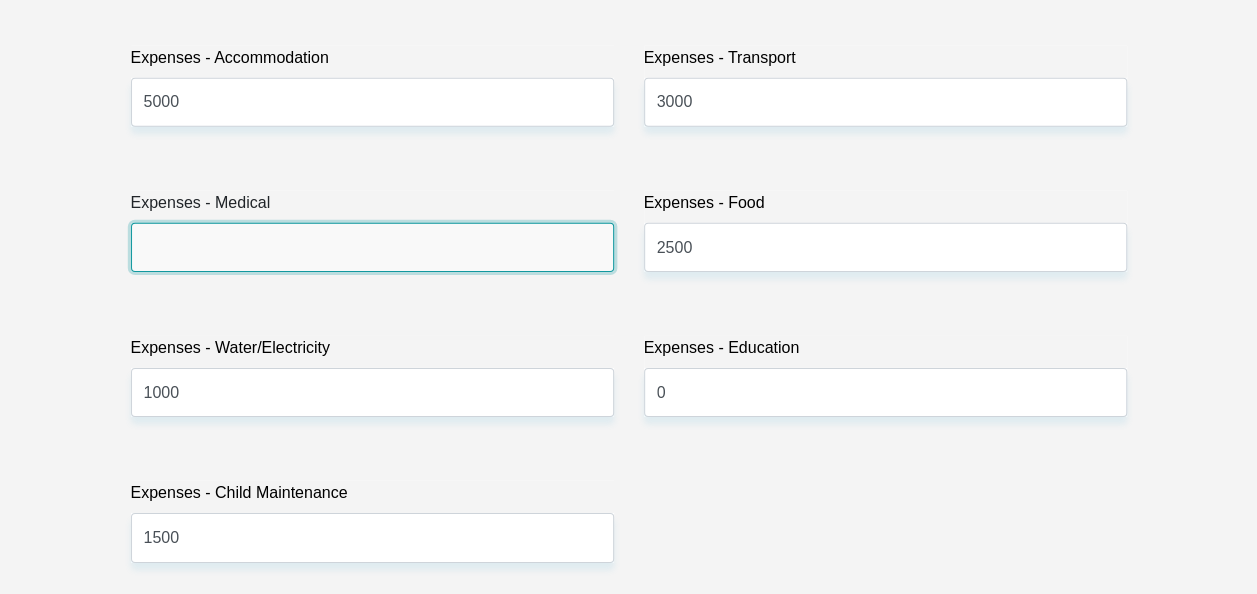 click on "Expenses - Medical" at bounding box center (372, 247) 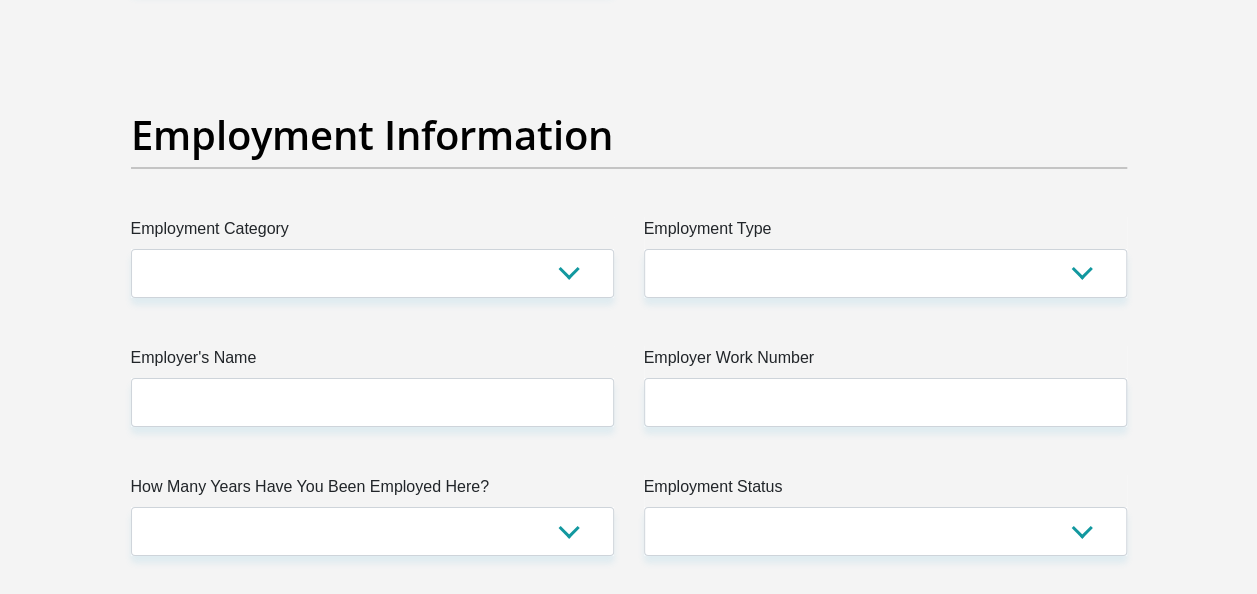 scroll, scrollTop: 3627, scrollLeft: 0, axis: vertical 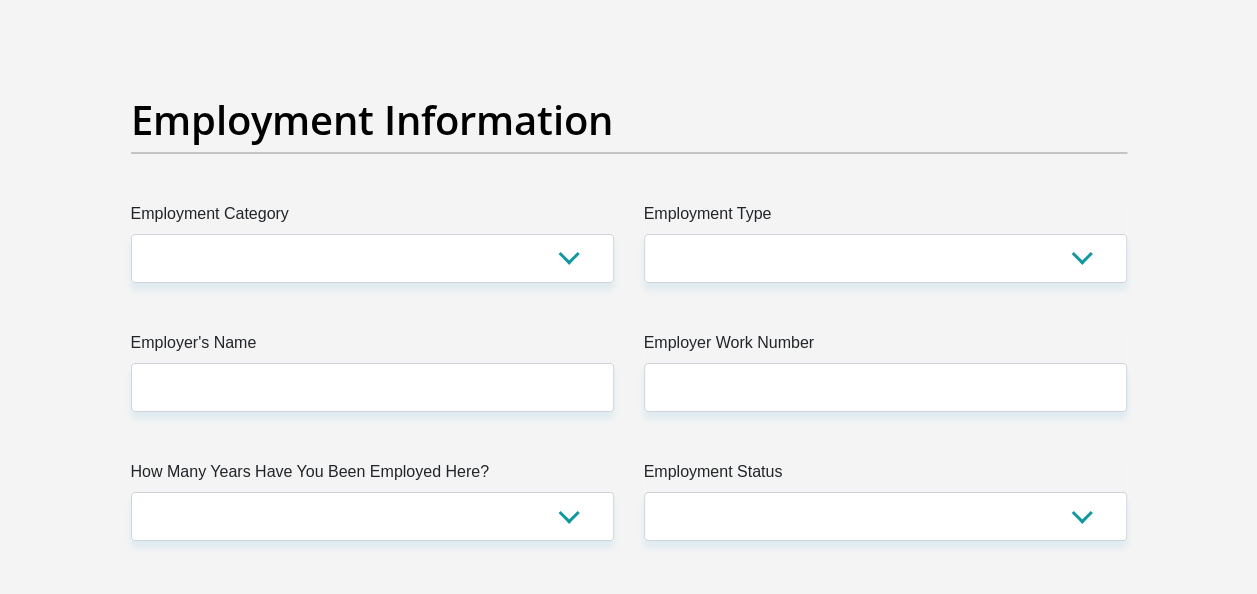 type on "0" 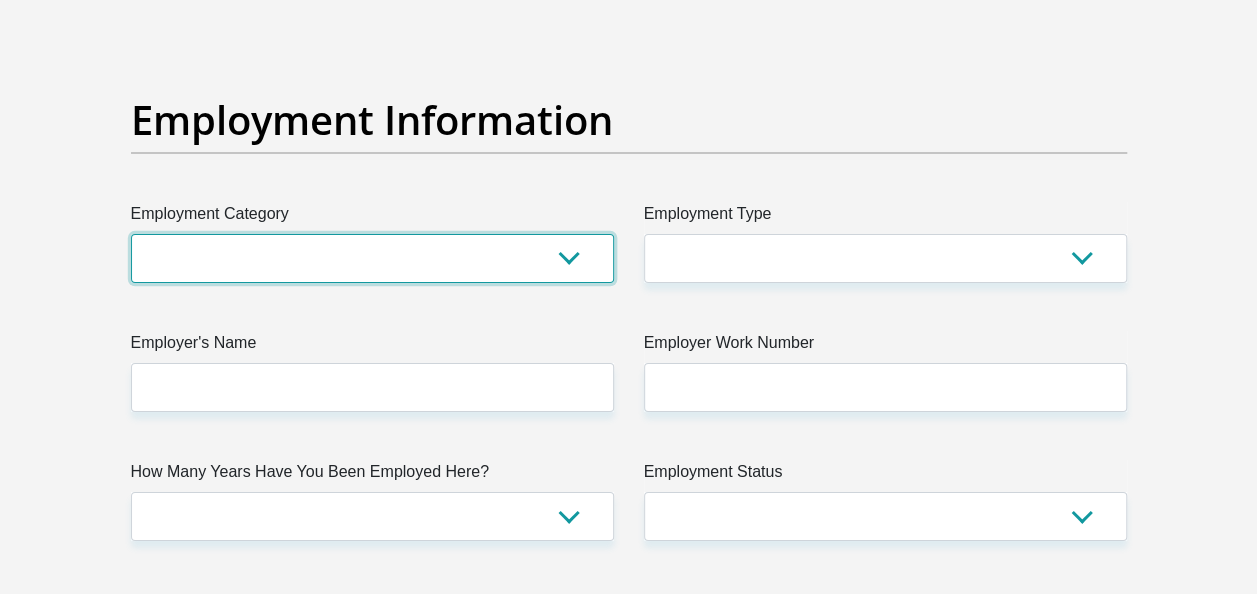 click on "AGRICULTURE
ALCOHOL & TOBACCO
CONSTRUCTION MATERIALS
METALLURGY
EQUIPMENT FOR RENEWABLE ENERGY
SPECIALIZED CONTRACTORS
CAR
GAMING (INCL. INTERNET
OTHER WHOLESALE
UNLICENSED PHARMACEUTICALS
CURRENCY EXCHANGE HOUSES
OTHER FINANCIAL INSTITUTIONS & INSURANCE
REAL ESTATE AGENTS
OIL & GAS
OTHER MATERIALS (E.G. IRON ORE)
PRECIOUS STONES & PRECIOUS METALS
POLITICAL ORGANIZATIONS
RELIGIOUS ORGANIZATIONS(NOT SECTS)
ACTI. HAVING BUSINESS DEAL WITH PUBLIC ADMINISTRATION
LAUNDROMATS" at bounding box center (372, 258) 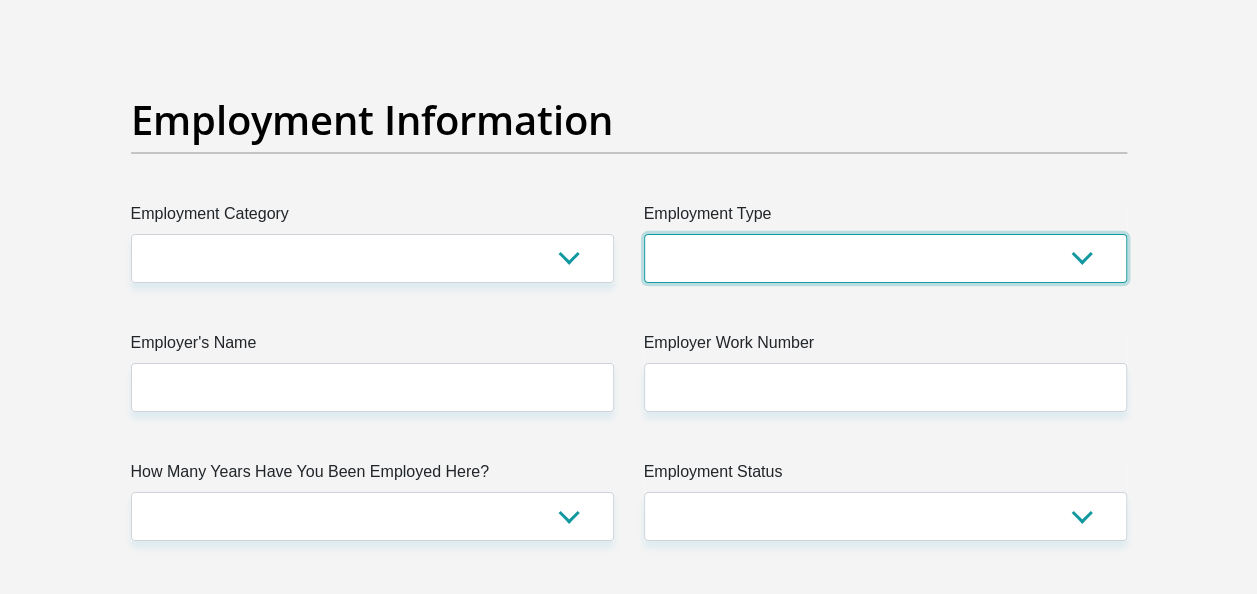 click on "College/Lecturer
Craft Seller
Creative
Driver
Executive
Farmer
Forces - Non Commissioned
Forces - Officer
Hawker
Housewife
Labourer
Licenced Professional
Manager
Miner
Non Licenced Professional
Office Staff/Clerk
Outside Worker
Pensioner
Permanent Teacher
Production/Manufacturing
Sales
Self-Employed
Semi-Professional Worker
Service Industry  Social Worker  Student" at bounding box center [885, 258] 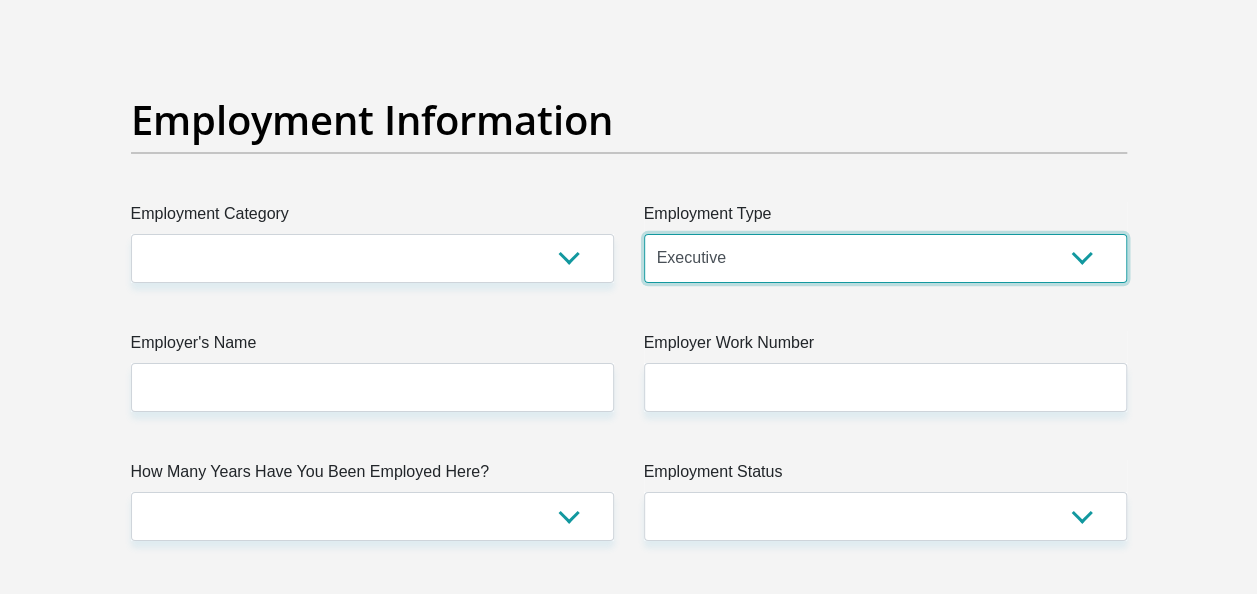 click on "College/Lecturer
Craft Seller
Creative
Driver
Executive
Farmer
Forces - Non Commissioned
Forces - Officer
Hawker
Housewife
Labourer
Licenced Professional
Manager
Miner
Non Licenced Professional
Office Staff/Clerk
Outside Worker
Pensioner
Permanent Teacher
Production/Manufacturing
Sales
Self-Employed
Semi-Professional Worker
Service Industry  Social Worker  Student" at bounding box center [885, 258] 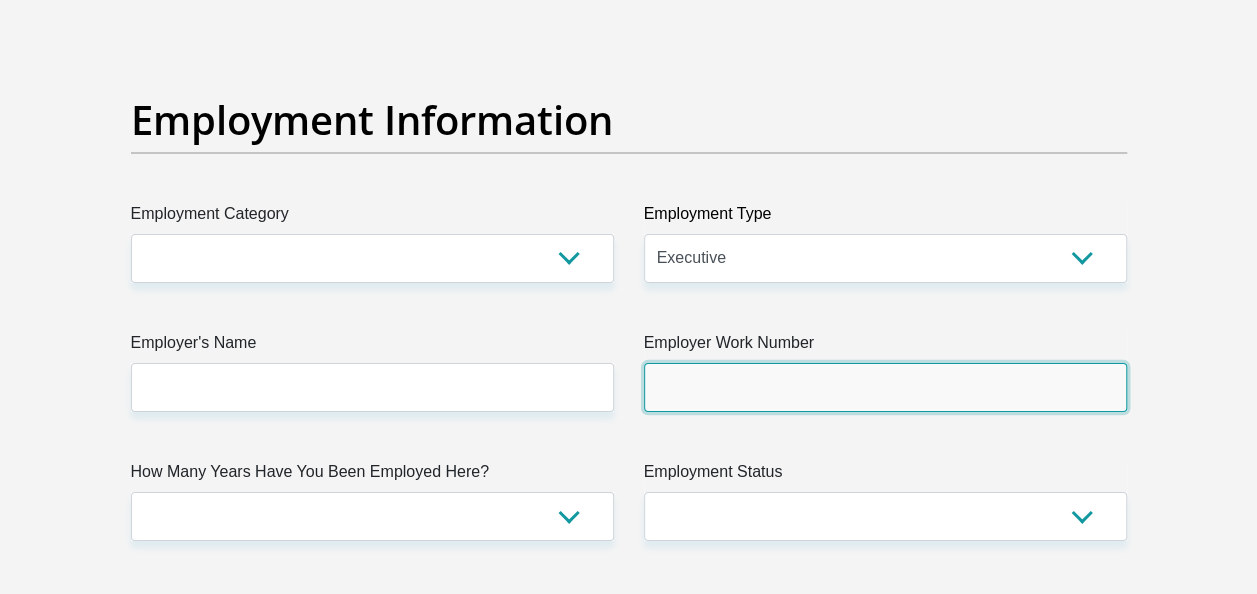 click on "Employer Work Number" at bounding box center (885, 387) 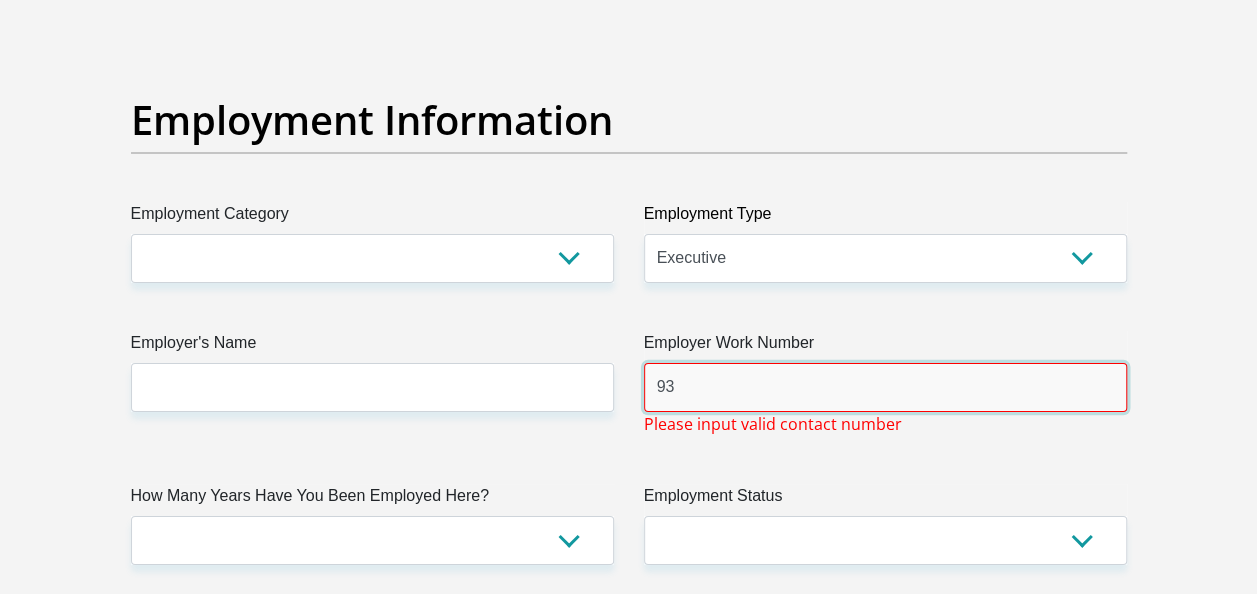 type on "9" 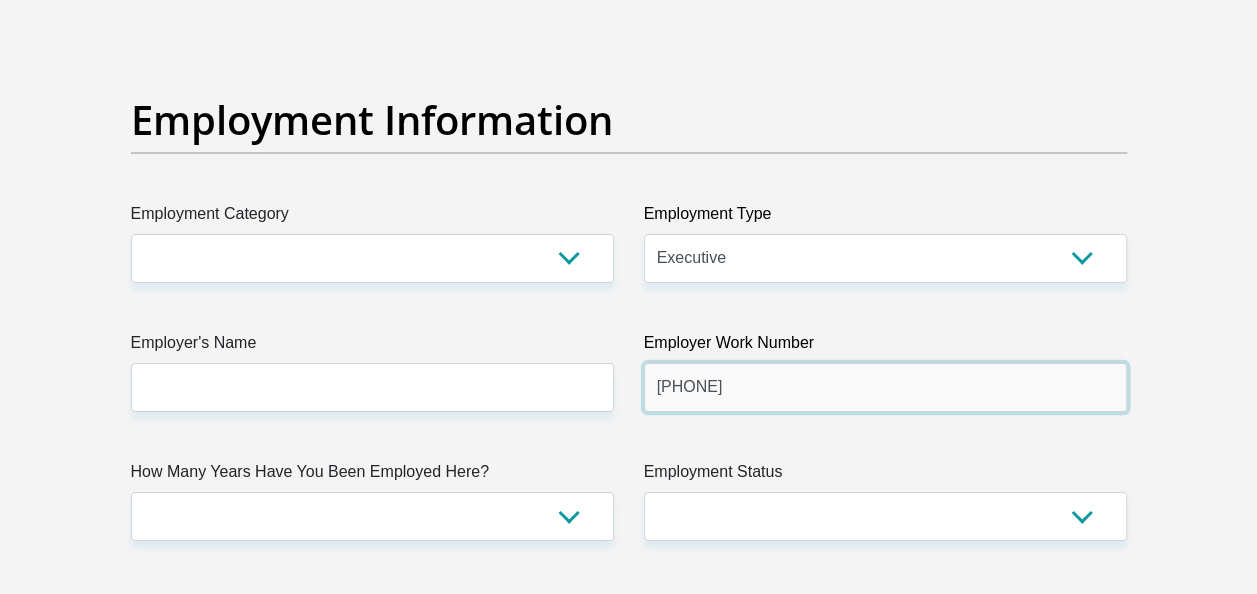 type on "0392545035" 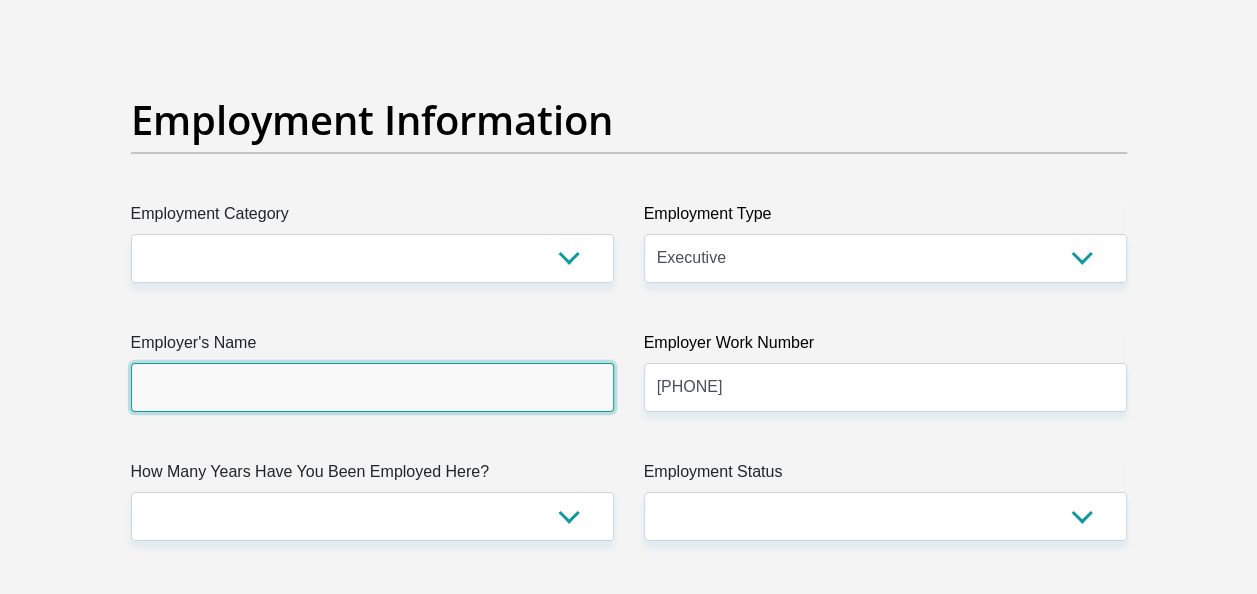 click on "Employer's Name" at bounding box center (372, 387) 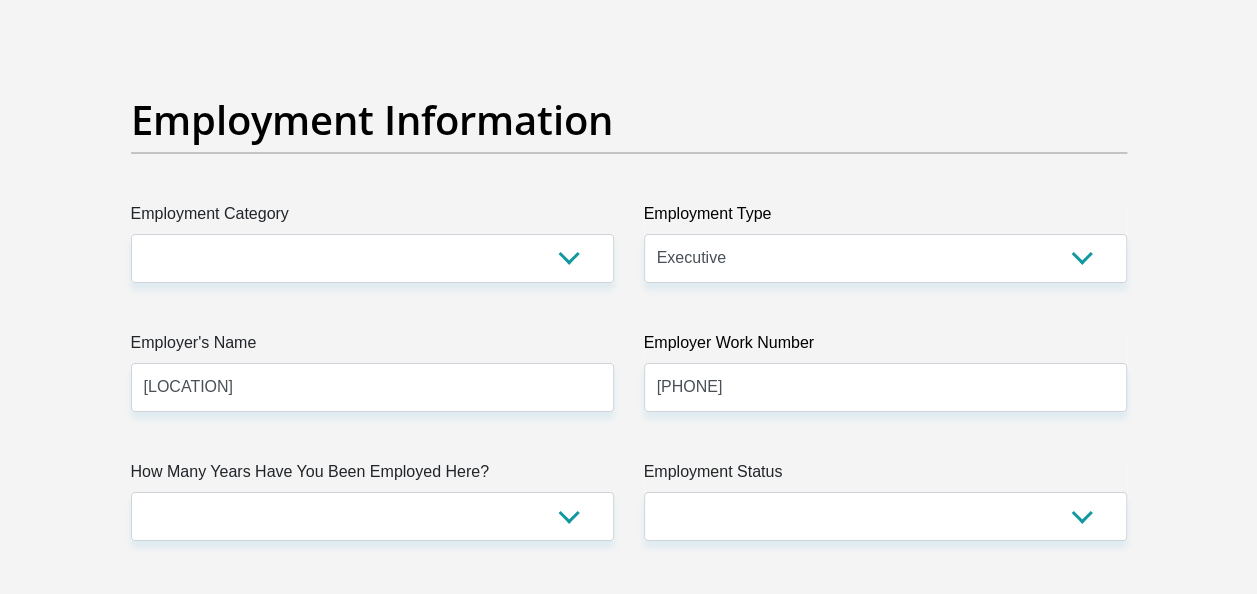 type on "SIVE" 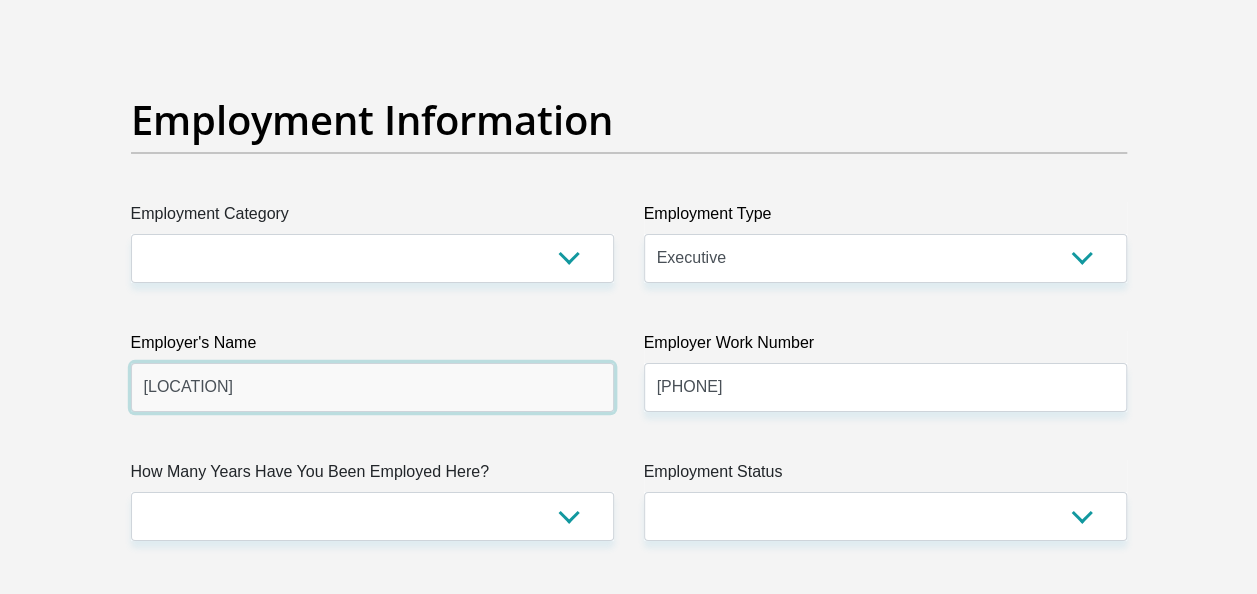 type on "AlfredNzoDistrictMunicipality" 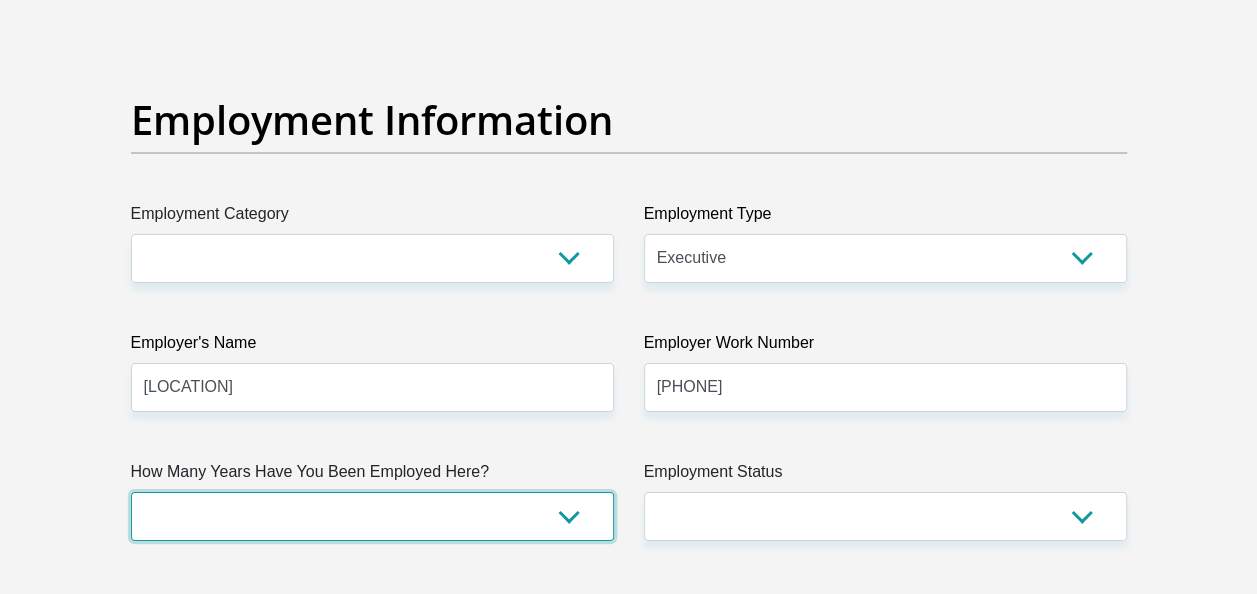 click on "less than 1 year
1-3 years
3-5 years
5+ years" at bounding box center (372, 516) 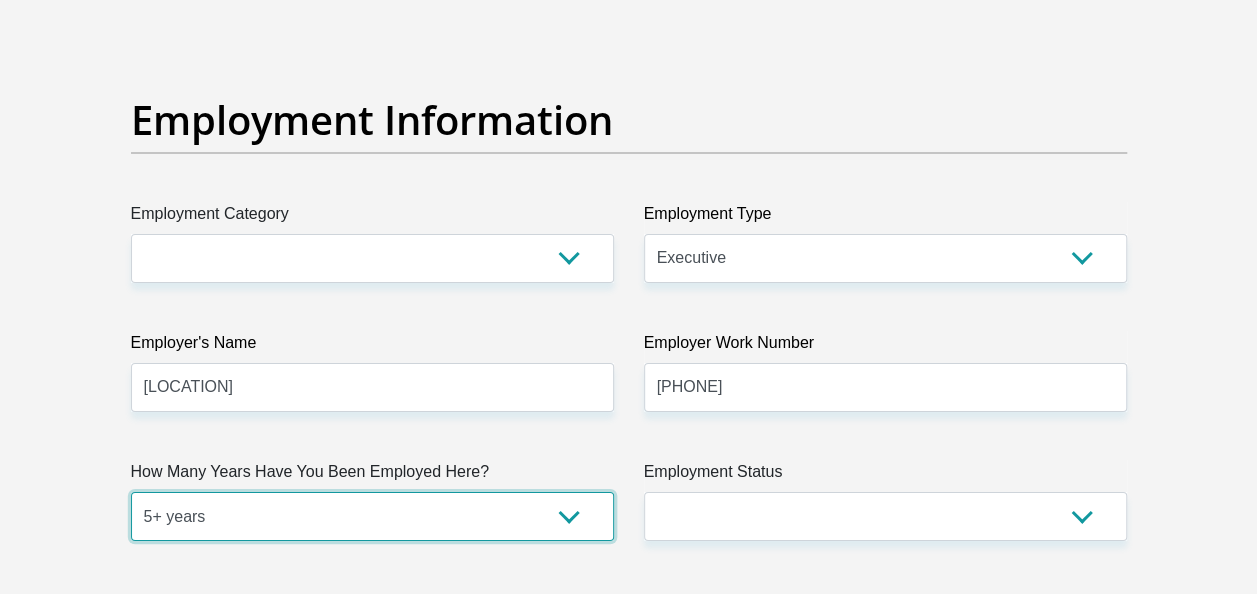 click on "less than 1 year
1-3 years
3-5 years
5+ years" at bounding box center [372, 516] 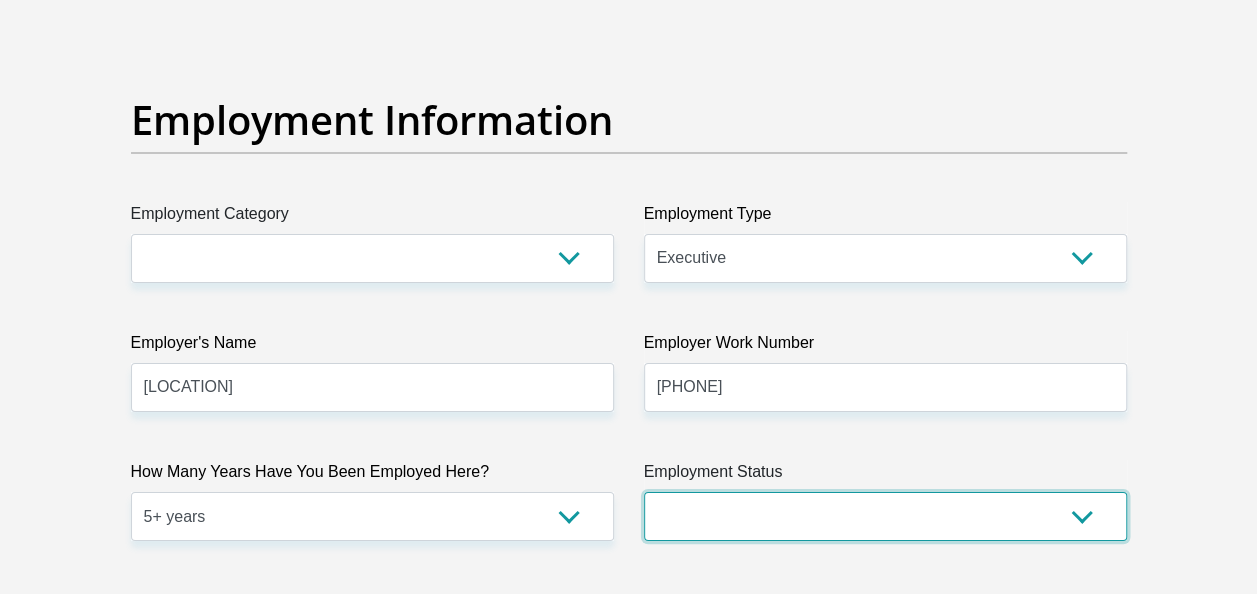 click on "Permanent/Full-time
Part-time/Casual
Contract Worker
Self-Employed
Housewife
Retired
Student
Medically Boarded
Disability
Unemployed" at bounding box center [885, 516] 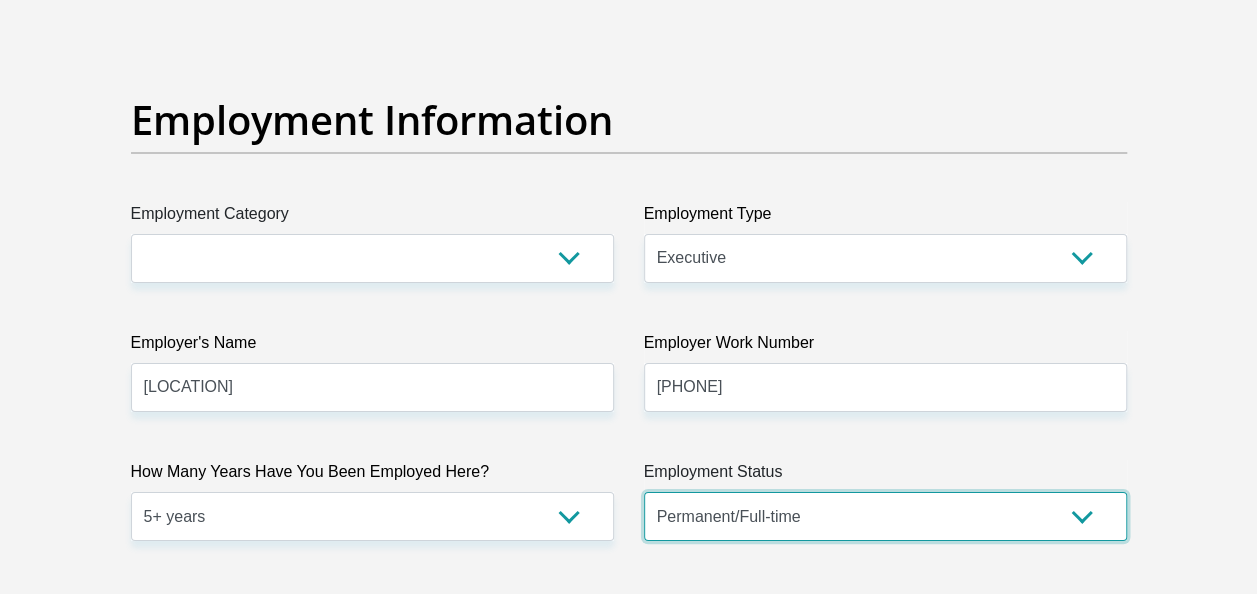 click on "Permanent/Full-time
Part-time/Casual
Contract Worker
Self-Employed
Housewife
Retired
Student
Medically Boarded
Disability
Unemployed" at bounding box center (885, 516) 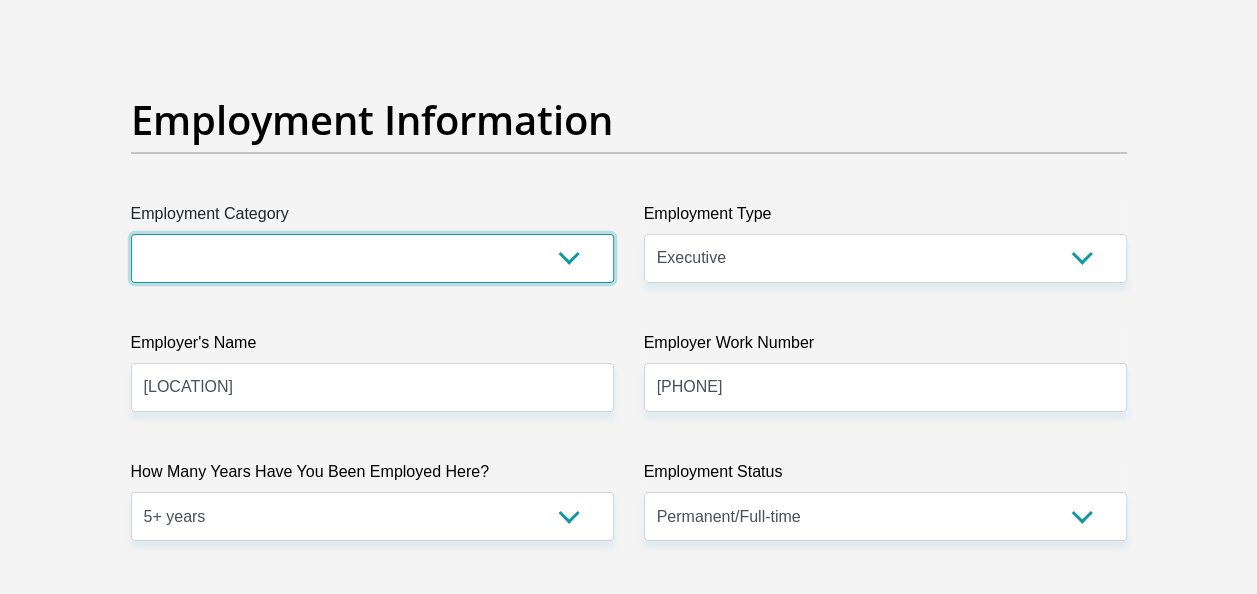 click on "AGRICULTURE
ALCOHOL & TOBACCO
CONSTRUCTION MATERIALS
METALLURGY
EQUIPMENT FOR RENEWABLE ENERGY
SPECIALIZED CONTRACTORS
CAR
GAMING (INCL. INTERNET
OTHER WHOLESALE
UNLICENSED PHARMACEUTICALS
CURRENCY EXCHANGE HOUSES
OTHER FINANCIAL INSTITUTIONS & INSURANCE
REAL ESTATE AGENTS
OIL & GAS
OTHER MATERIALS (E.G. IRON ORE)
PRECIOUS STONES & PRECIOUS METALS
POLITICAL ORGANIZATIONS
RELIGIOUS ORGANIZATIONS(NOT SECTS)
ACTI. HAVING BUSINESS DEAL WITH PUBLIC ADMINISTRATION
LAUNDROMATS" at bounding box center (372, 258) 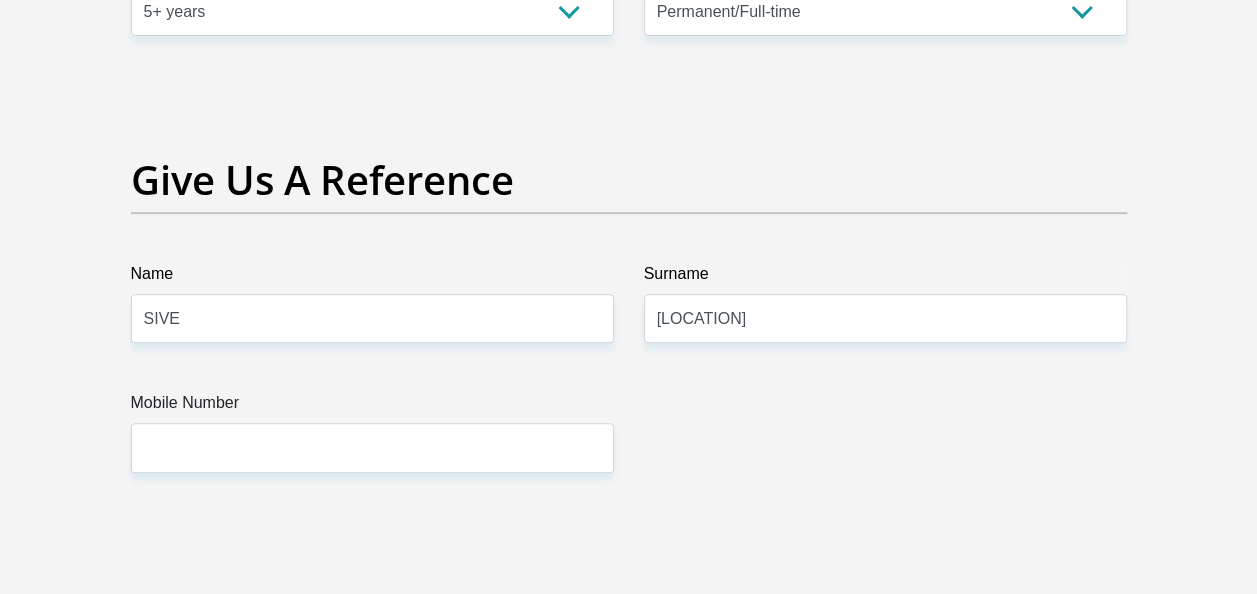 scroll, scrollTop: 4146, scrollLeft: 0, axis: vertical 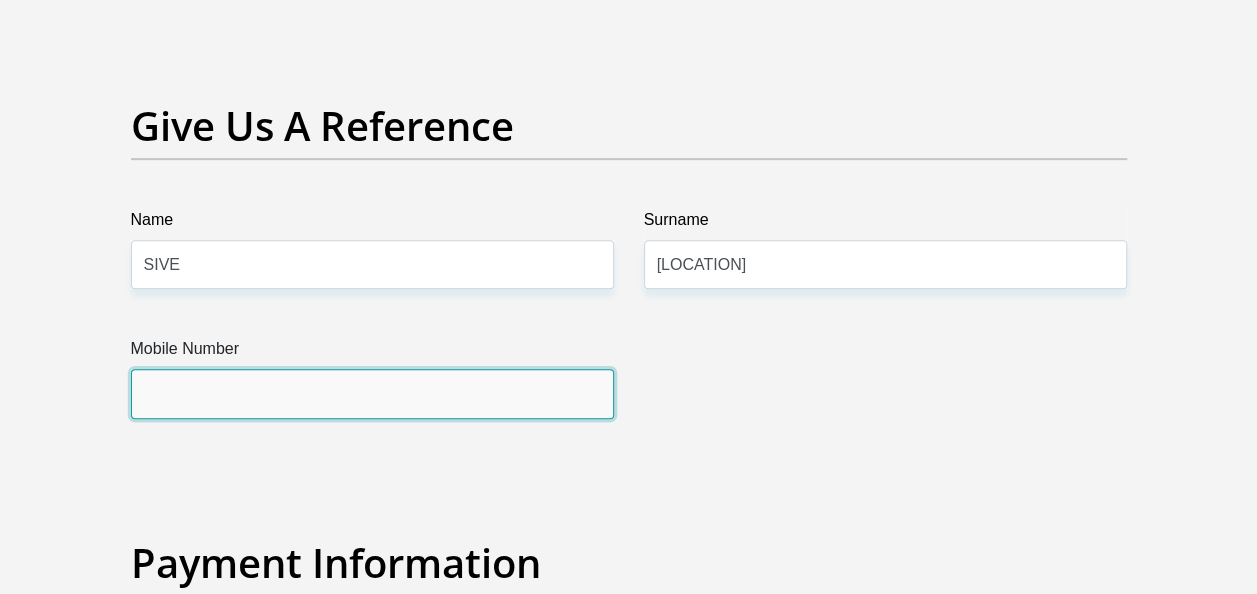 click on "Mobile Number" at bounding box center (372, 393) 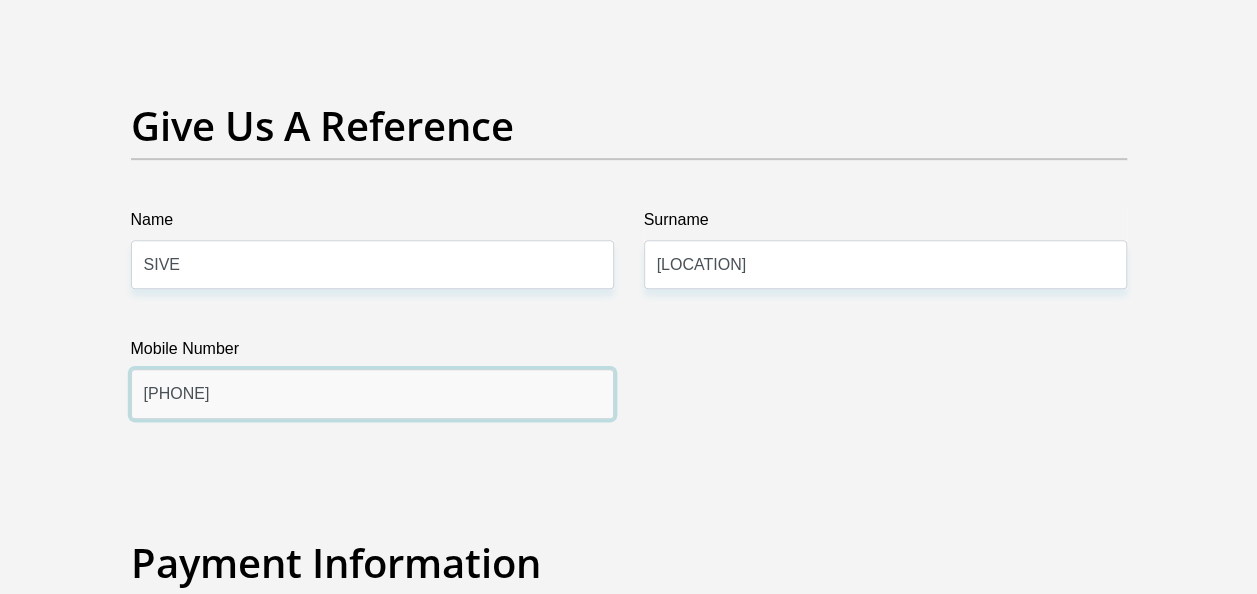 type on "[PHONE]" 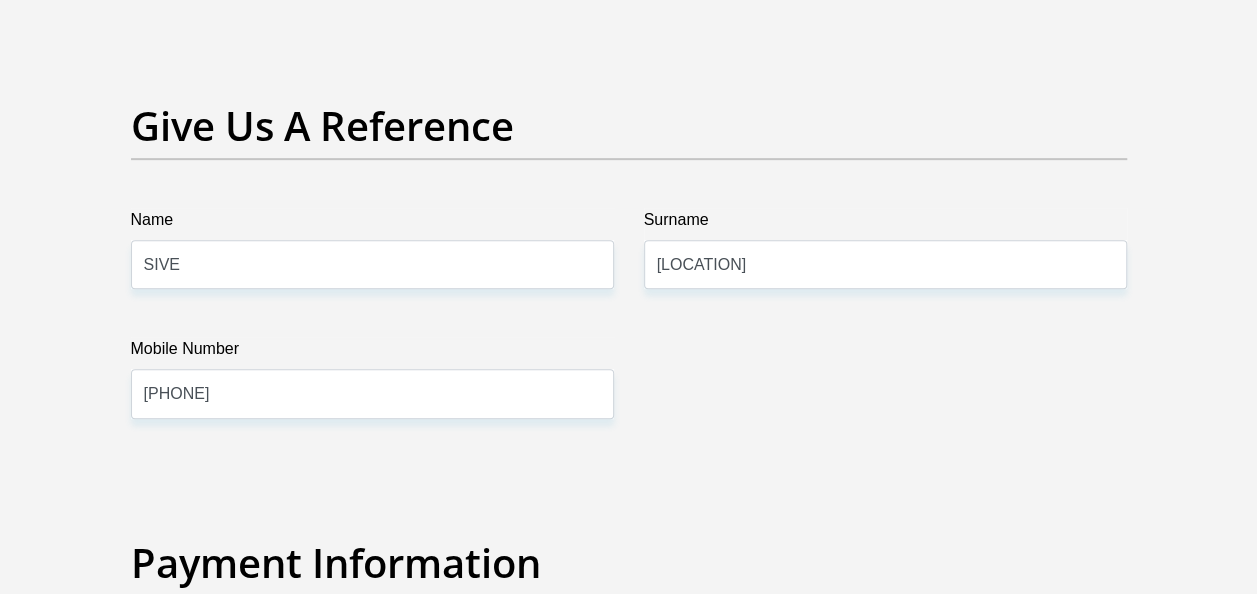 click on "Title
Mr
Ms
Mrs
Dr
Other
First Name
SIVE
Surname
MVUNELO
ID Number
8209130771081
Please input valid ID number
Race
Black
Coloured
Indian
White
Other
Contact Number
0732695991
Please input valid contact number
Nationality
South Africa
Afghanistan
Aland Islands  Albania  Algeria" at bounding box center (629, -545) 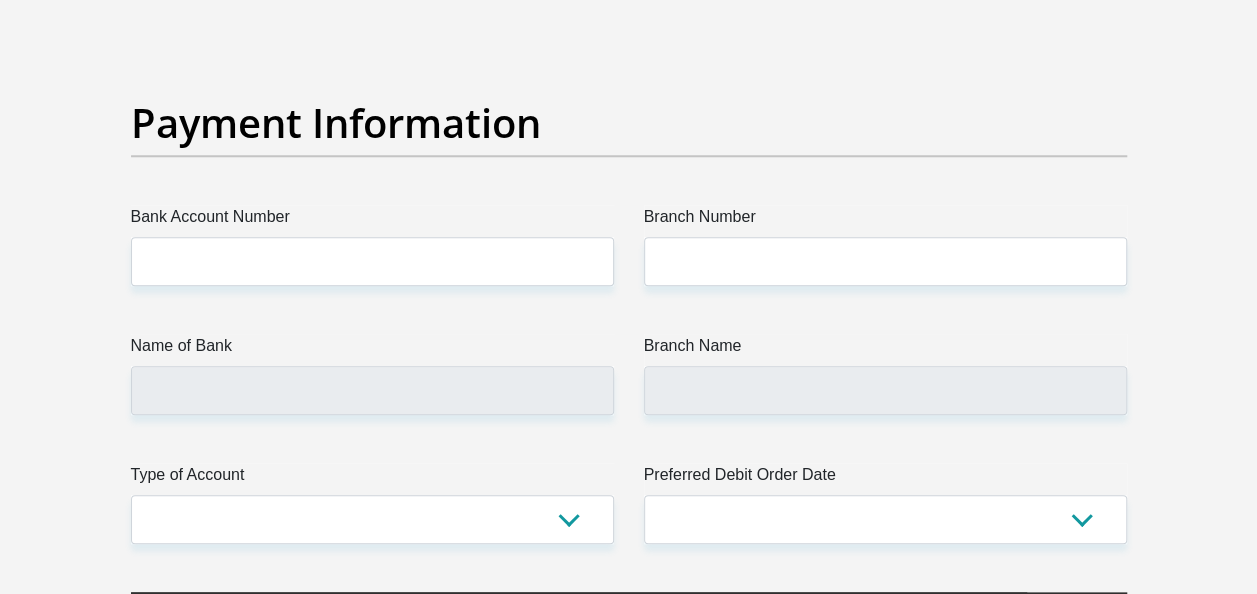 scroll, scrollTop: 4720, scrollLeft: 0, axis: vertical 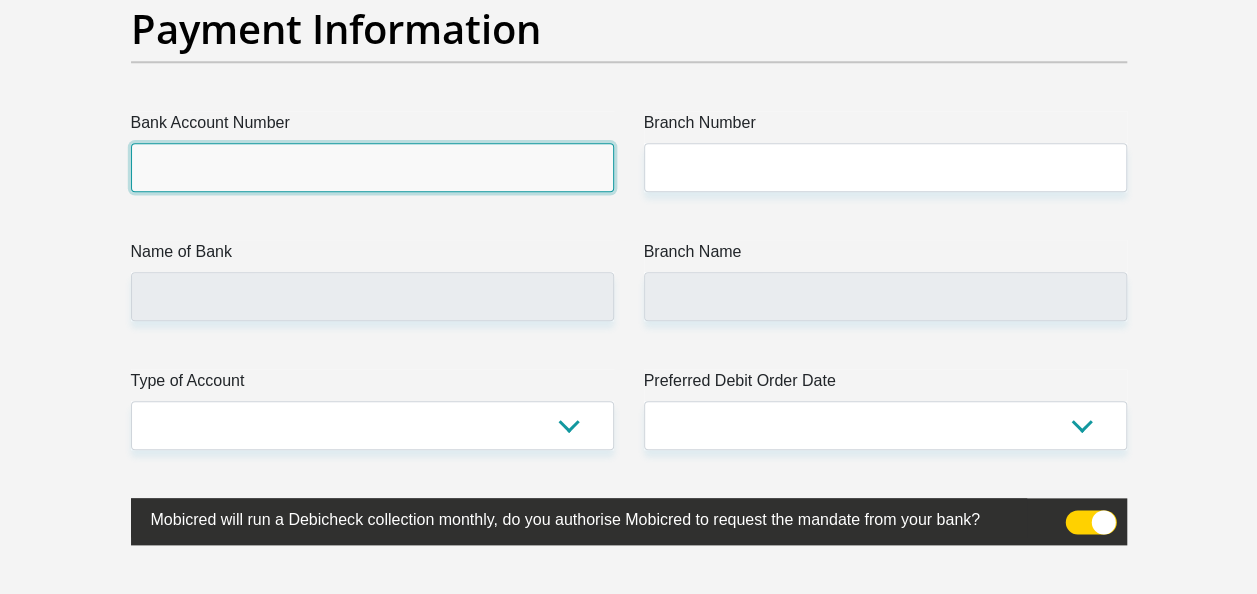 click on "Bank Account Number" at bounding box center (372, 167) 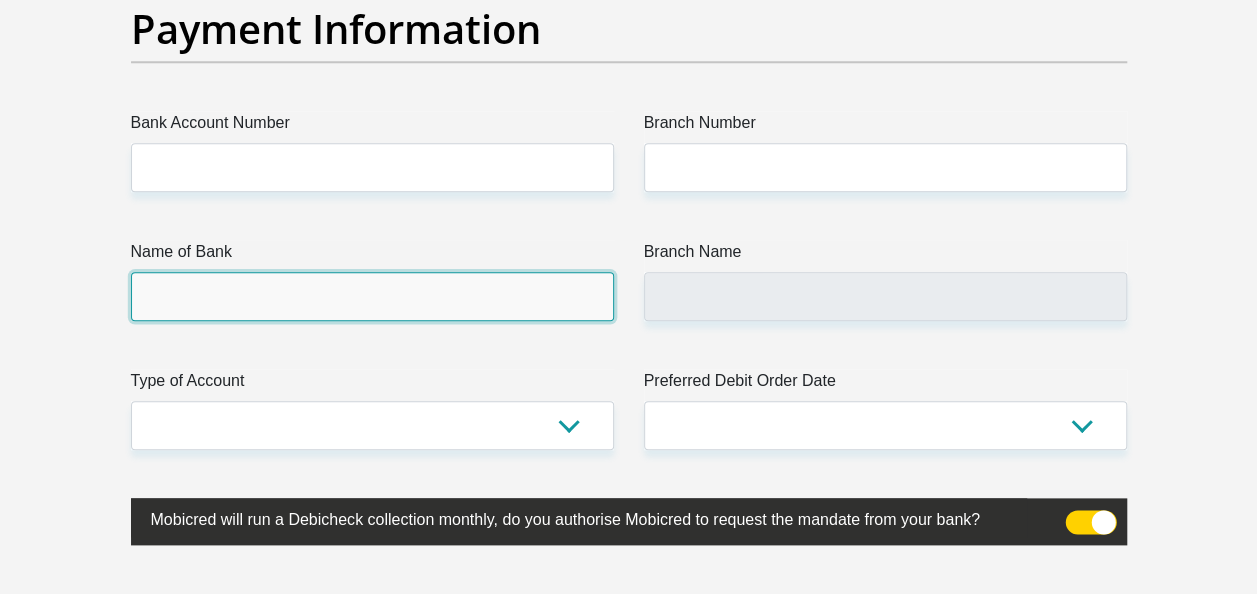 click on "Name of Bank" at bounding box center (372, 296) 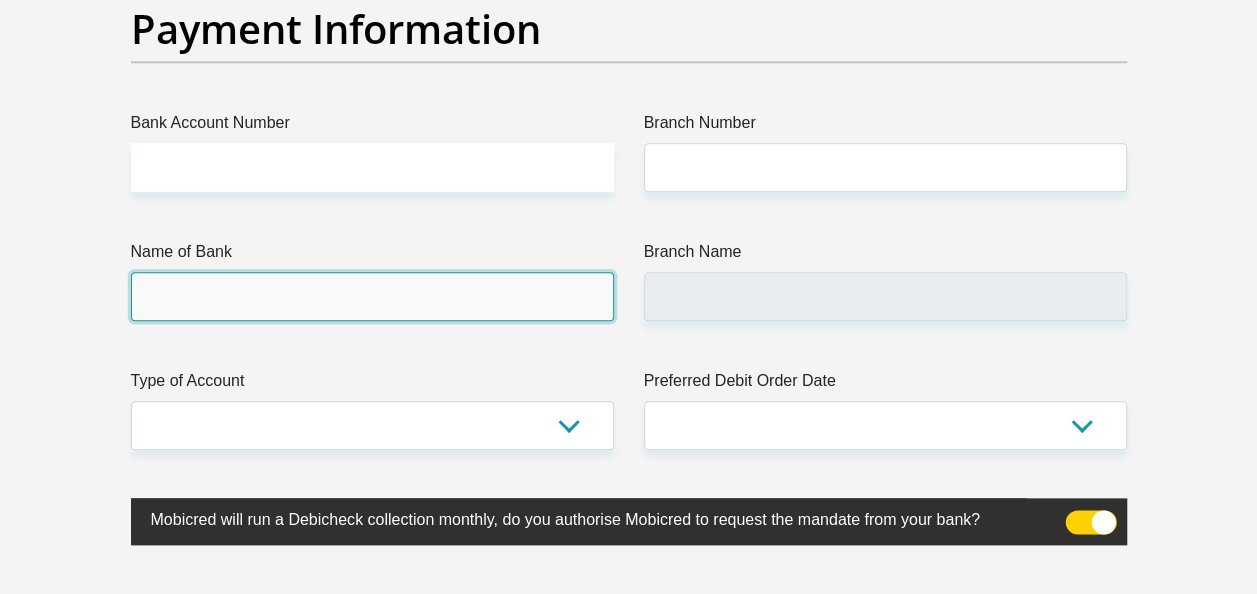 click on "Name of Bank" at bounding box center [372, 296] 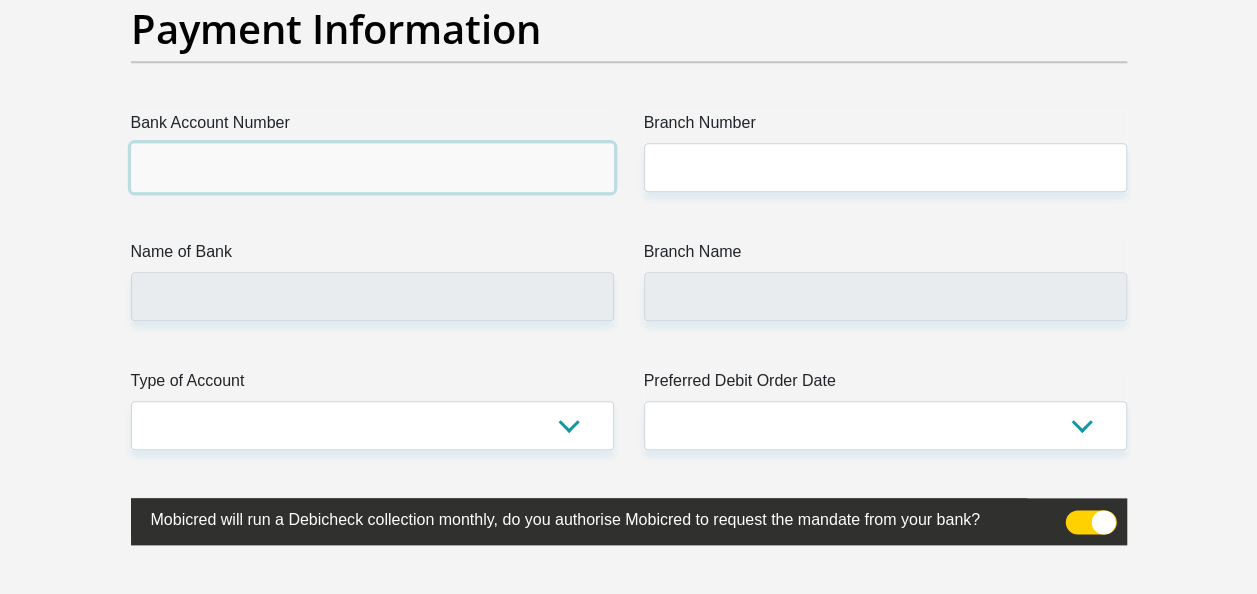 click on "Bank Account Number" at bounding box center (372, 167) 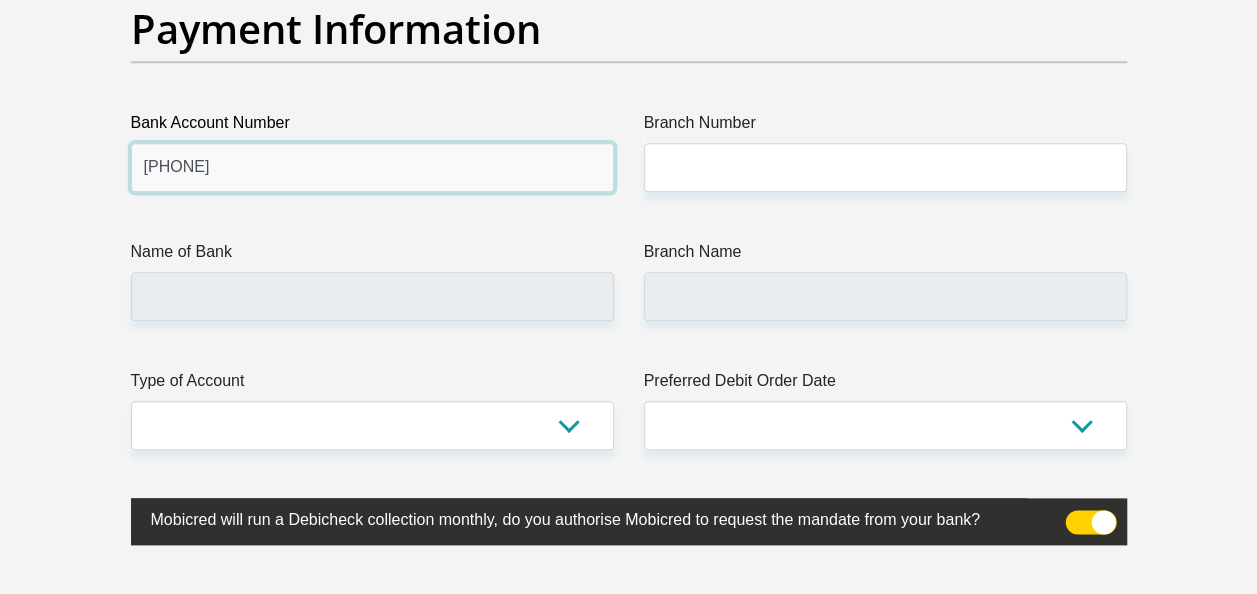 type on "63049264623" 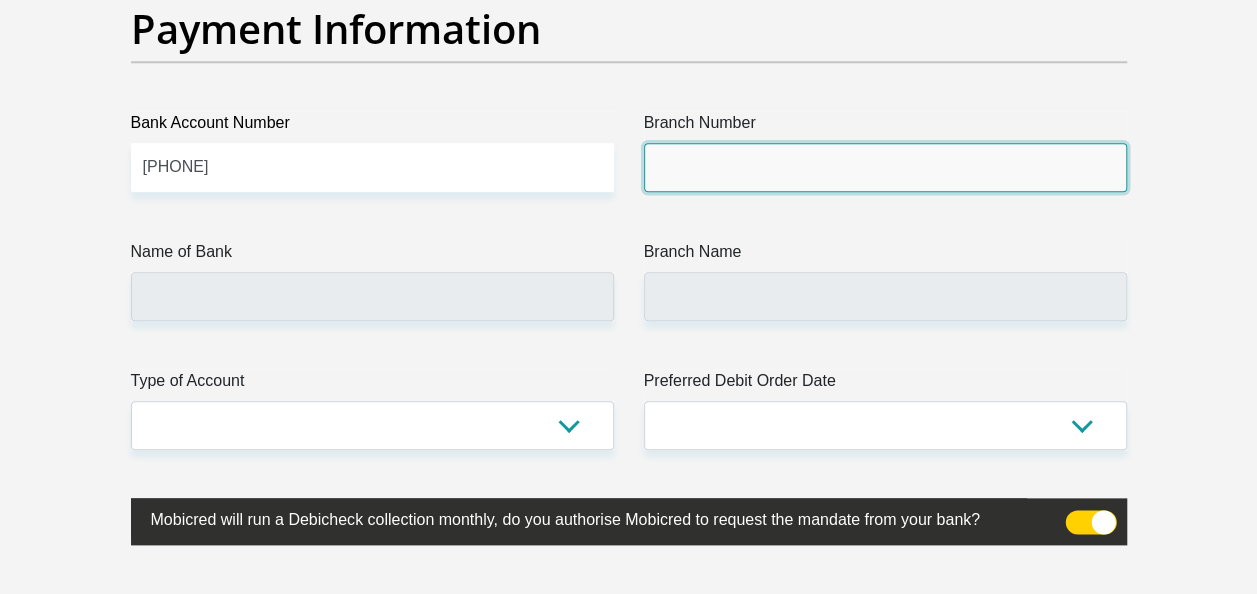 click on "Branch Number" at bounding box center [885, 167] 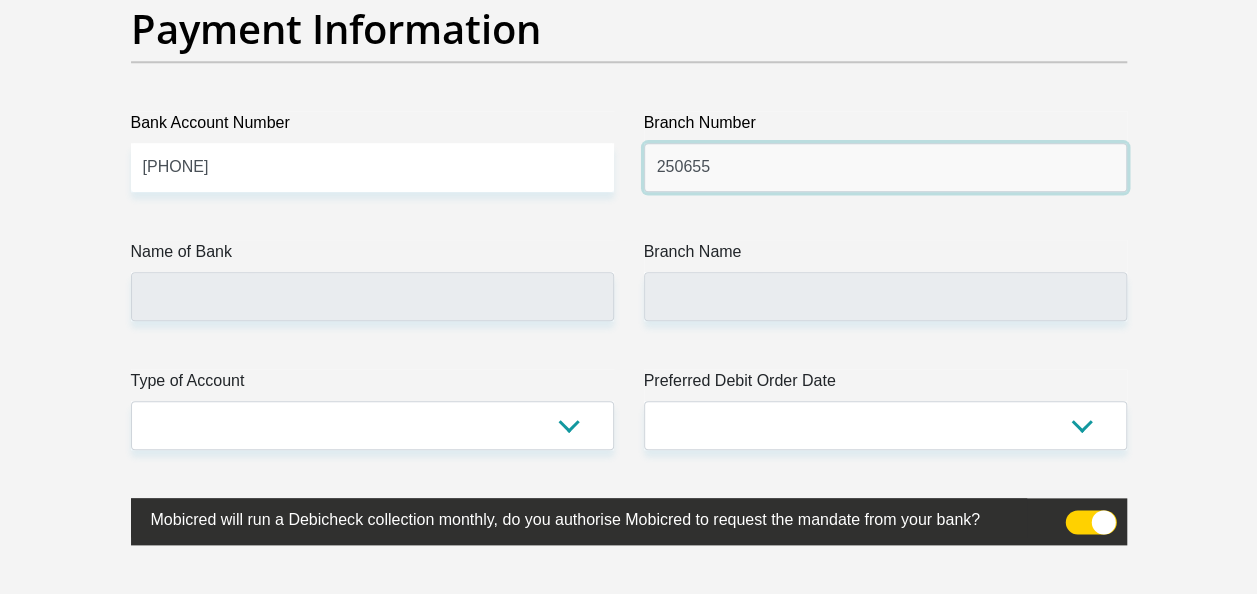 type on "250655" 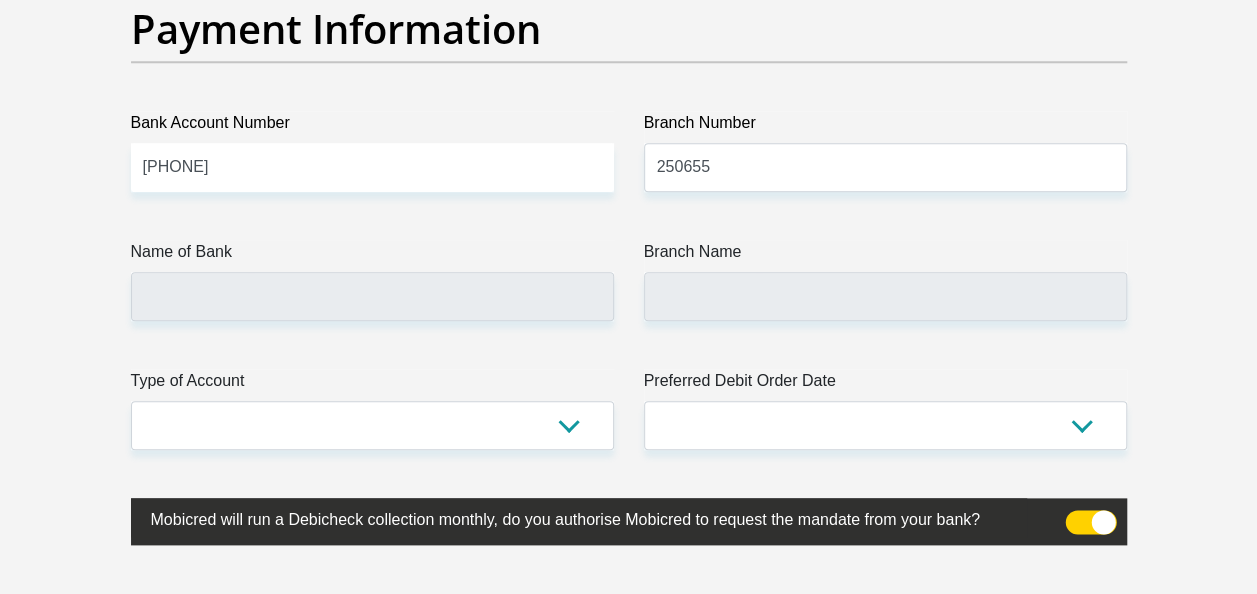 click on "Name of Bank" at bounding box center (372, 256) 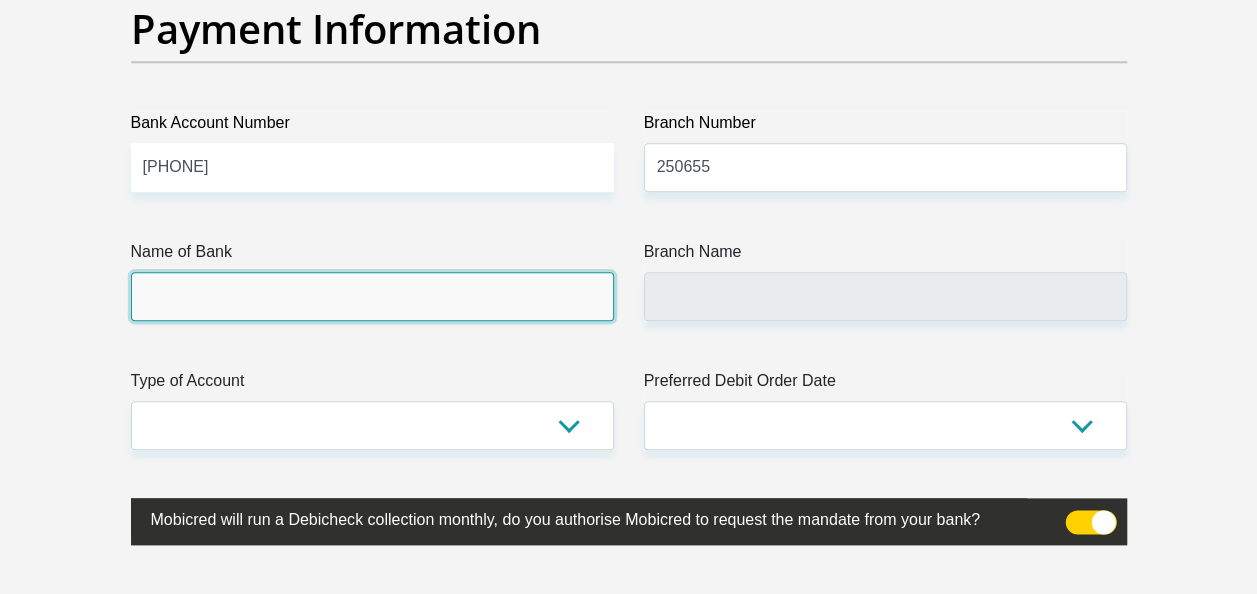 click on "Name of Bank" at bounding box center (372, 296) 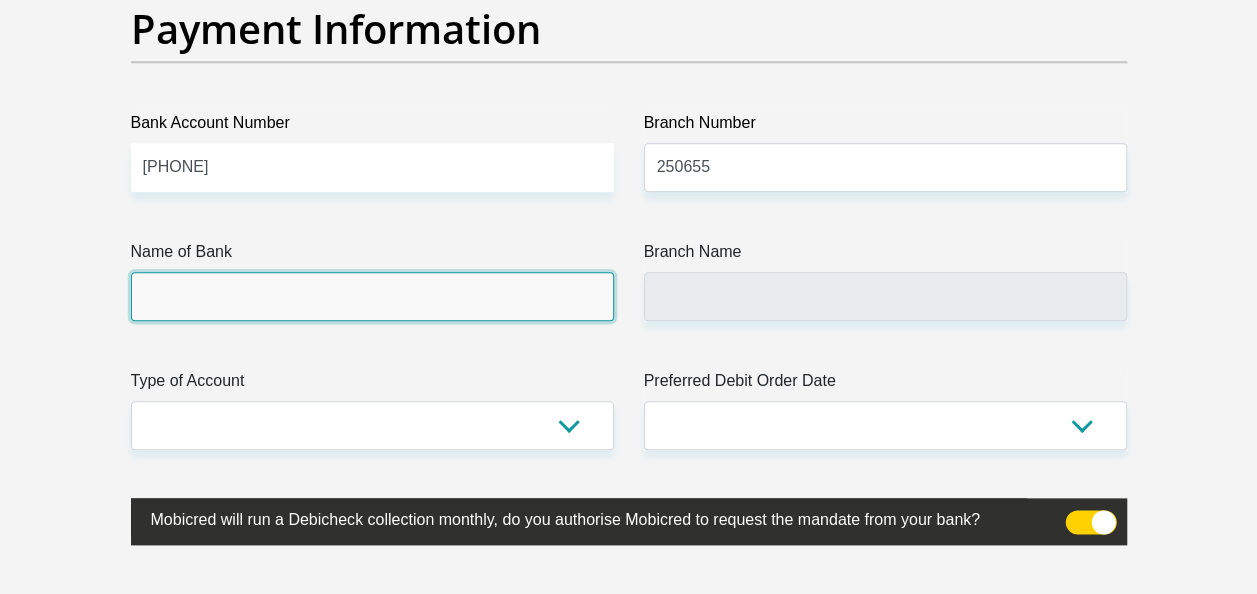 type on "BRANCH 560" 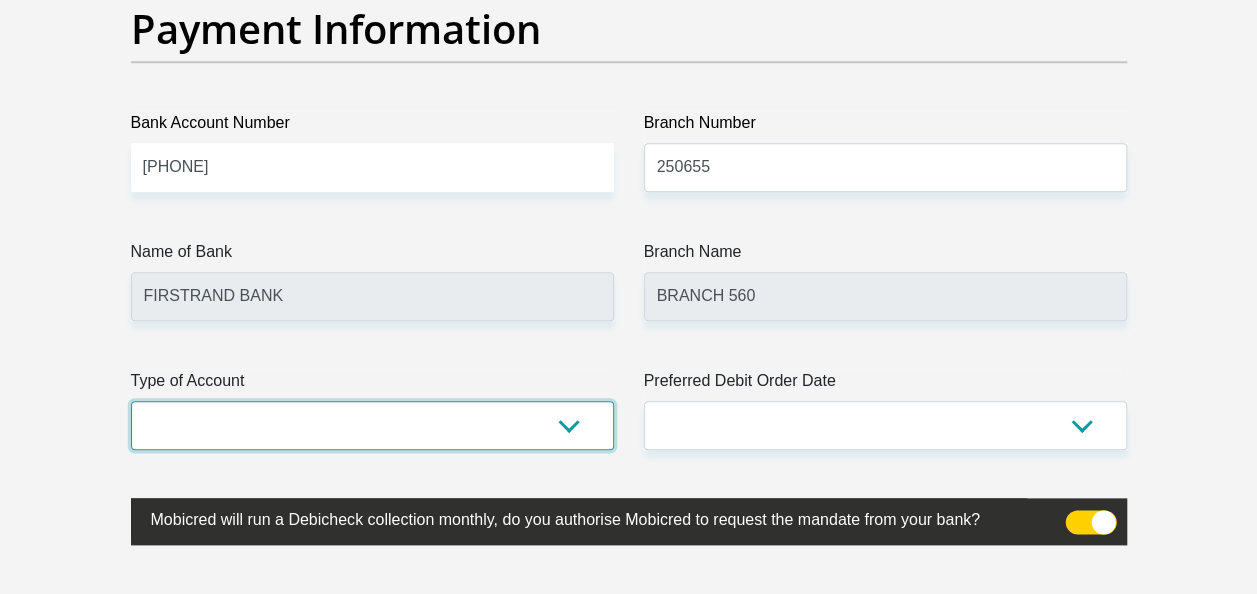 click on "Cheque
Savings" at bounding box center (372, 425) 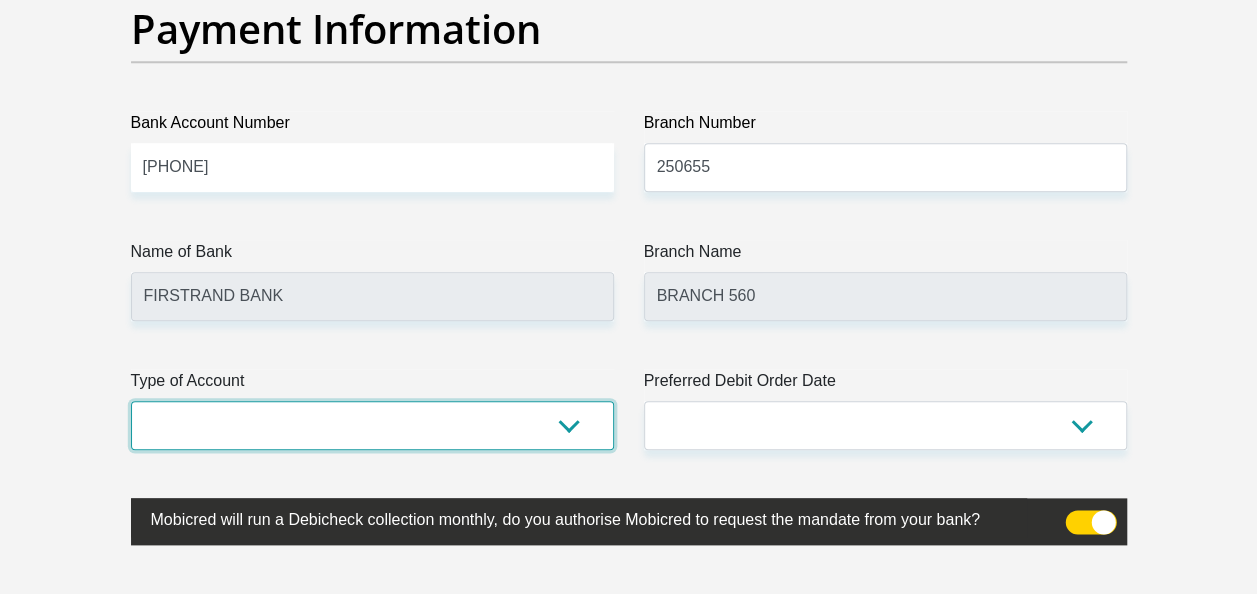 select on "CUR" 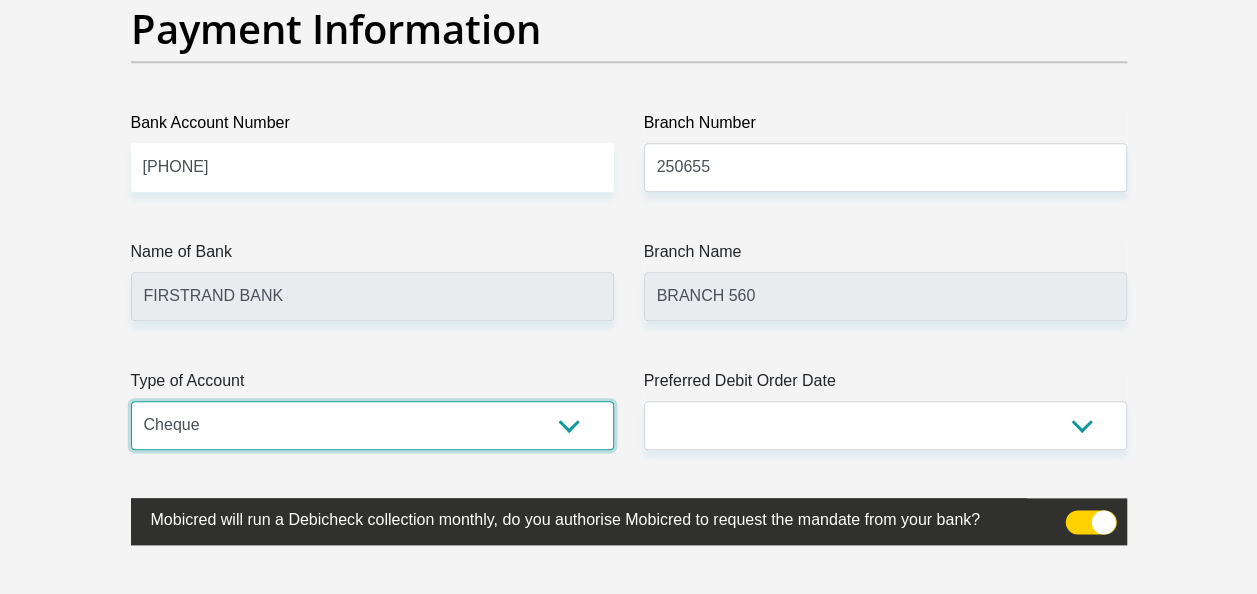 click on "Cheque
Savings" at bounding box center [372, 425] 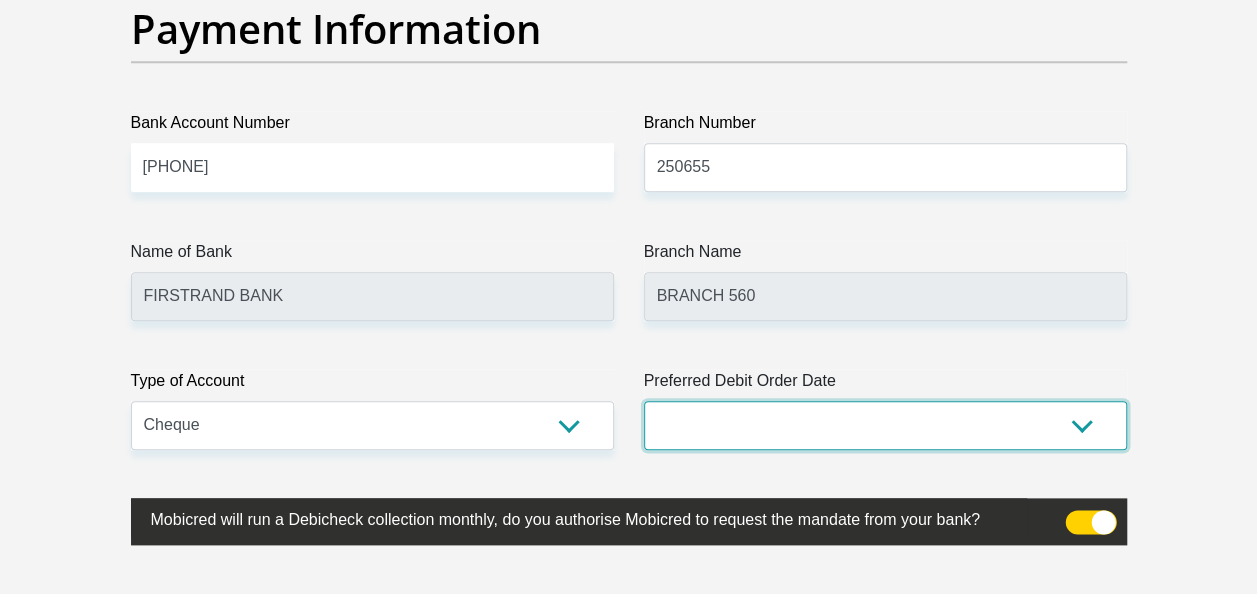 click on "1st
2nd
3rd
4th
5th
7th
18th
19th
20th
21st
22nd
23rd
24th
25th
26th
27th
28th
29th
30th" at bounding box center [885, 425] 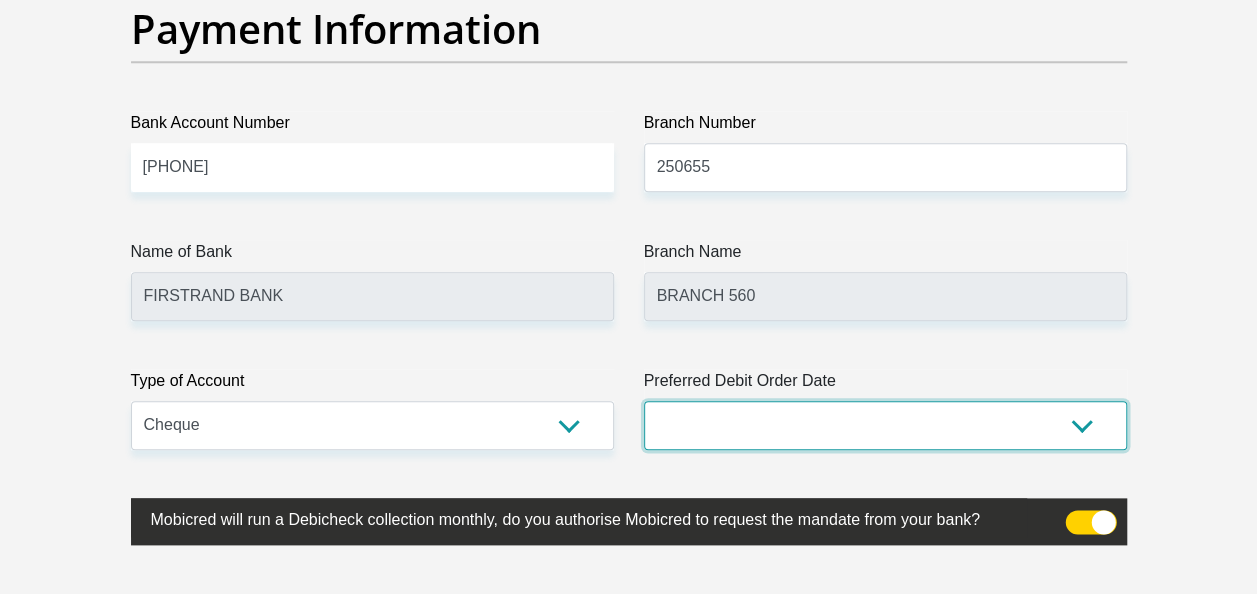 select on "25" 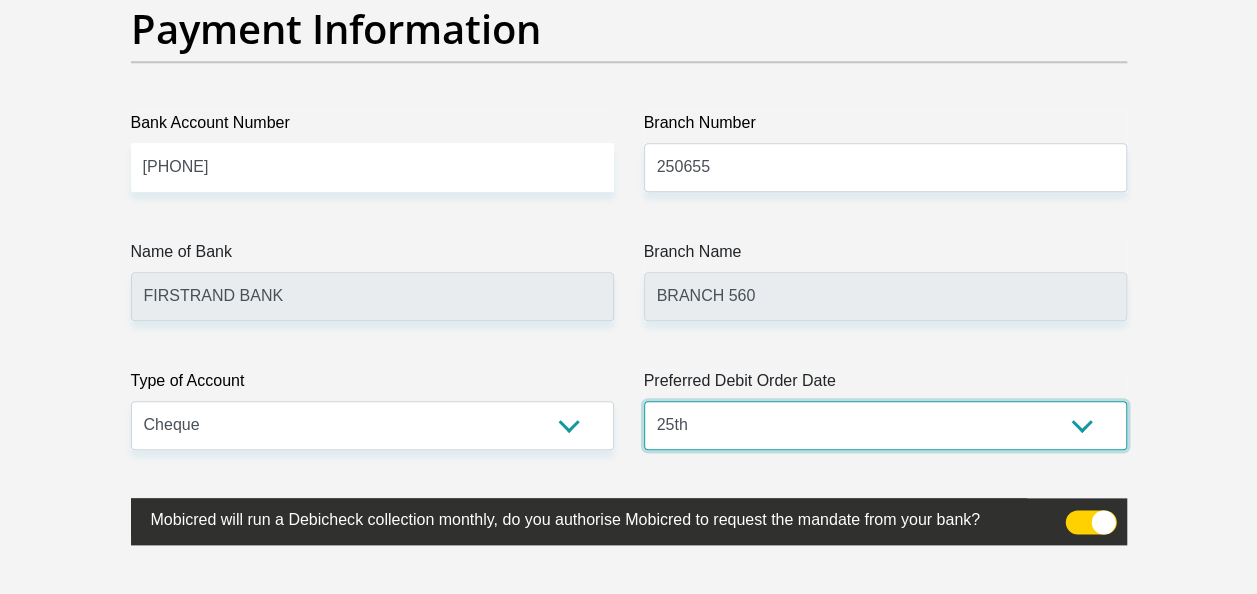 click on "1st
2nd
3rd
4th
5th
7th
18th
19th
20th
21st
22nd
23rd
24th
25th
26th
27th
28th
29th
30th" at bounding box center [885, 425] 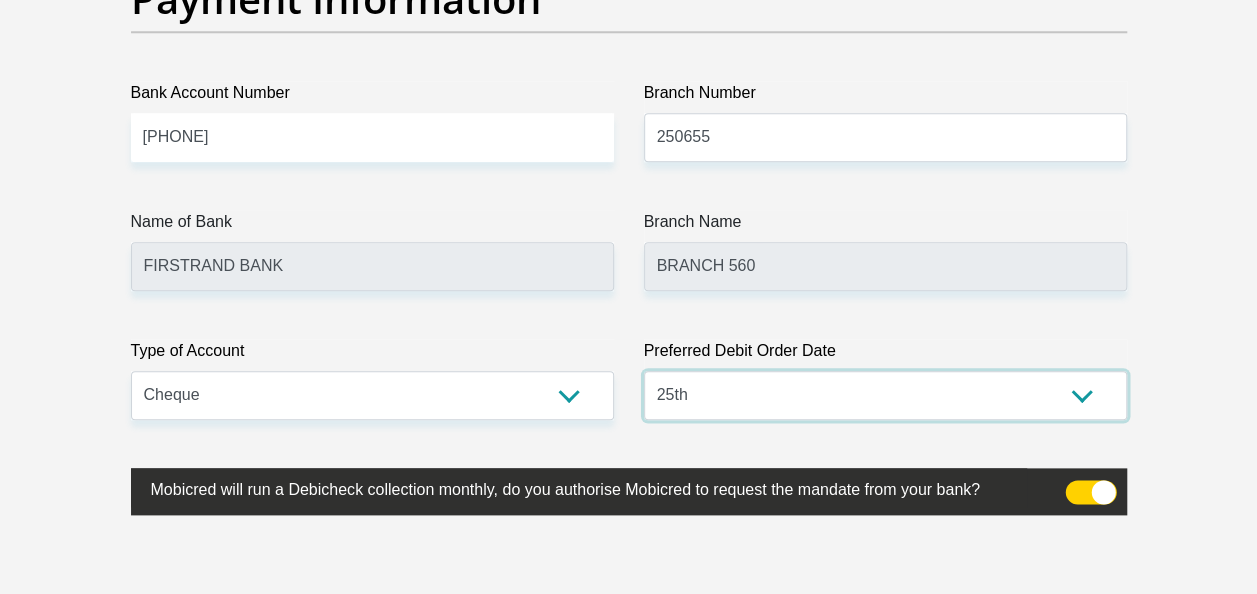 scroll, scrollTop: 4760, scrollLeft: 0, axis: vertical 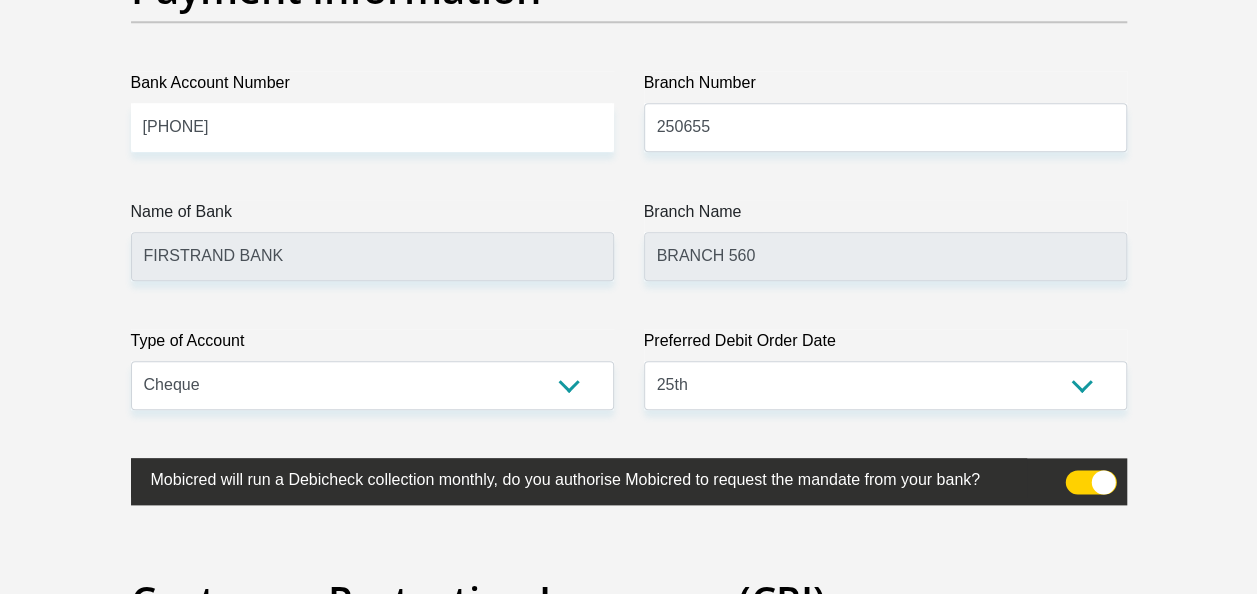 click on "Personal Details
Title
Mr
Ms
Mrs
Dr
Other
First Name
SIVE
Surname
MVUNELO
ID Number
8209130771081
Please input valid ID number
Race
Black
Coloured
Indian
White
Other
Contact Number
0732695991
Please input valid contact number
Chad" at bounding box center (628, -1113) 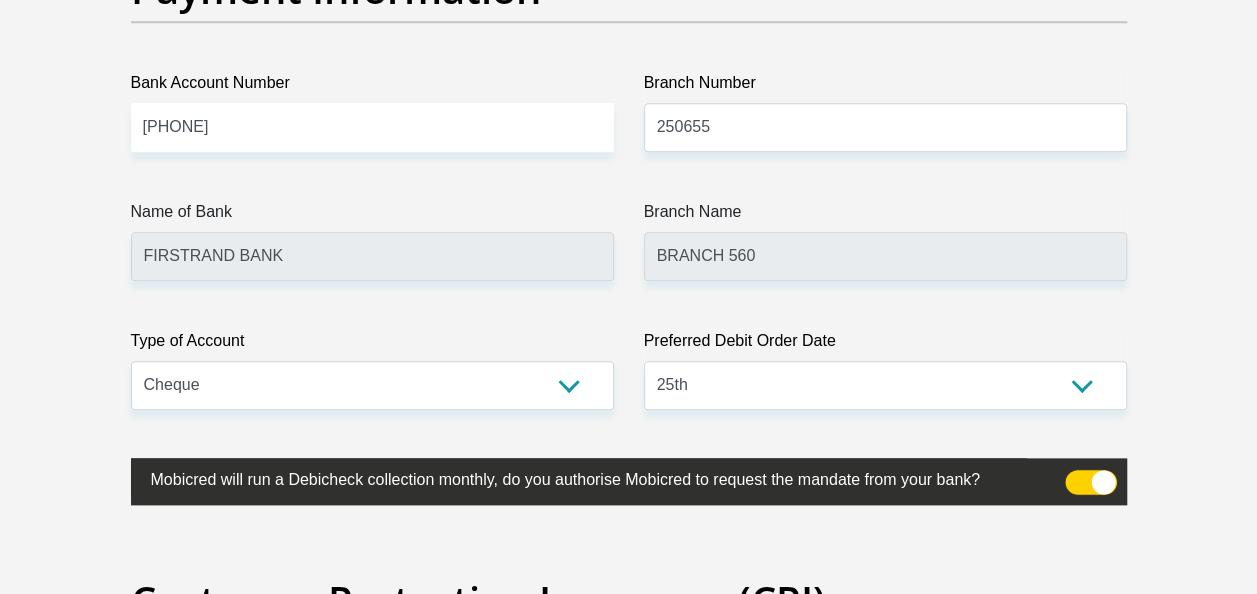 click at bounding box center [1077, 475] 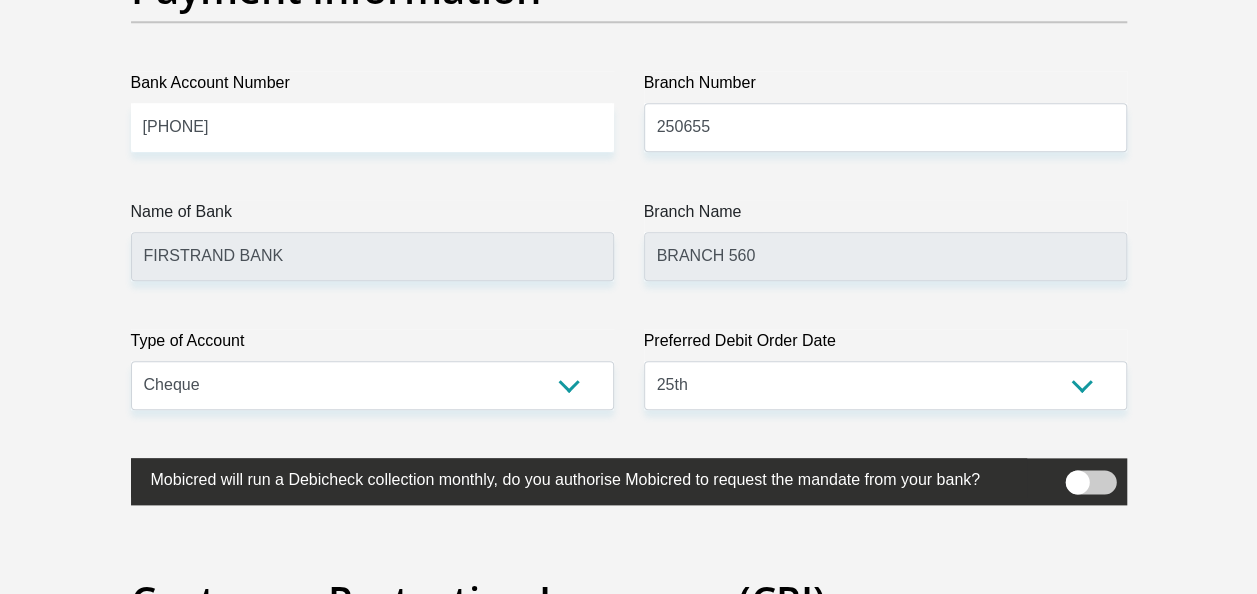 click at bounding box center [1090, 482] 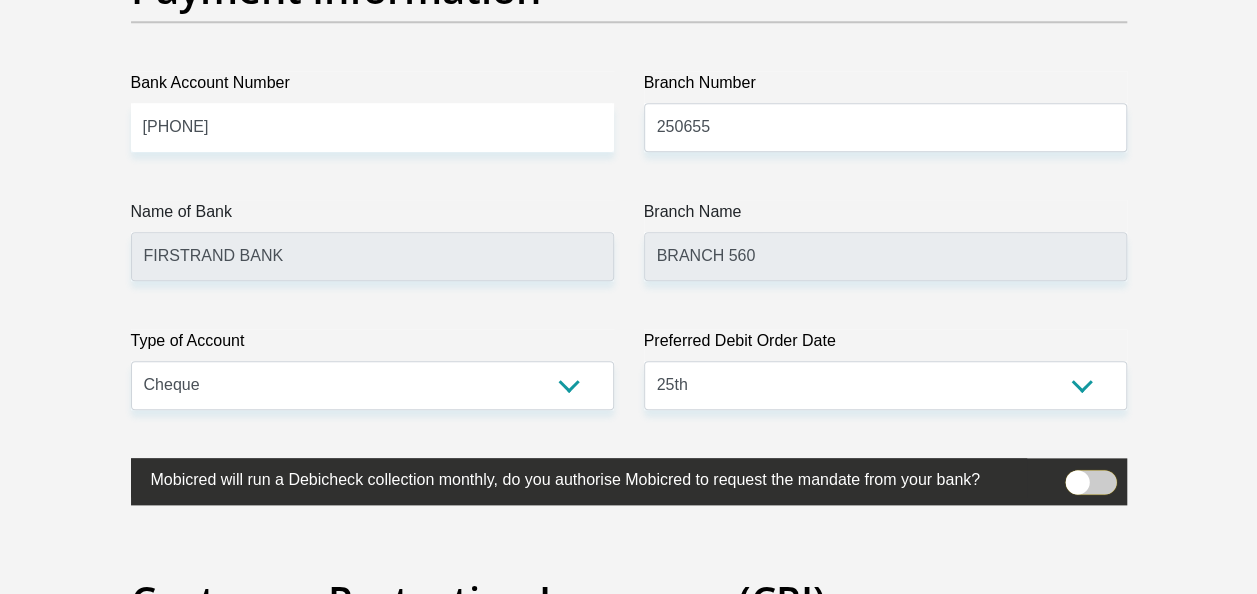 click at bounding box center (1077, 475) 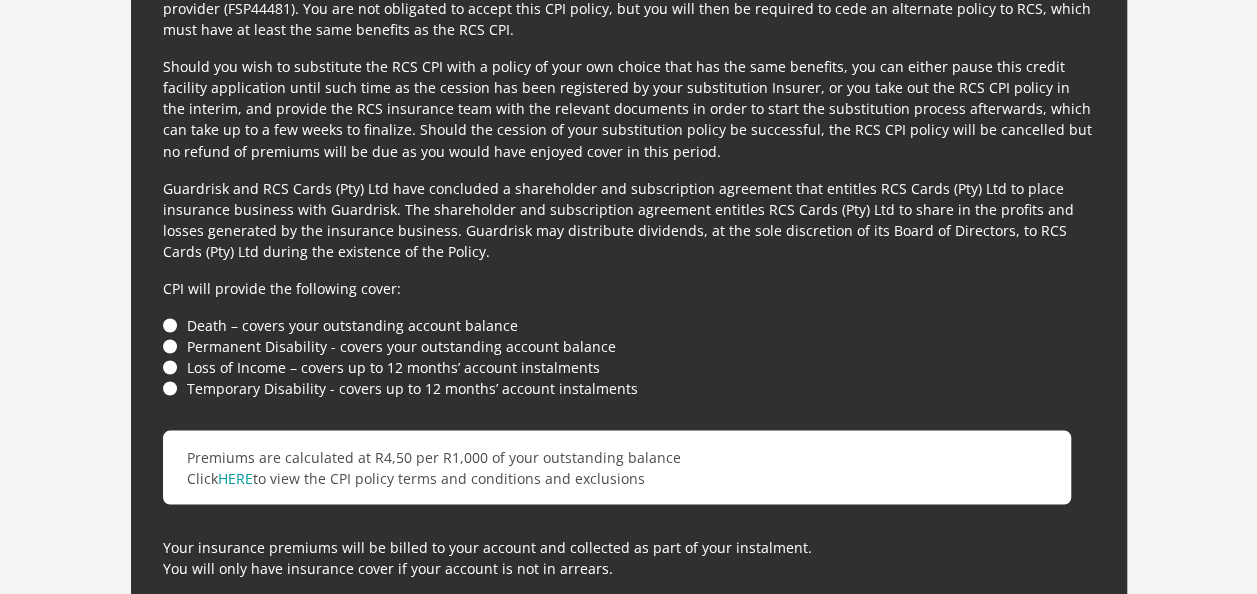 scroll, scrollTop: 5532, scrollLeft: 0, axis: vertical 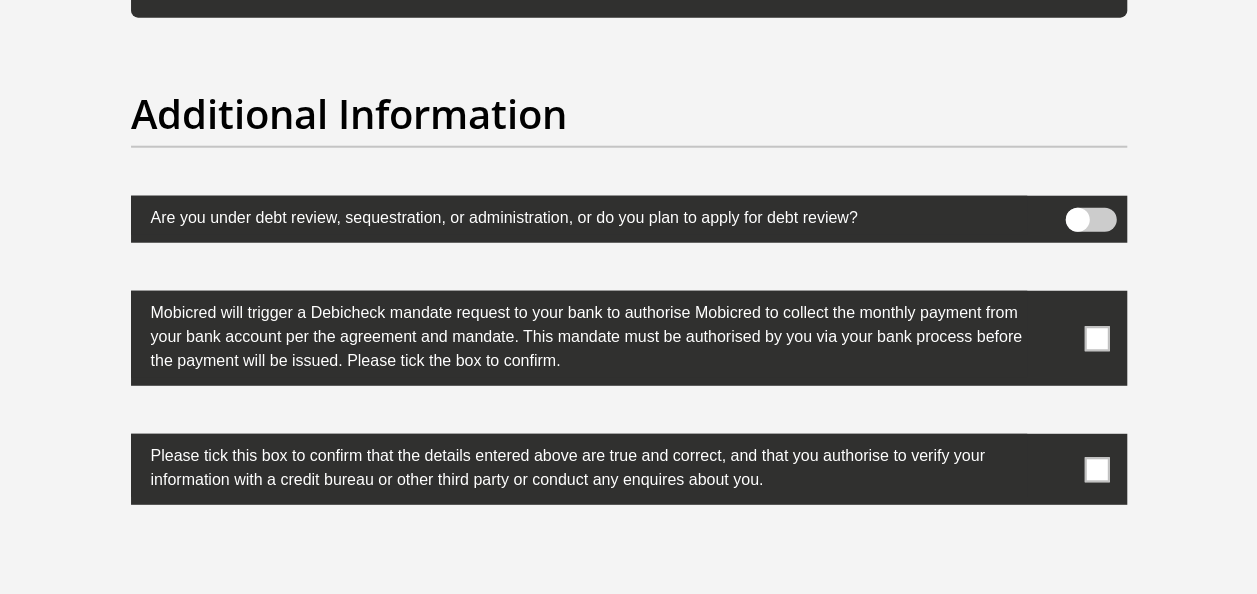 click at bounding box center [1096, 338] 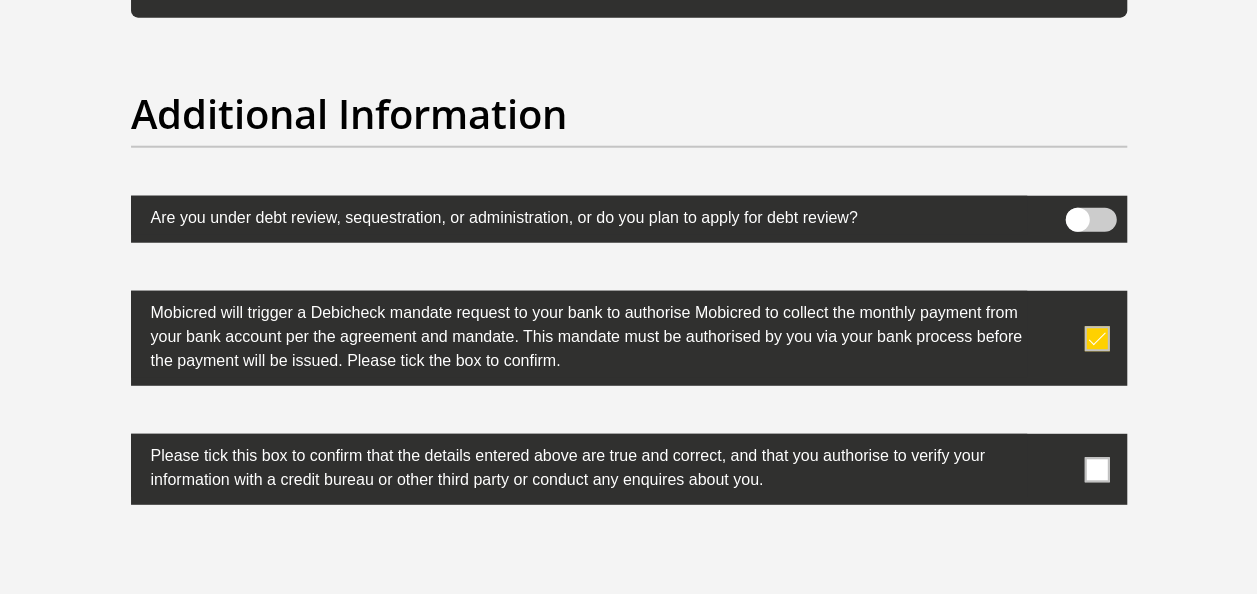click at bounding box center (1096, 469) 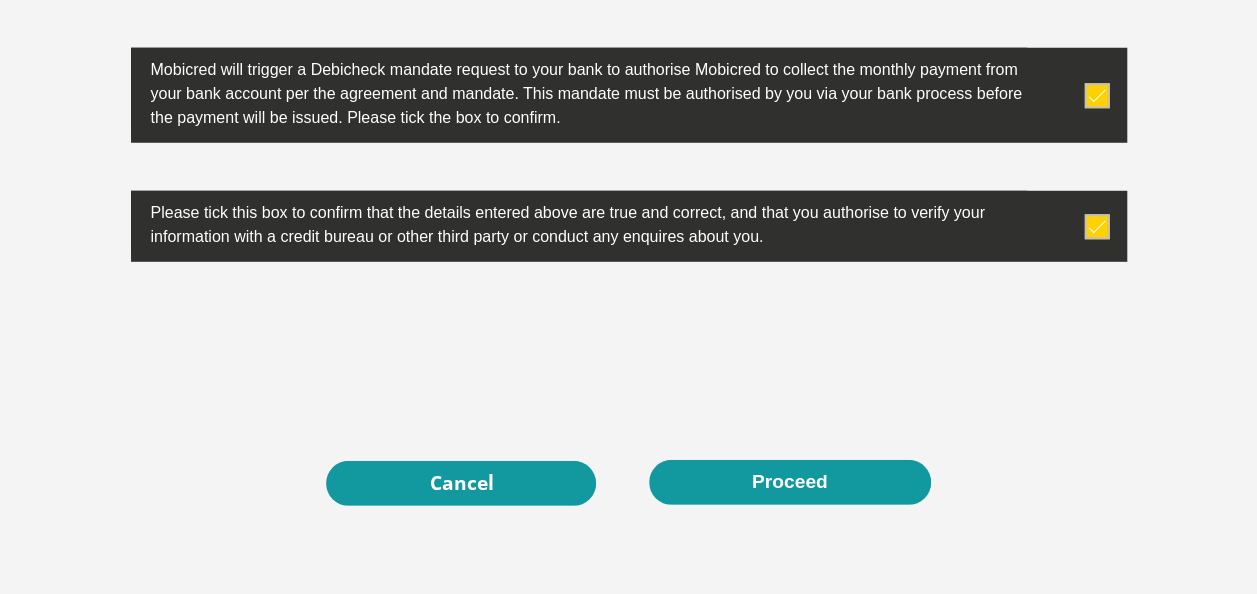 scroll, scrollTop: 6517, scrollLeft: 0, axis: vertical 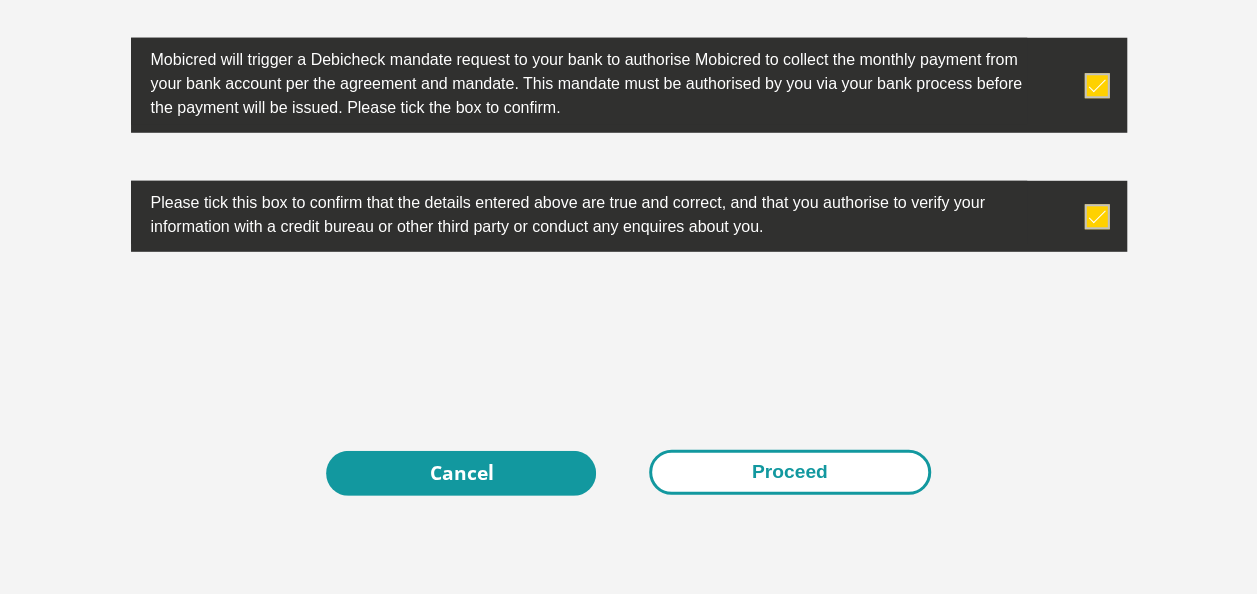 click on "Proceed" at bounding box center (790, 472) 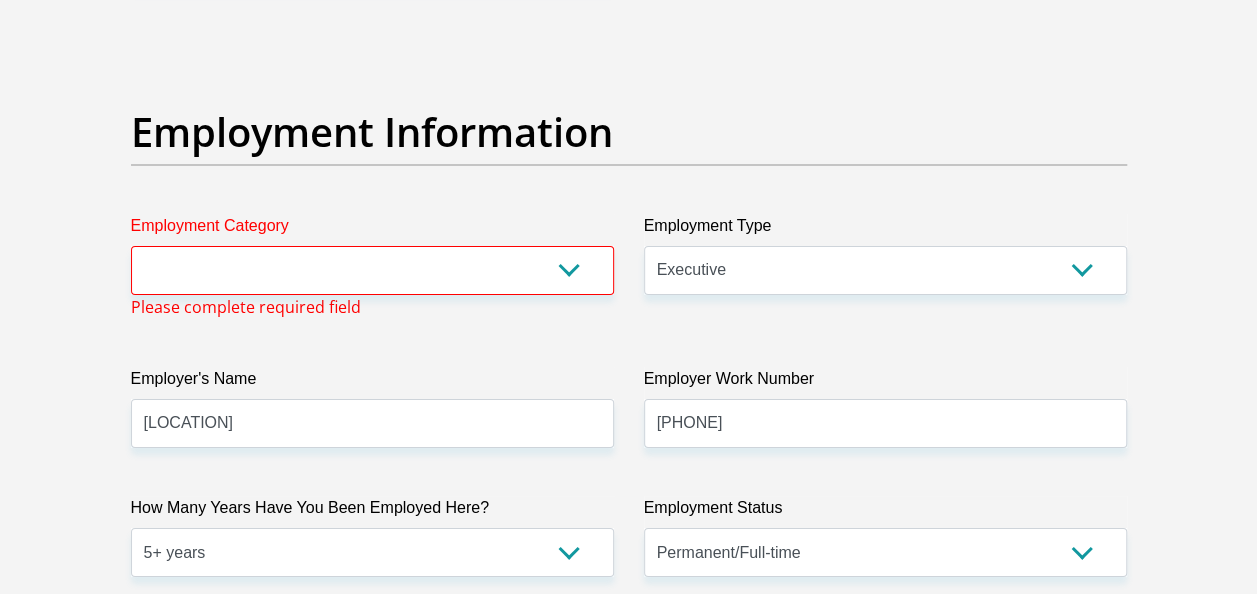 scroll, scrollTop: 3606, scrollLeft: 0, axis: vertical 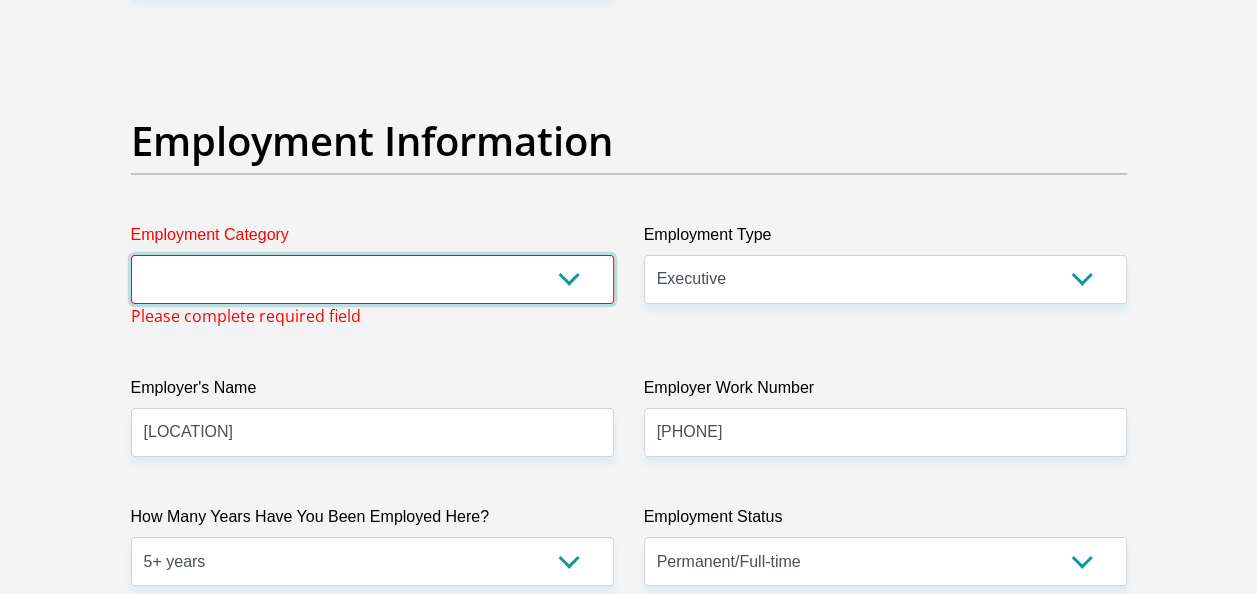 click on "AGRICULTURE
ALCOHOL & TOBACCO
CONSTRUCTION MATERIALS
METALLURGY
EQUIPMENT FOR RENEWABLE ENERGY
SPECIALIZED CONTRACTORS
CAR
GAMING (INCL. INTERNET
OTHER WHOLESALE
UNLICENSED PHARMACEUTICALS
CURRENCY EXCHANGE HOUSES
OTHER FINANCIAL INSTITUTIONS & INSURANCE
REAL ESTATE AGENTS
OIL & GAS
OTHER MATERIALS (E.G. IRON ORE)
PRECIOUS STONES & PRECIOUS METALS
POLITICAL ORGANIZATIONS
RELIGIOUS ORGANIZATIONS(NOT SECTS)
ACTI. HAVING BUSINESS DEAL WITH PUBLIC ADMINISTRATION
LAUNDROMATS" at bounding box center [372, 279] 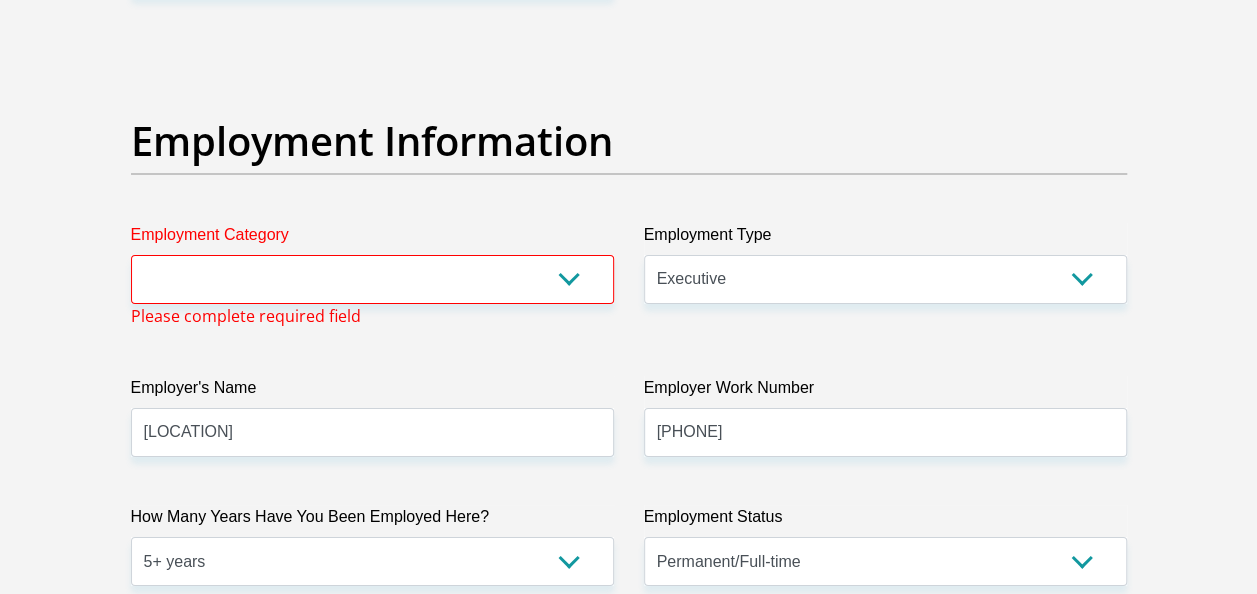 scroll, scrollTop: 6584, scrollLeft: 0, axis: vertical 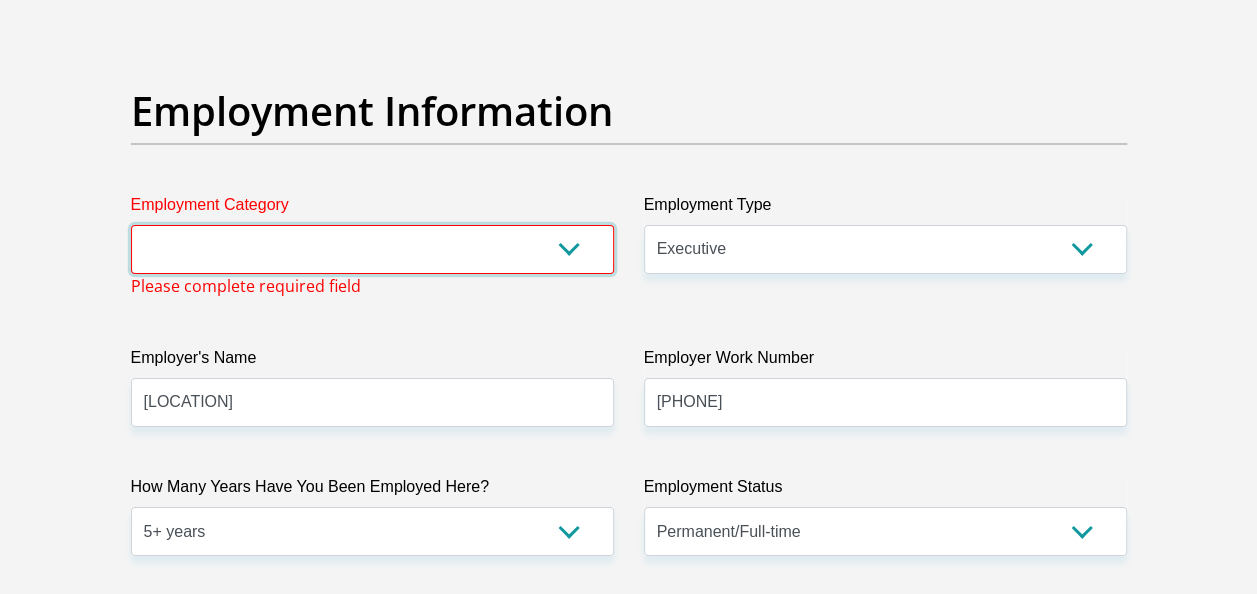 click on "AGRICULTURE
ALCOHOL & TOBACCO
CONSTRUCTION MATERIALS
METALLURGY
EQUIPMENT FOR RENEWABLE ENERGY
SPECIALIZED CONTRACTORS
CAR
GAMING (INCL. INTERNET
OTHER WHOLESALE
UNLICENSED PHARMACEUTICALS
CURRENCY EXCHANGE HOUSES
OTHER FINANCIAL INSTITUTIONS & INSURANCE
REAL ESTATE AGENTS
OIL & GAS
OTHER MATERIALS (E.G. IRON ORE)
PRECIOUS STONES & PRECIOUS METALS
POLITICAL ORGANIZATIONS
RELIGIOUS ORGANIZATIONS(NOT SECTS)
ACTI. HAVING BUSINESS DEAL WITH PUBLIC ADMINISTRATION
LAUNDROMATS" at bounding box center [372, 249] 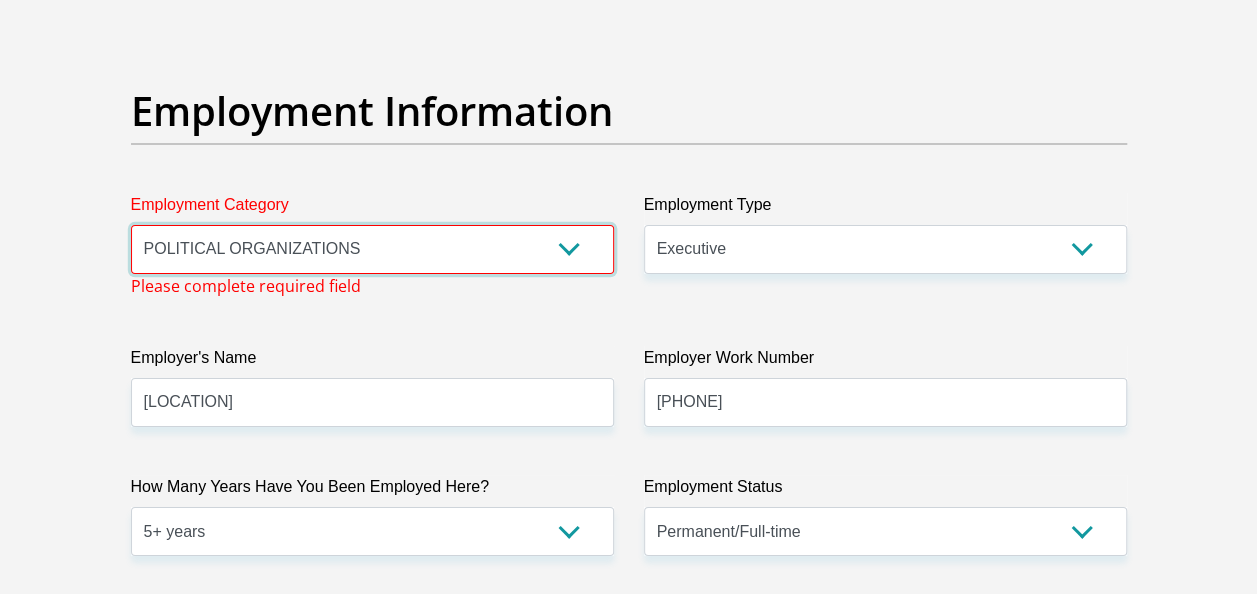 click on "AGRICULTURE
ALCOHOL & TOBACCO
CONSTRUCTION MATERIALS
METALLURGY
EQUIPMENT FOR RENEWABLE ENERGY
SPECIALIZED CONTRACTORS
CAR
GAMING (INCL. INTERNET
OTHER WHOLESALE
UNLICENSED PHARMACEUTICALS
CURRENCY EXCHANGE HOUSES
OTHER FINANCIAL INSTITUTIONS & INSURANCE
REAL ESTATE AGENTS
OIL & GAS
OTHER MATERIALS (E.G. IRON ORE)
PRECIOUS STONES & PRECIOUS METALS
POLITICAL ORGANIZATIONS
RELIGIOUS ORGANIZATIONS(NOT SECTS)
ACTI. HAVING BUSINESS DEAL WITH PUBLIC ADMINISTRATION
LAUNDROMATS" at bounding box center [372, 249] 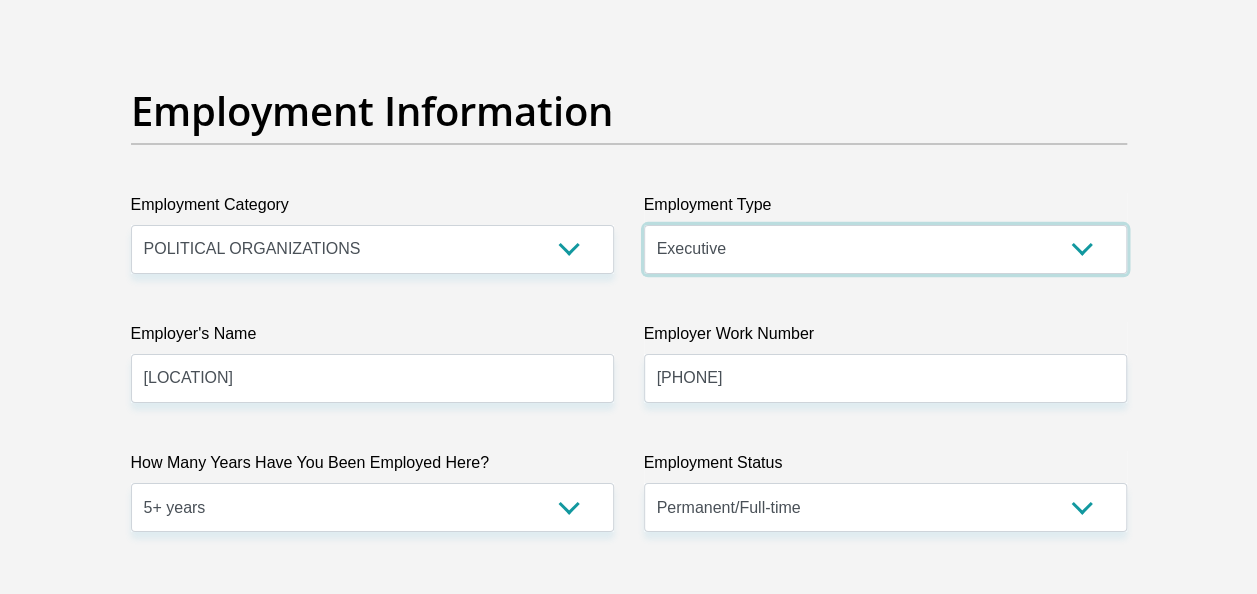 click on "College/Lecturer
Craft Seller
Creative
Driver
Executive
Farmer
Forces - Non Commissioned
Forces - Officer
Hawker
Housewife
Labourer
Licenced Professional
Manager
Miner
Non Licenced Professional
Office Staff/Clerk
Outside Worker
Pensioner
Permanent Teacher
Production/Manufacturing
Sales
Self-Employed
Semi-Professional Worker
Service Industry  Social Worker  Student" at bounding box center [885, 249] 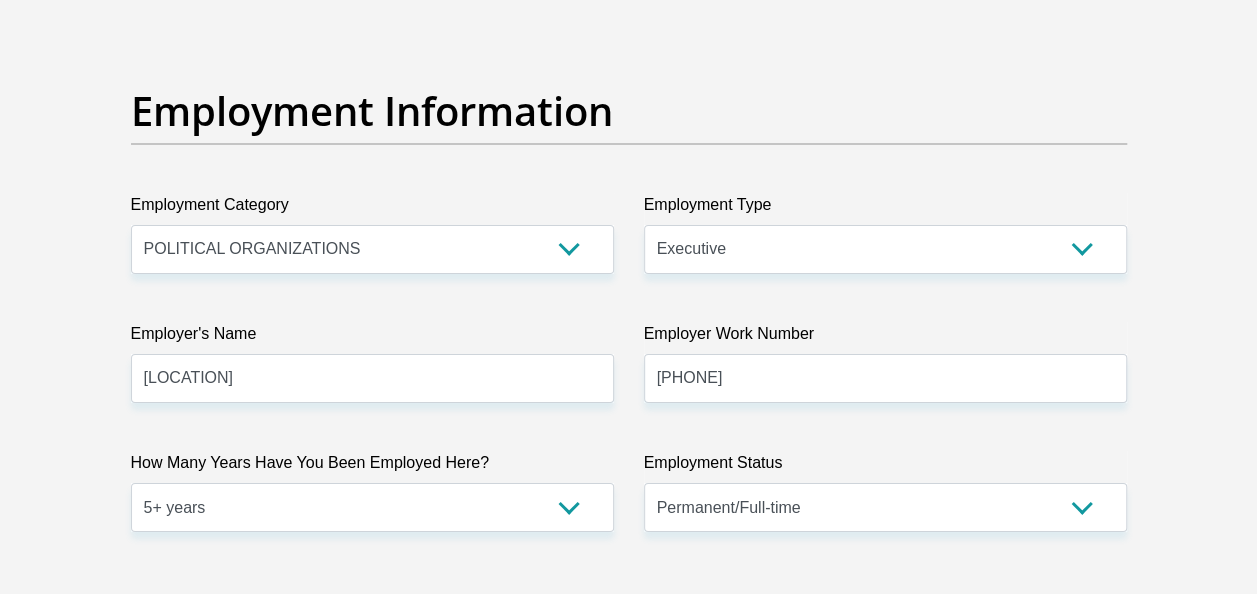 click on "Personal Details
Title
Mr
Ms
Mrs
Dr
Other
First Name
SIVE
Surname
MVUNELO
ID Number
8209130771081
Please input valid ID number
Race
Black
Coloured
Indian
White
Other
Contact Number
0732695991
Please input valid contact number
Chad" at bounding box center (628, 11) 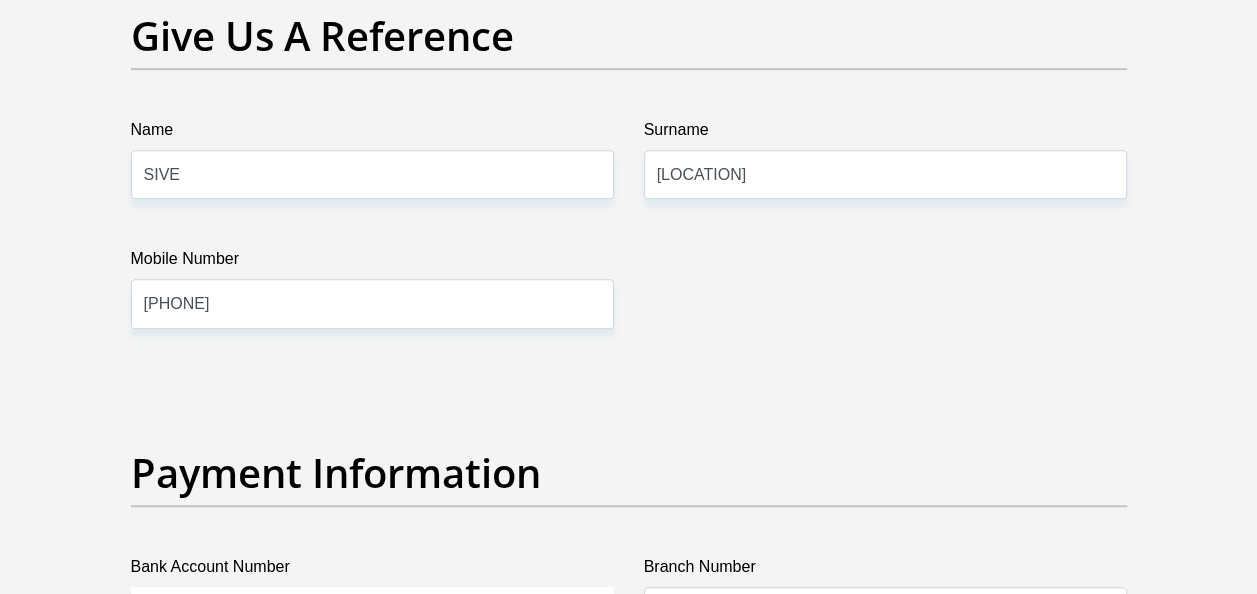 scroll, scrollTop: 4343, scrollLeft: 0, axis: vertical 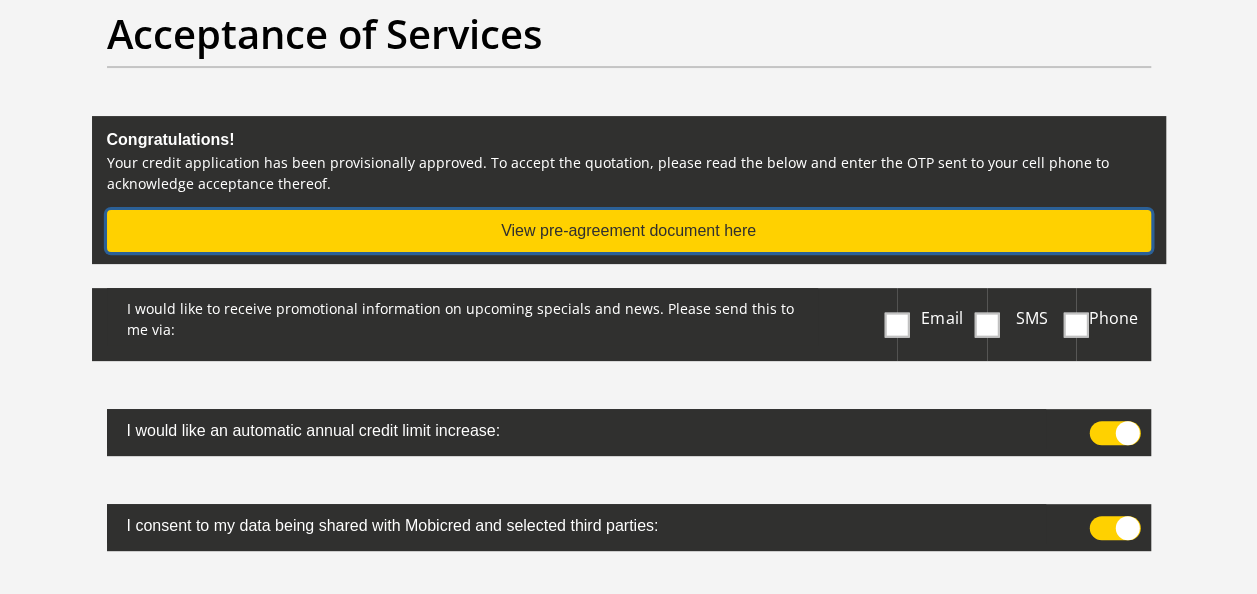 click on "View pre-agreement document here" at bounding box center (629, 231) 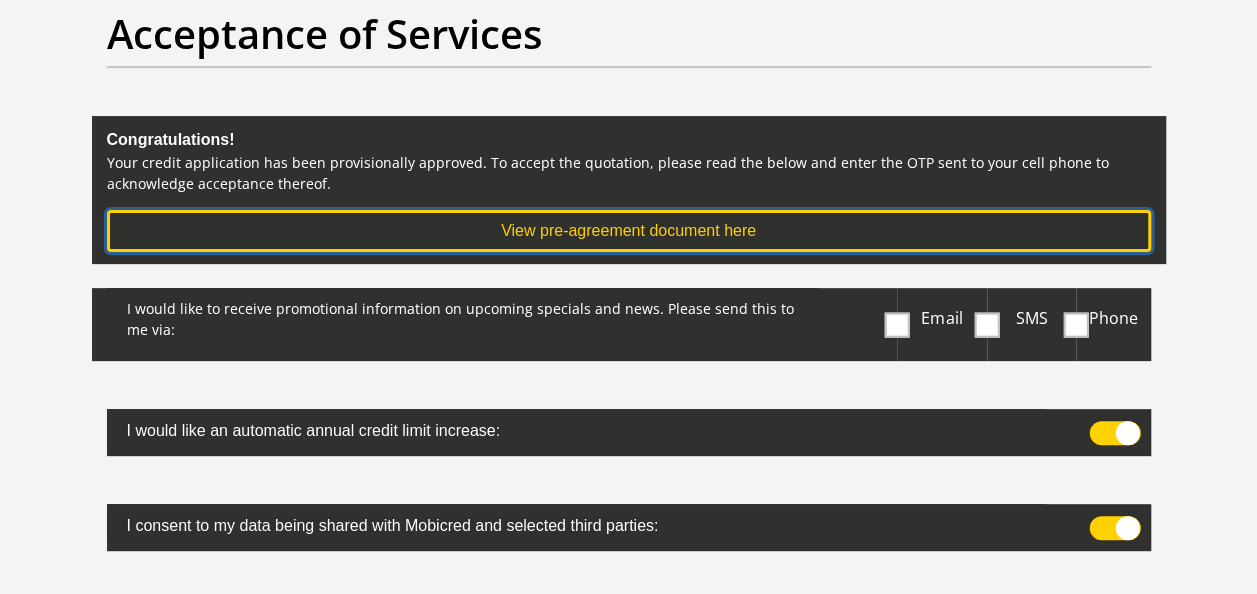 scroll, scrollTop: 240, scrollLeft: 0, axis: vertical 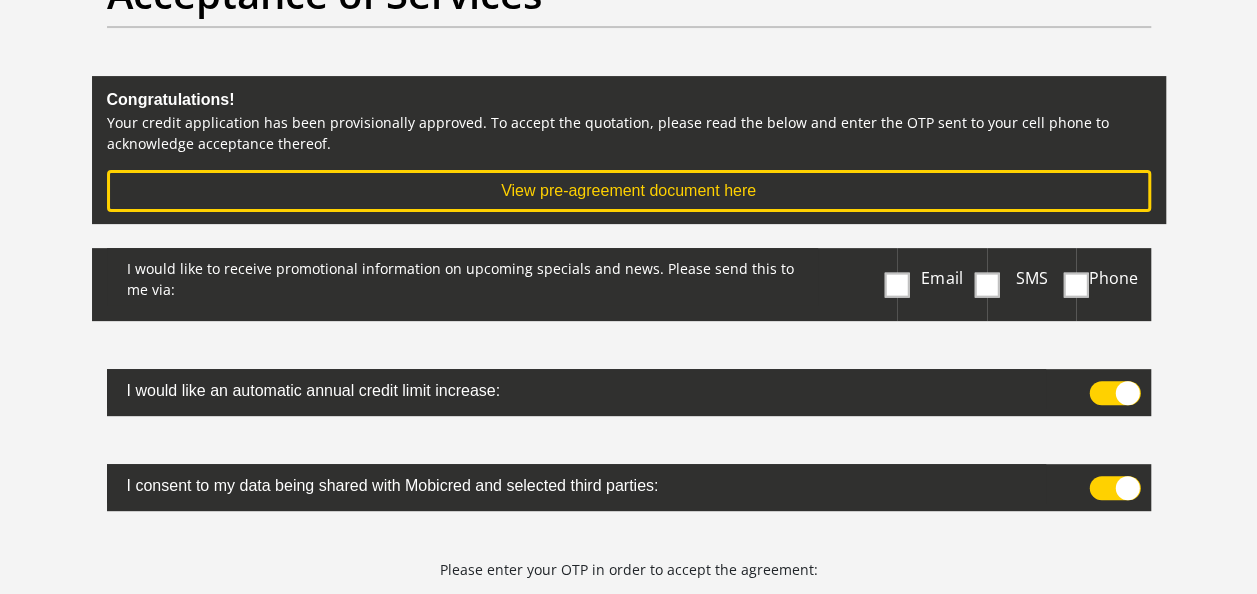 click at bounding box center (986, 284) 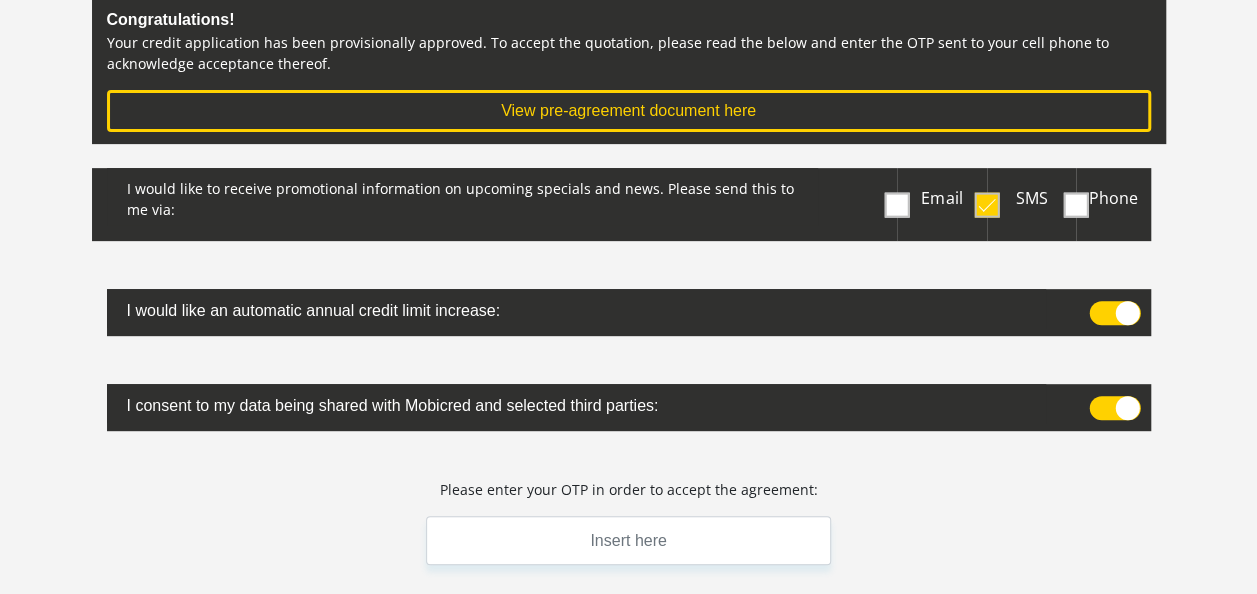 scroll, scrollTop: 360, scrollLeft: 0, axis: vertical 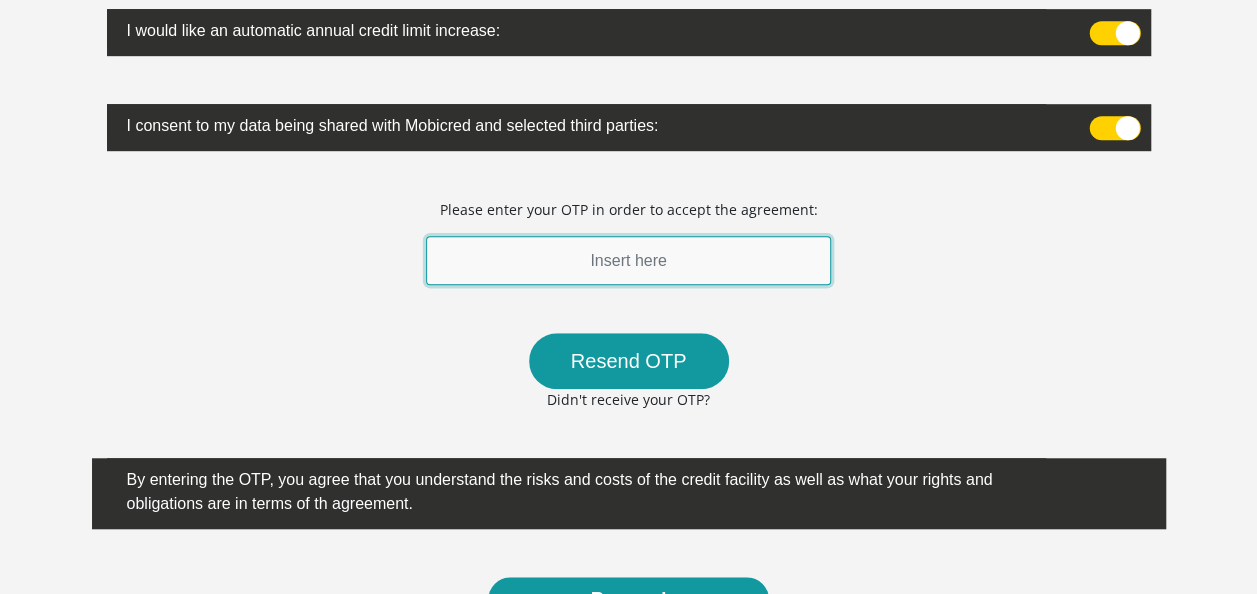click at bounding box center [629, 260] 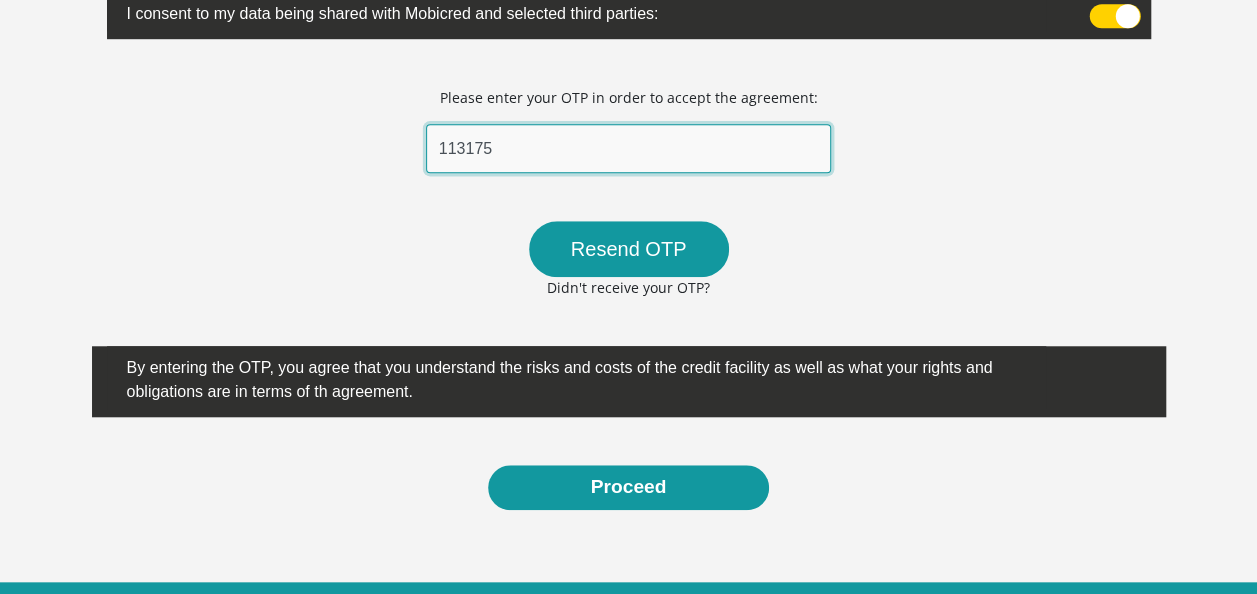 scroll, scrollTop: 720, scrollLeft: 0, axis: vertical 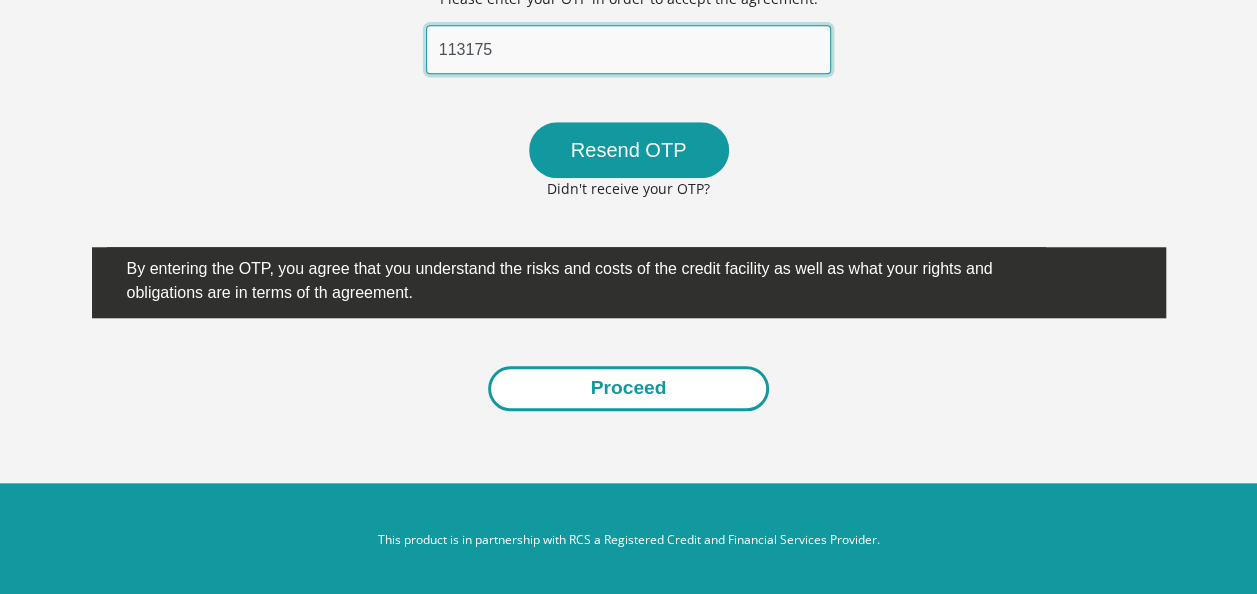 type on "113175" 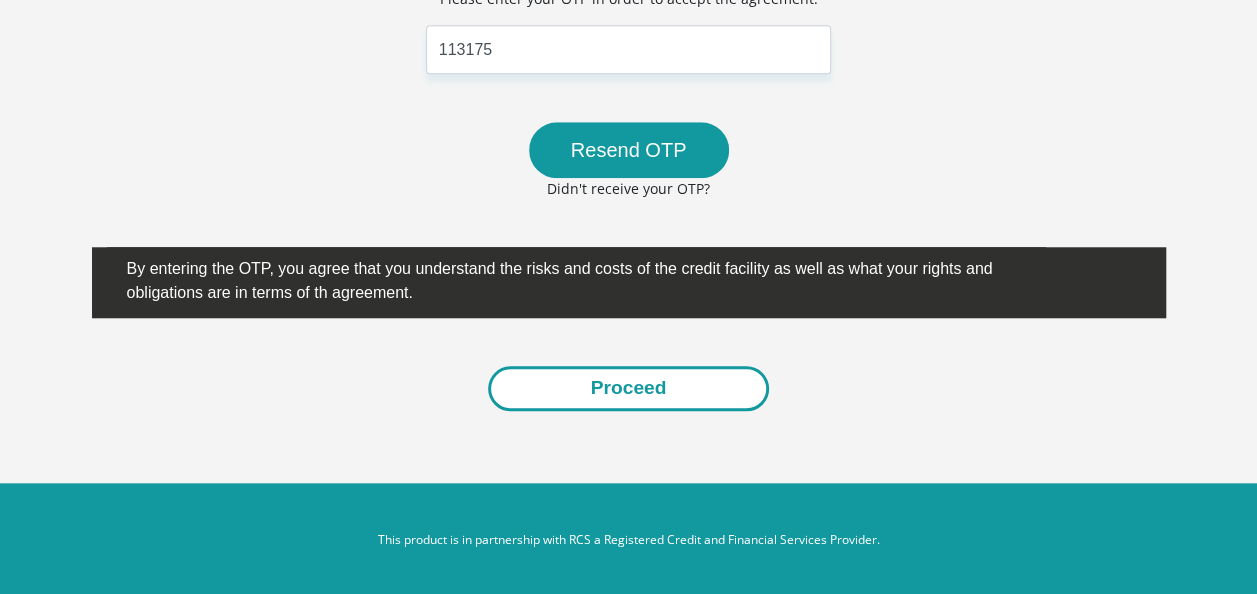 click on "Proceed" at bounding box center (629, 388) 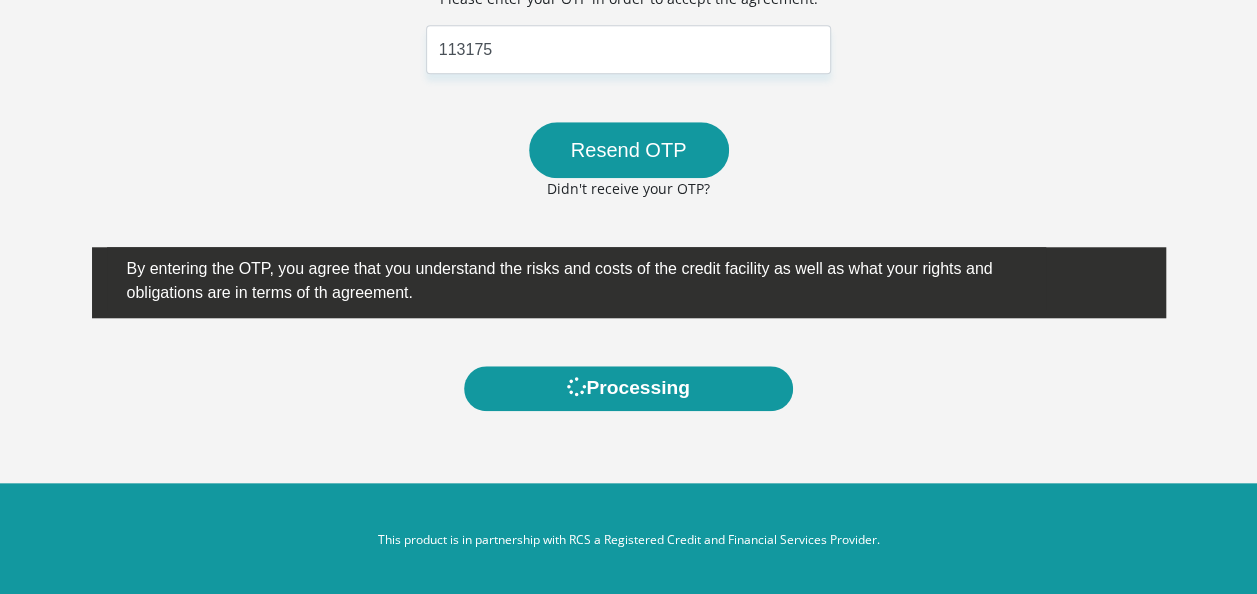 scroll, scrollTop: 0, scrollLeft: 0, axis: both 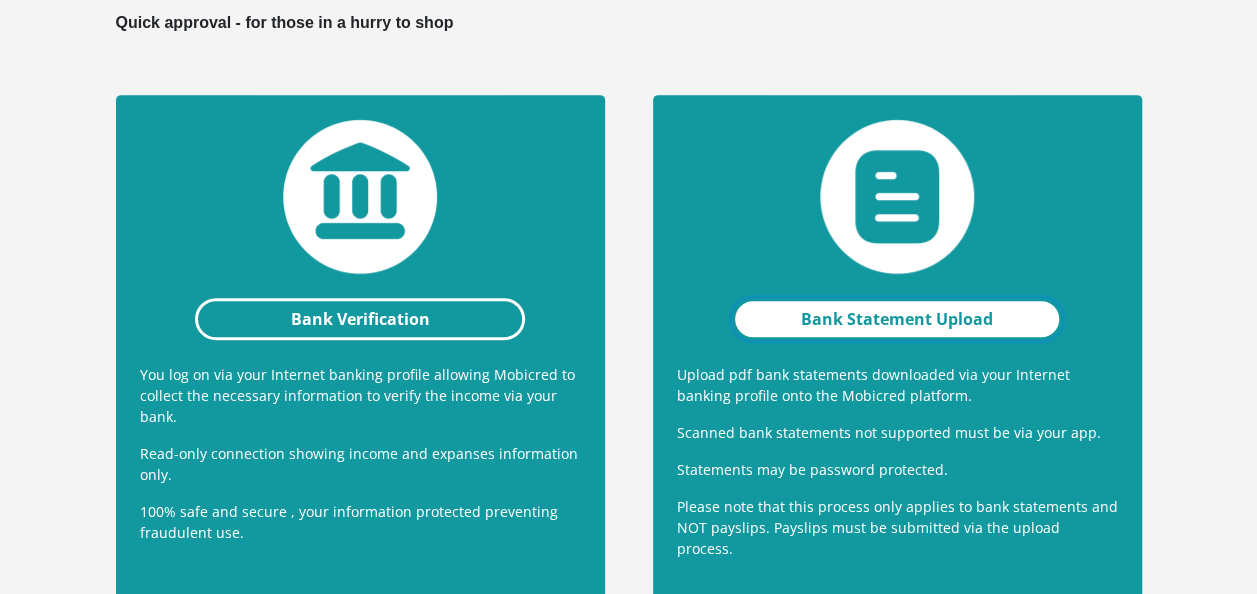 click on "Bank Statement Upload" at bounding box center [897, 319] 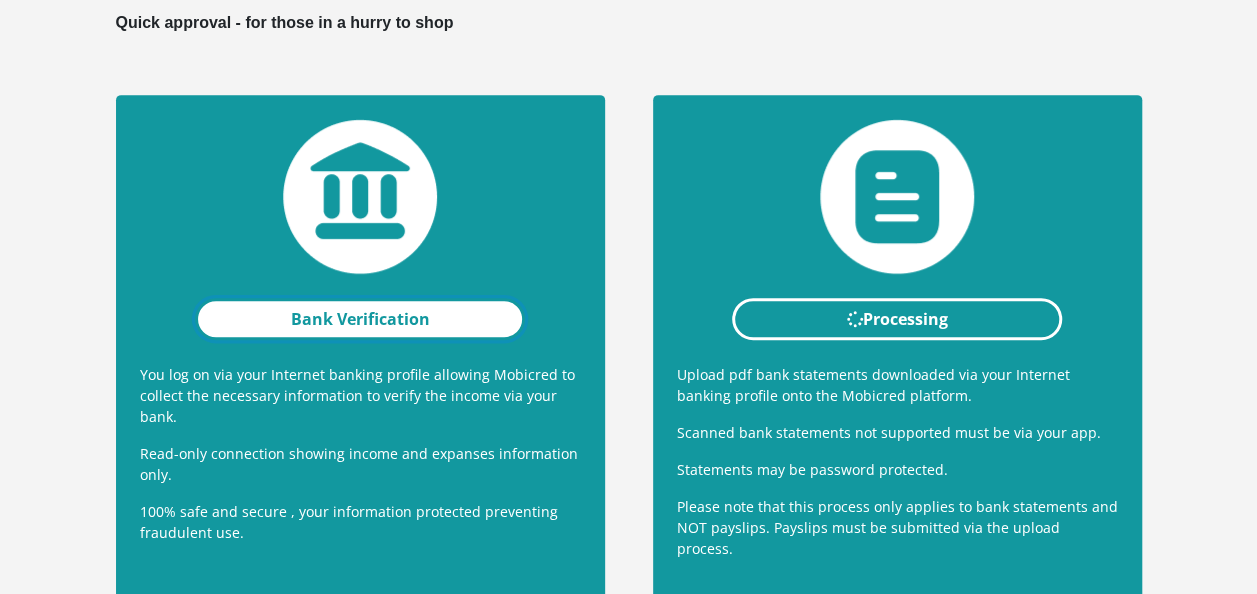 click on "Bank Verification" at bounding box center [360, 319] 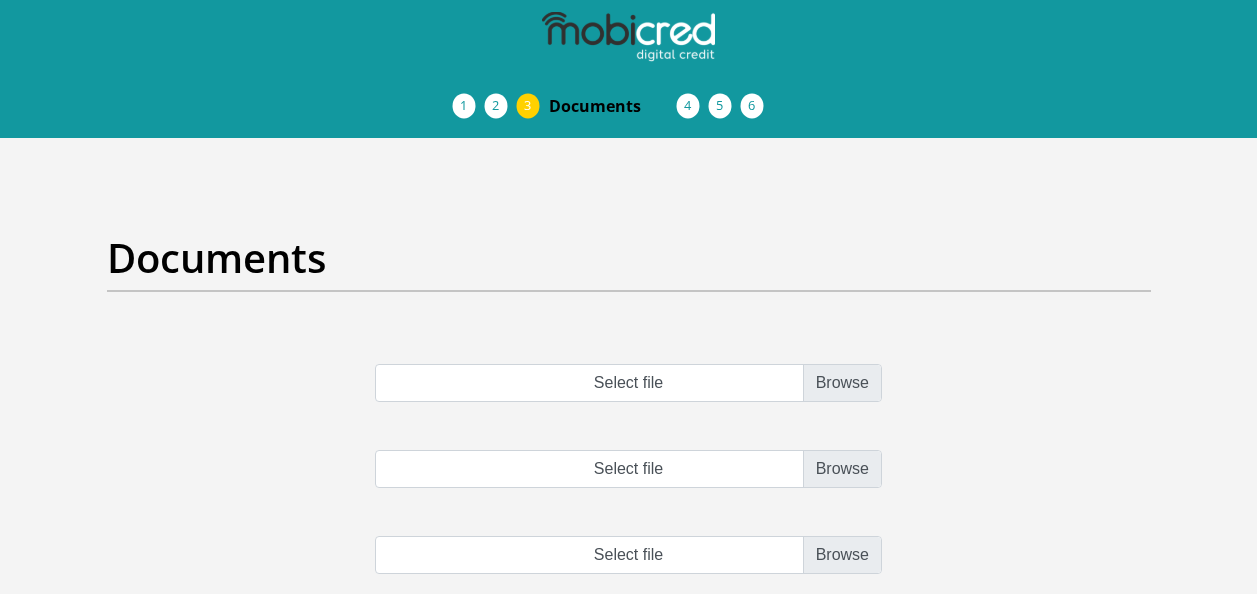 scroll, scrollTop: 0, scrollLeft: 0, axis: both 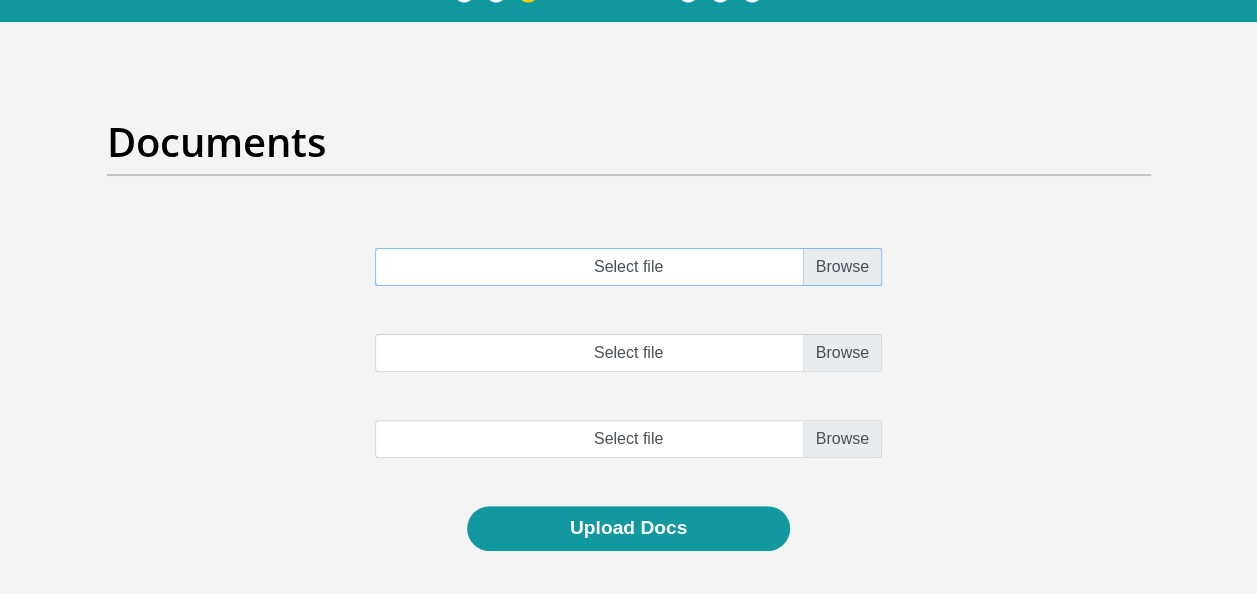 click on "Select file" at bounding box center [628, 267] 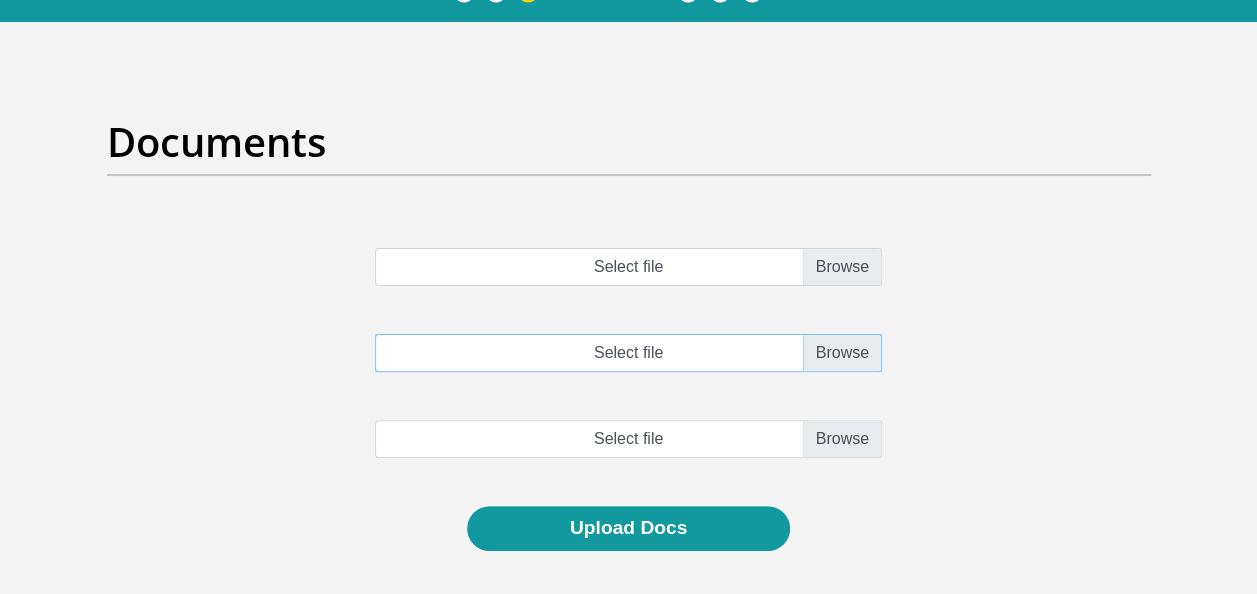 click on "Select file" at bounding box center [628, 353] 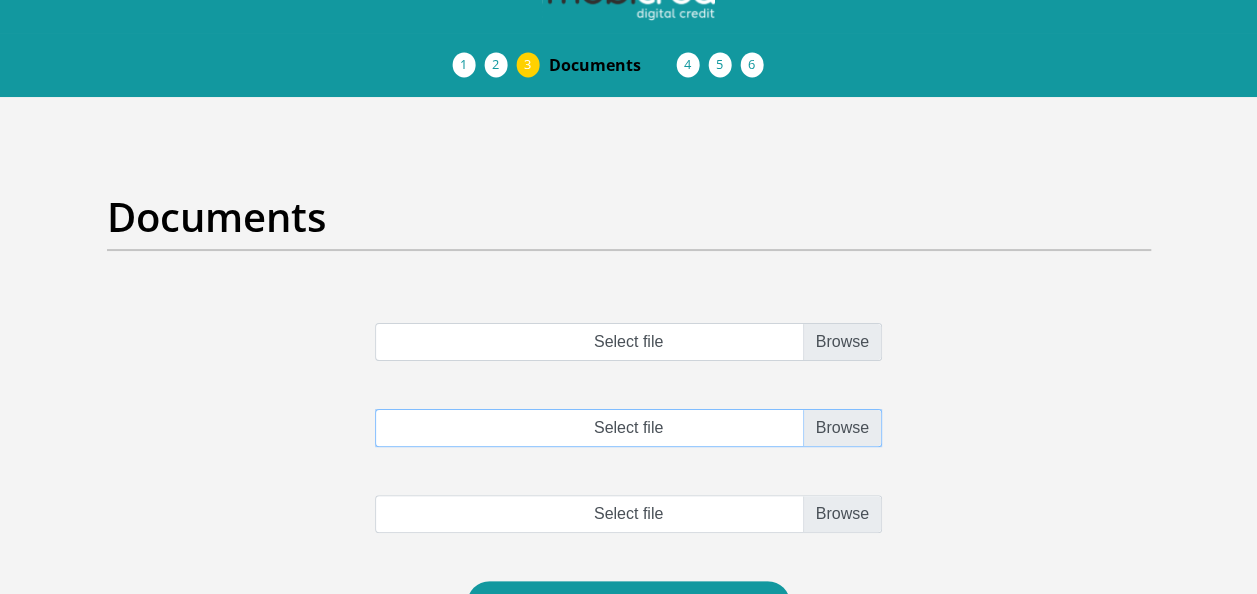 scroll, scrollTop: 0, scrollLeft: 0, axis: both 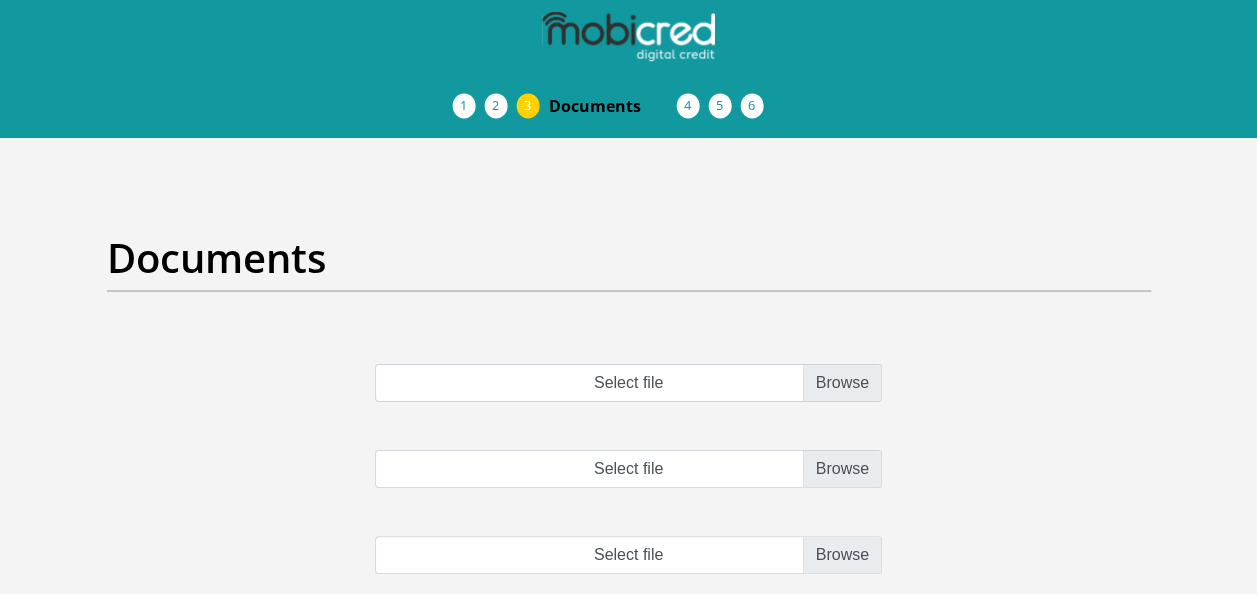 click on "Debicheck   Mandate" at bounding box center (709, 106) 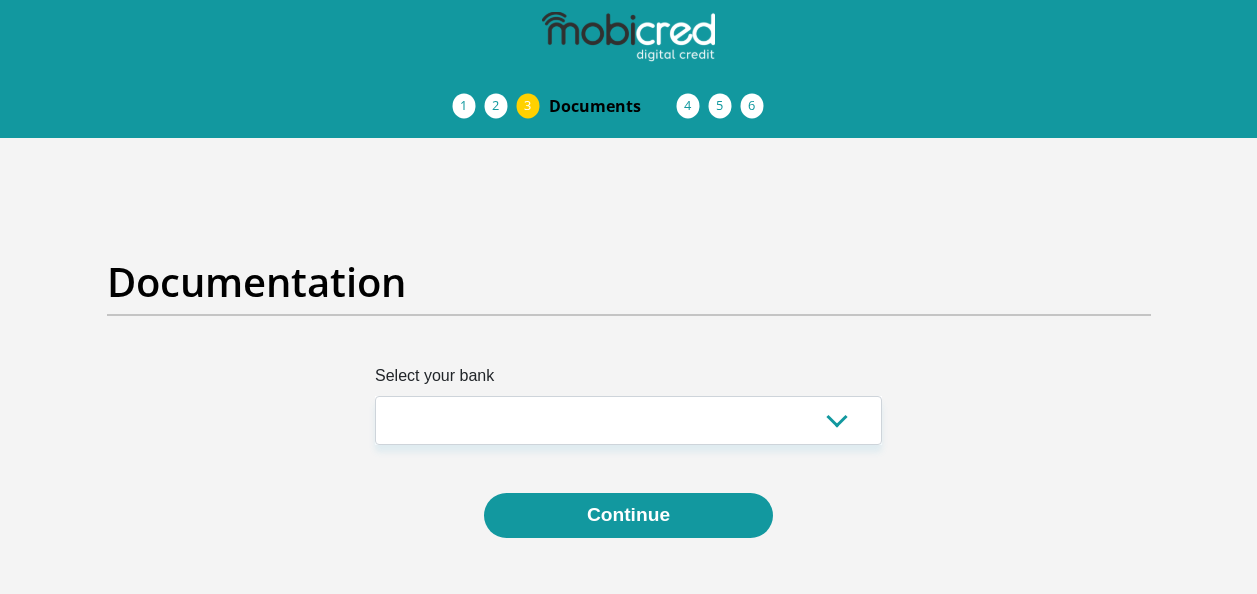 scroll, scrollTop: 0, scrollLeft: 0, axis: both 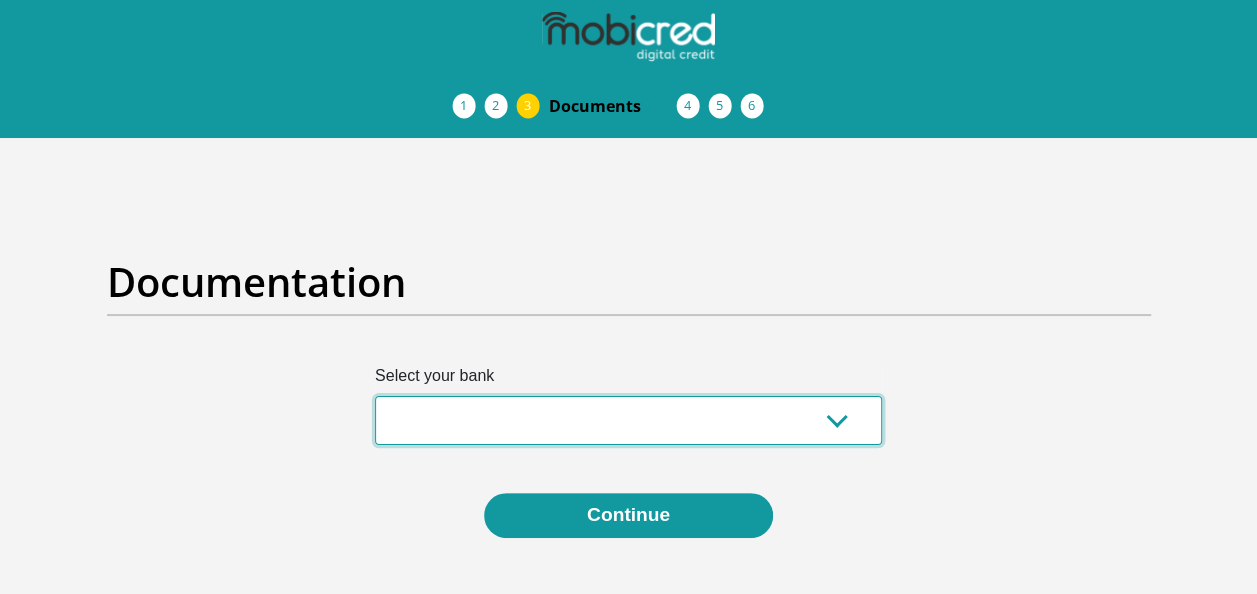 click on "Absa
Capitec Bank
Discovery Bank
First National Bank
Nedbank
Standard Bank
TymeBank" at bounding box center (628, 420) 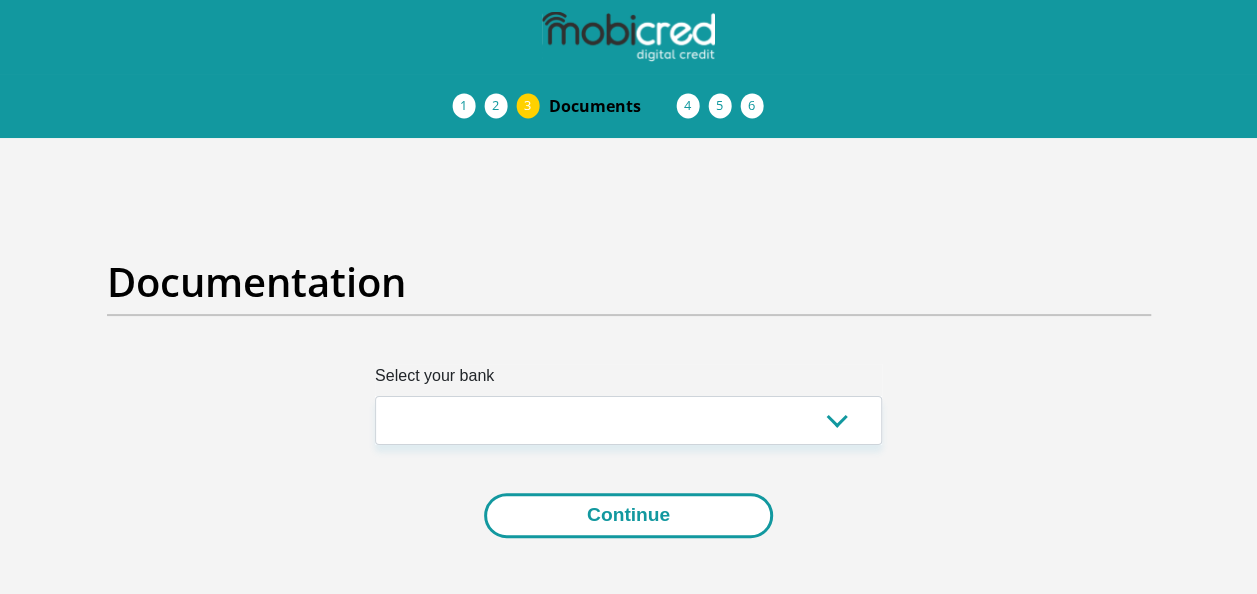 click on "Continue" at bounding box center (628, 515) 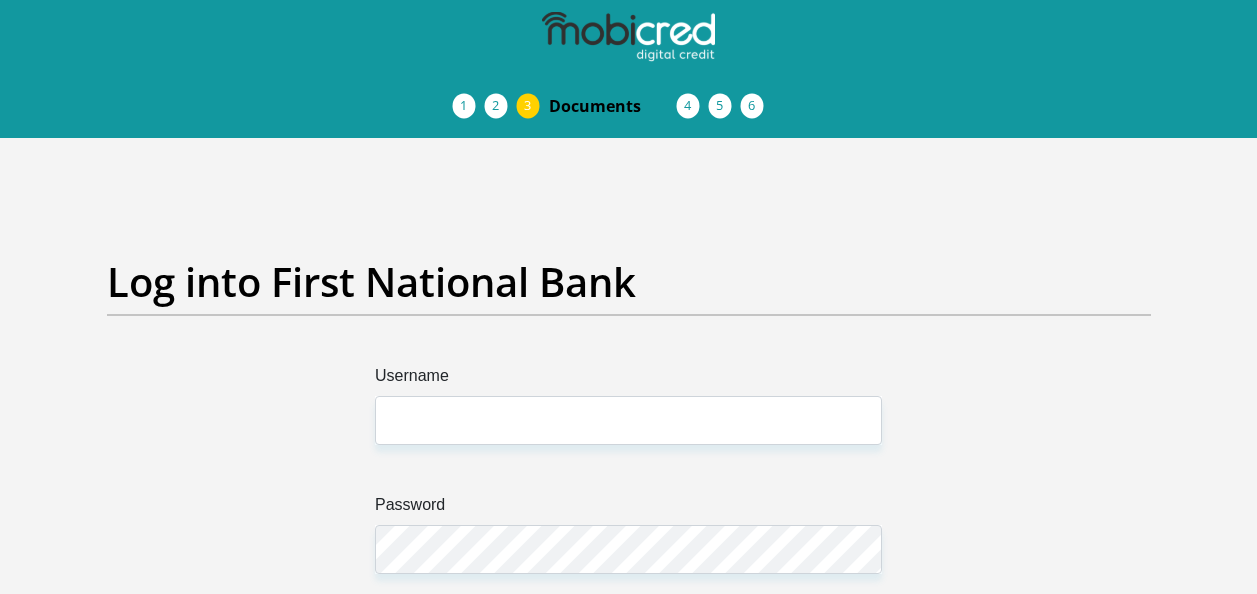 scroll, scrollTop: 0, scrollLeft: 0, axis: both 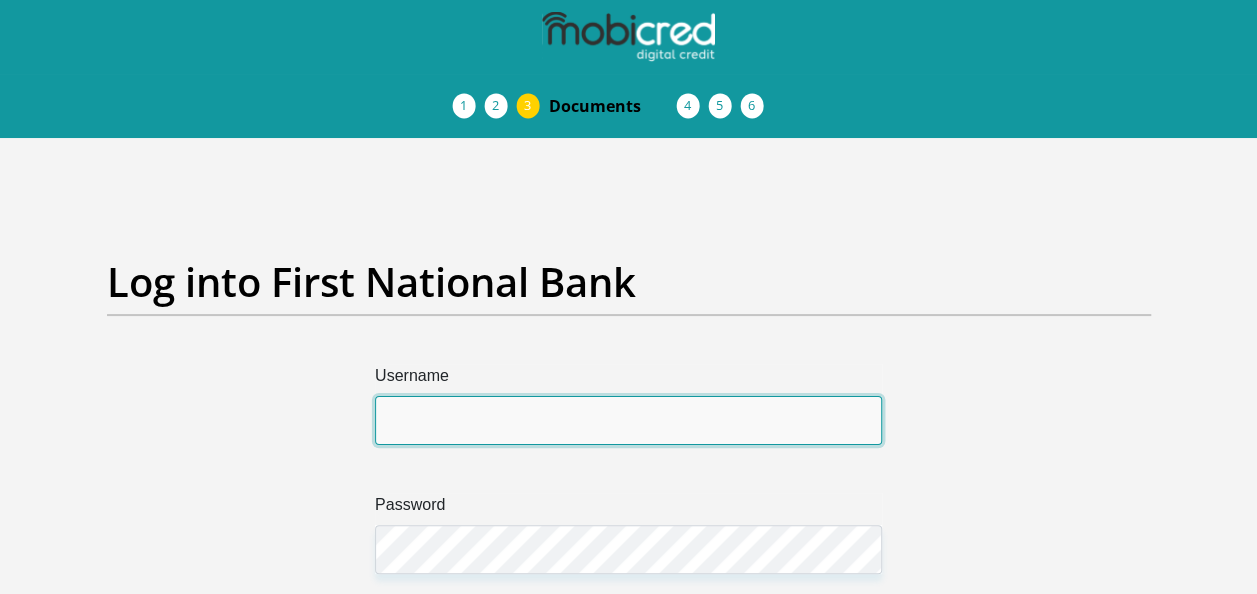 click on "Username" at bounding box center [628, 420] 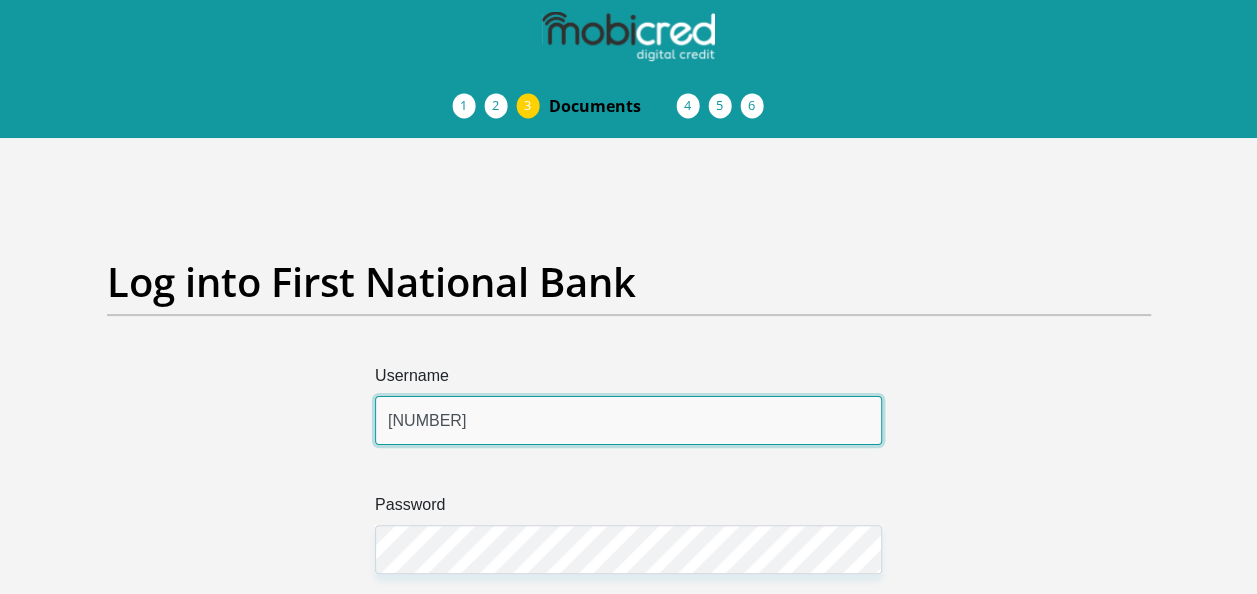 type on "0732695991" 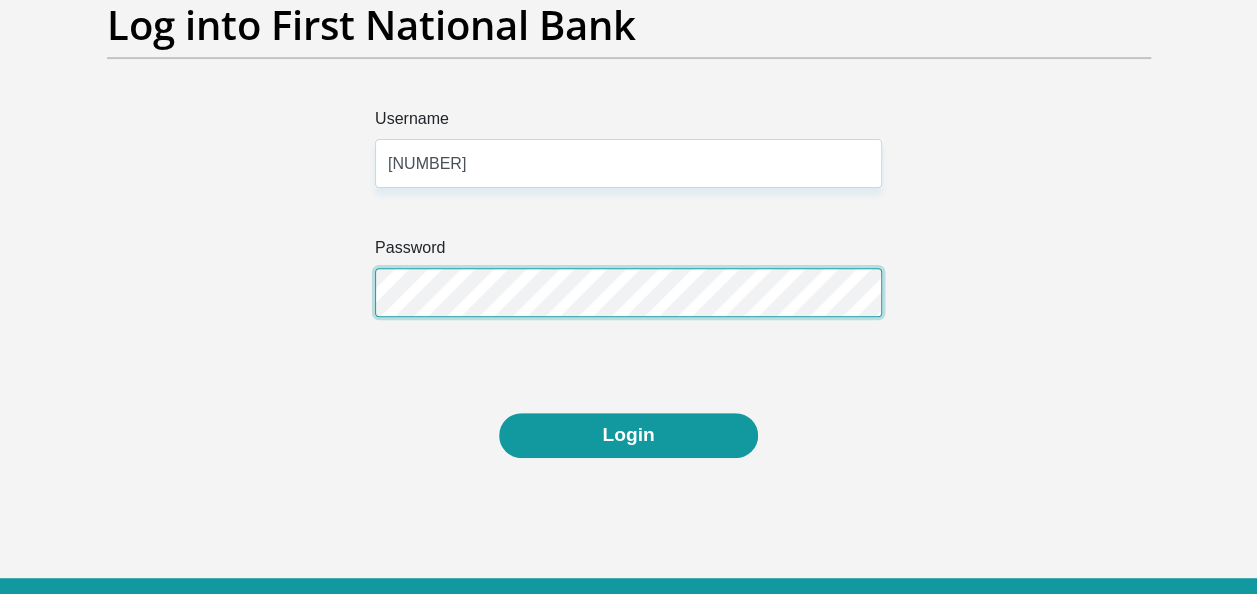 scroll, scrollTop: 259, scrollLeft: 0, axis: vertical 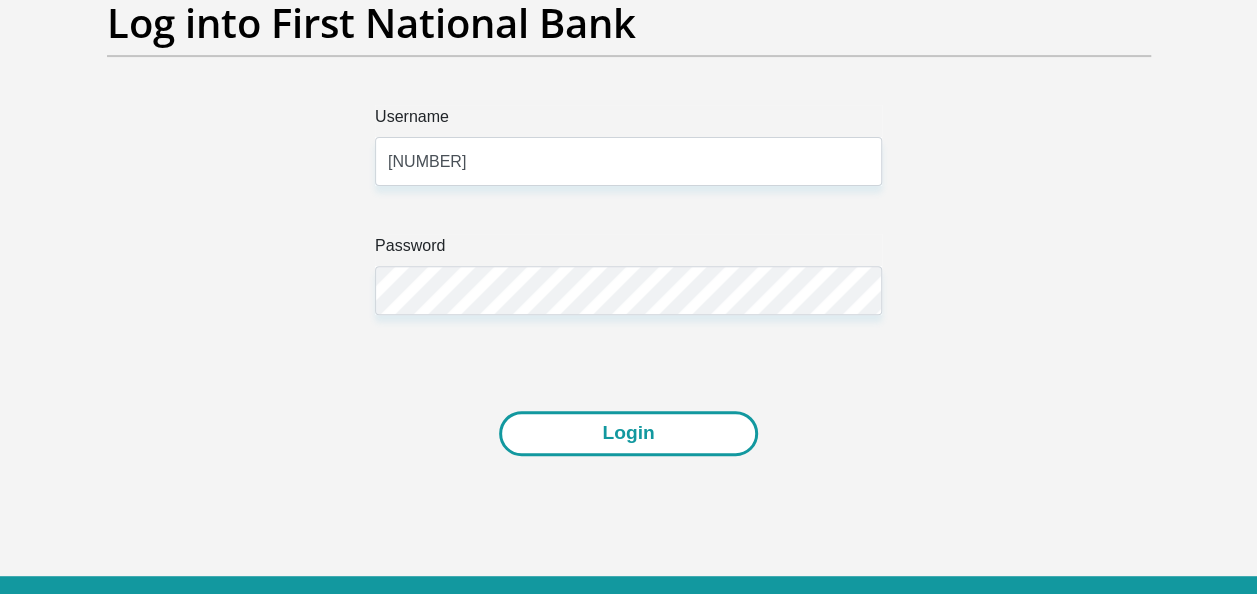 click on "Login" at bounding box center [628, 433] 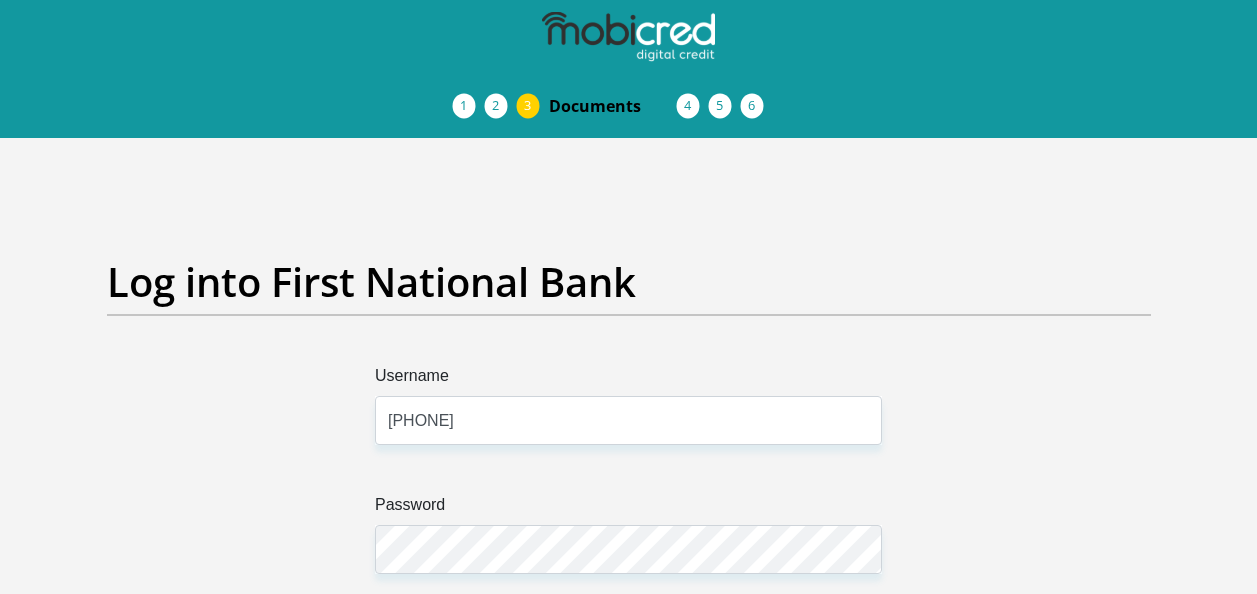 scroll, scrollTop: 262, scrollLeft: 0, axis: vertical 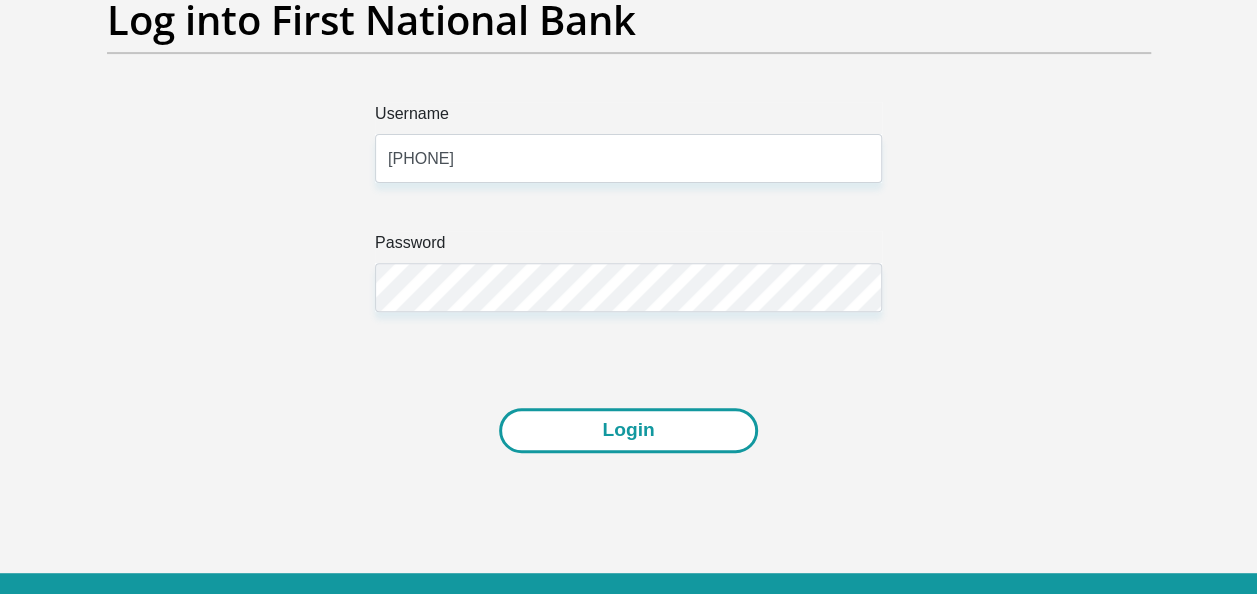 click on "Login" at bounding box center [628, 430] 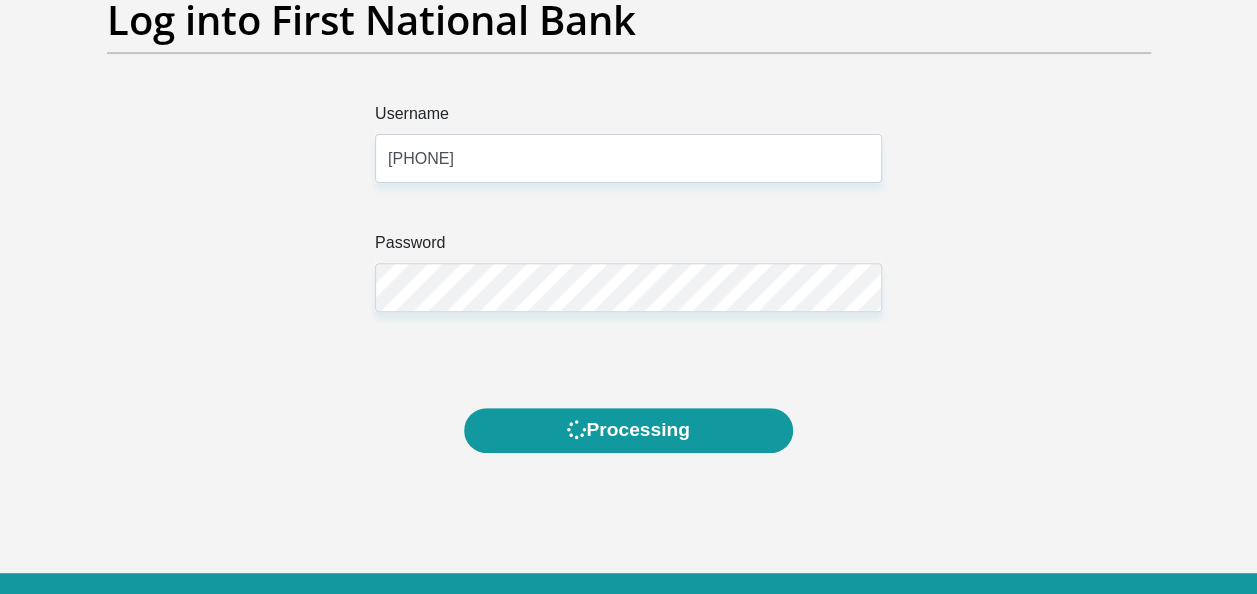 scroll, scrollTop: 0, scrollLeft: 0, axis: both 